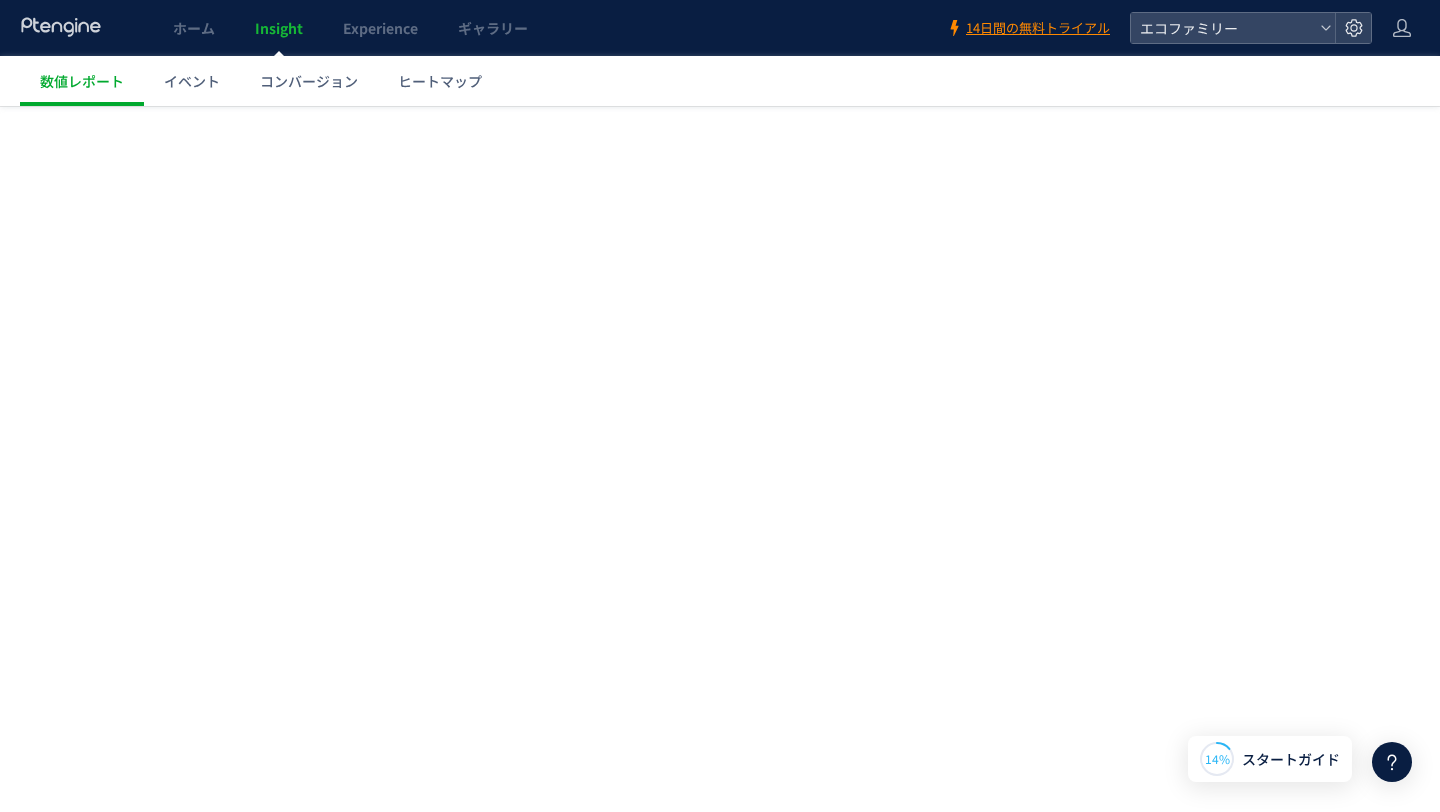 scroll, scrollTop: 0, scrollLeft: 0, axis: both 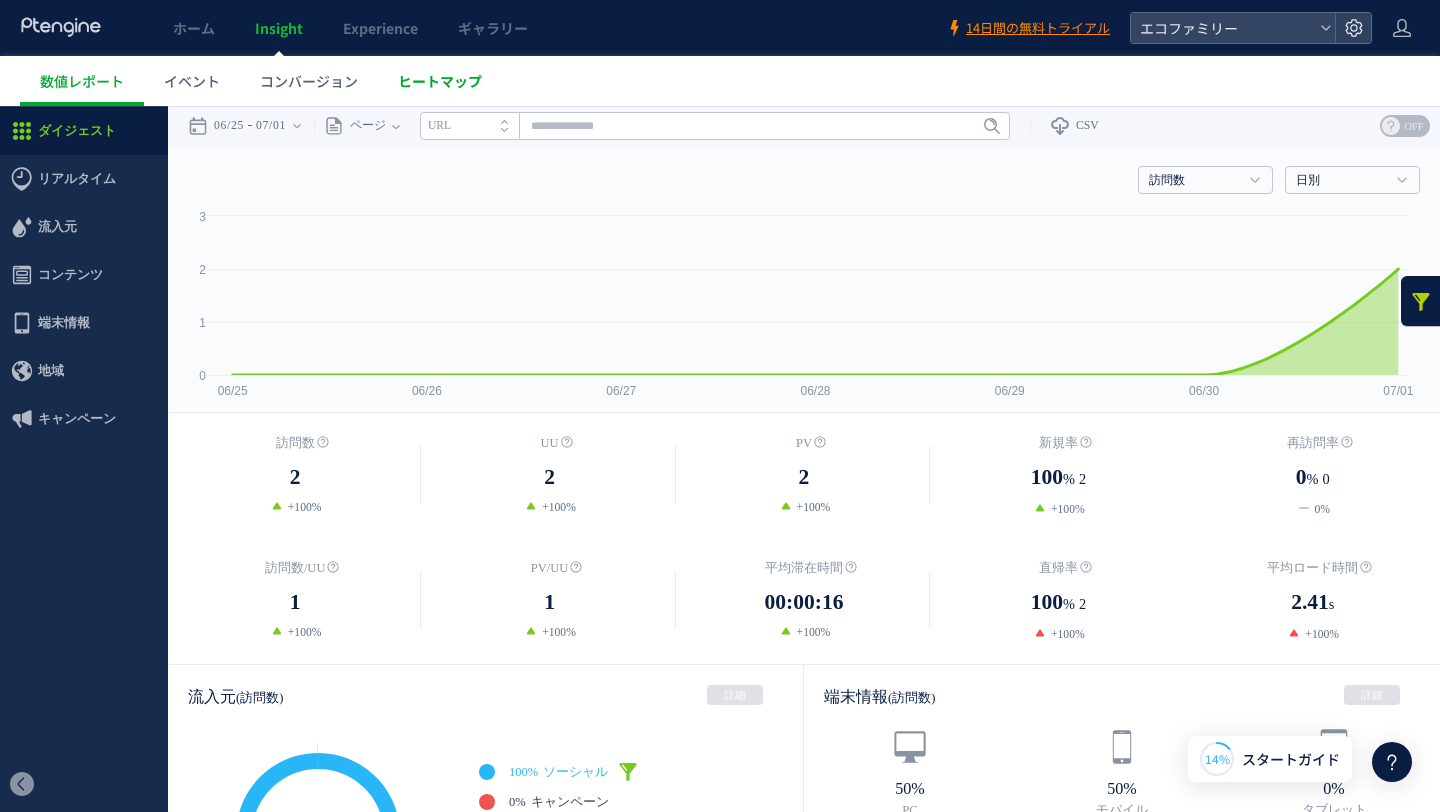 click on "ヒートマップ" at bounding box center [440, 81] 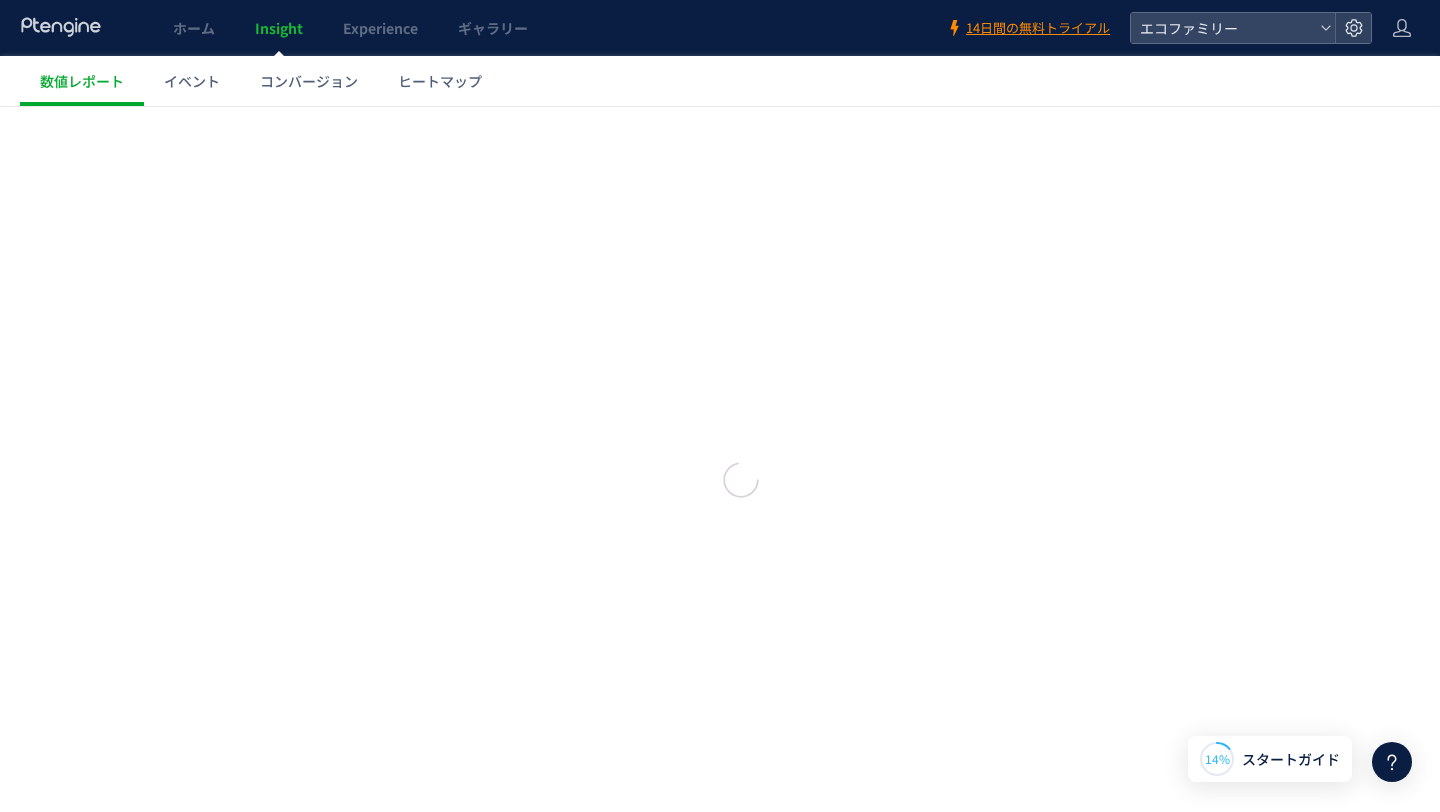 scroll, scrollTop: 0, scrollLeft: 0, axis: both 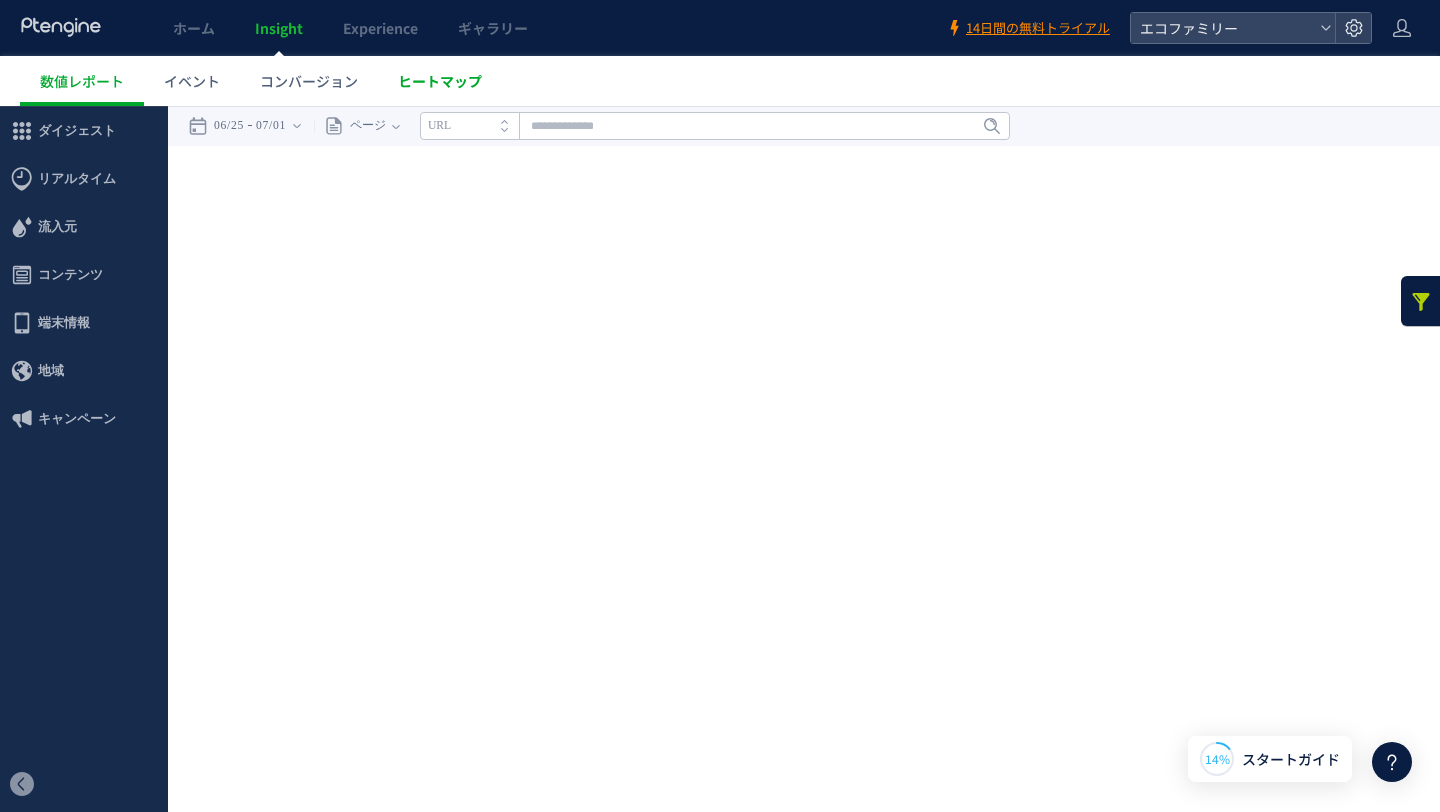 click on "ヒートマップ" at bounding box center [440, 81] 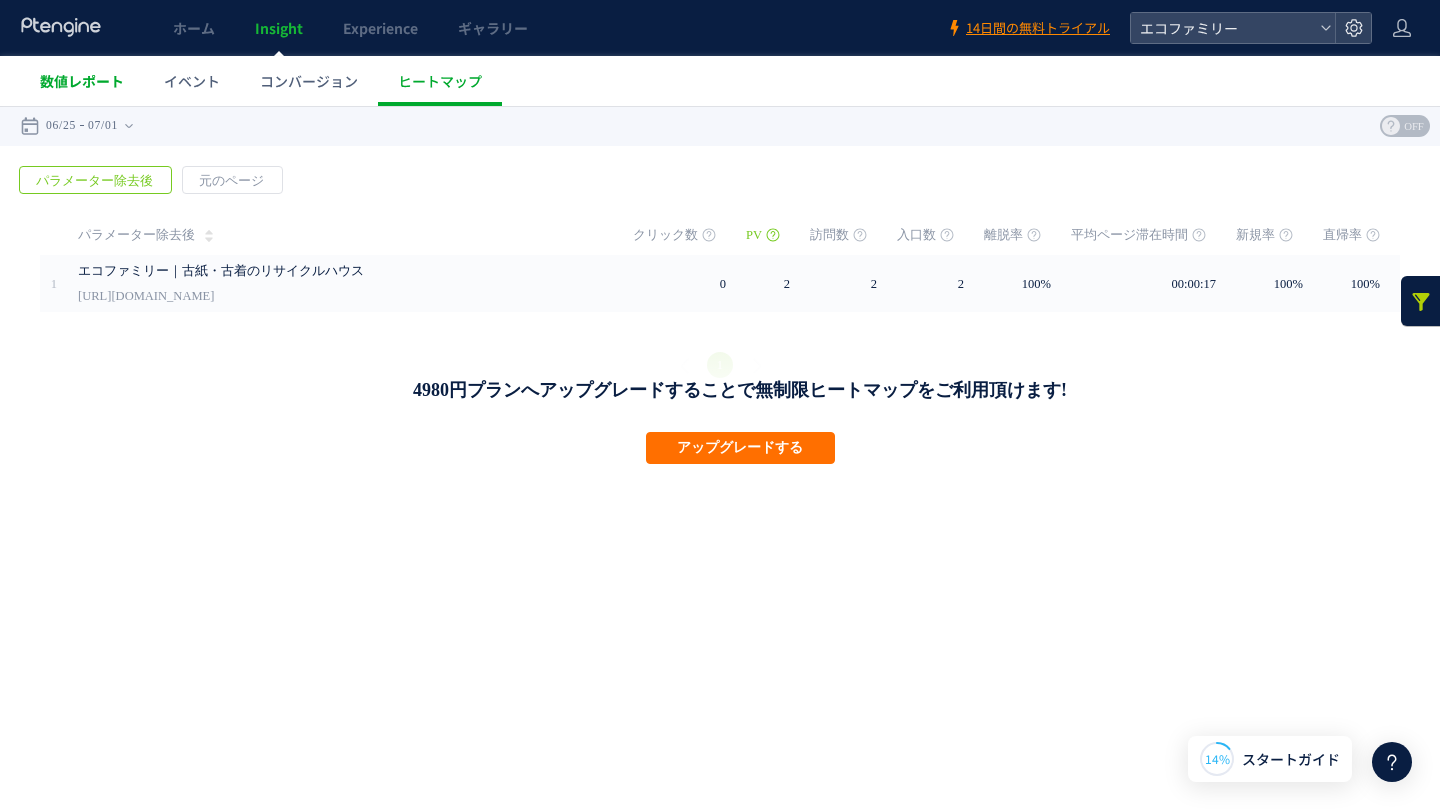 click on "数値レポート" at bounding box center [82, 81] 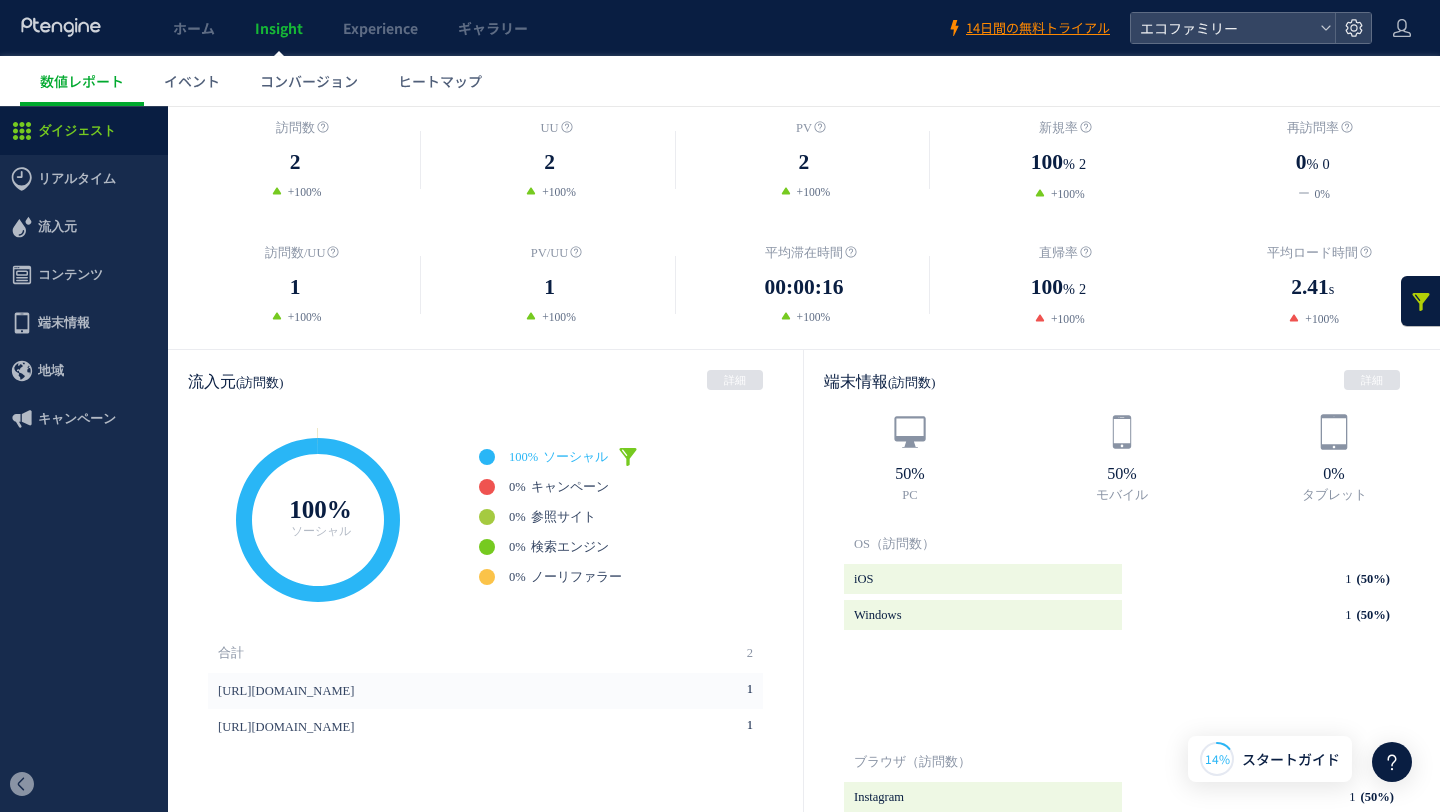 scroll, scrollTop: 0, scrollLeft: 0, axis: both 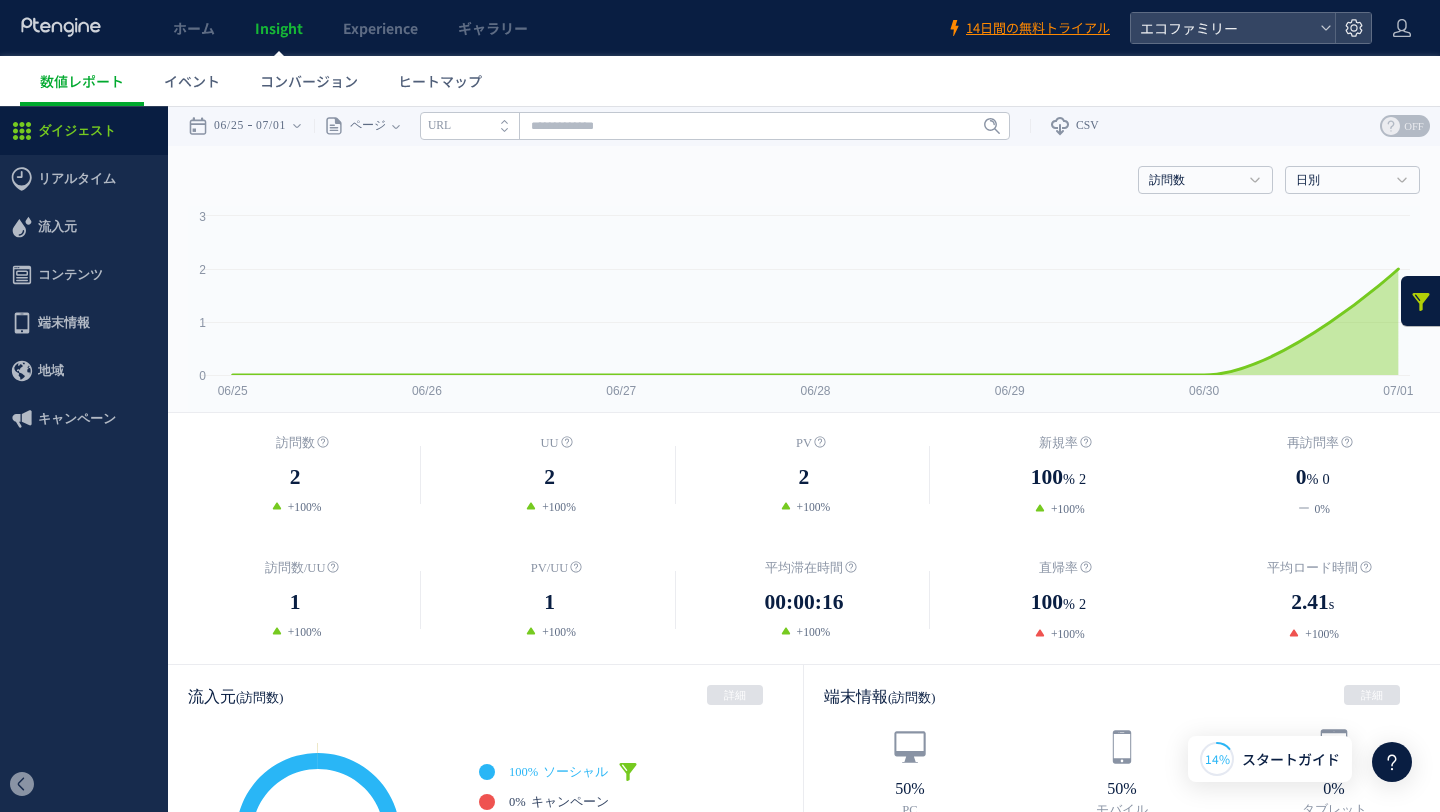 click at bounding box center (61, 28) 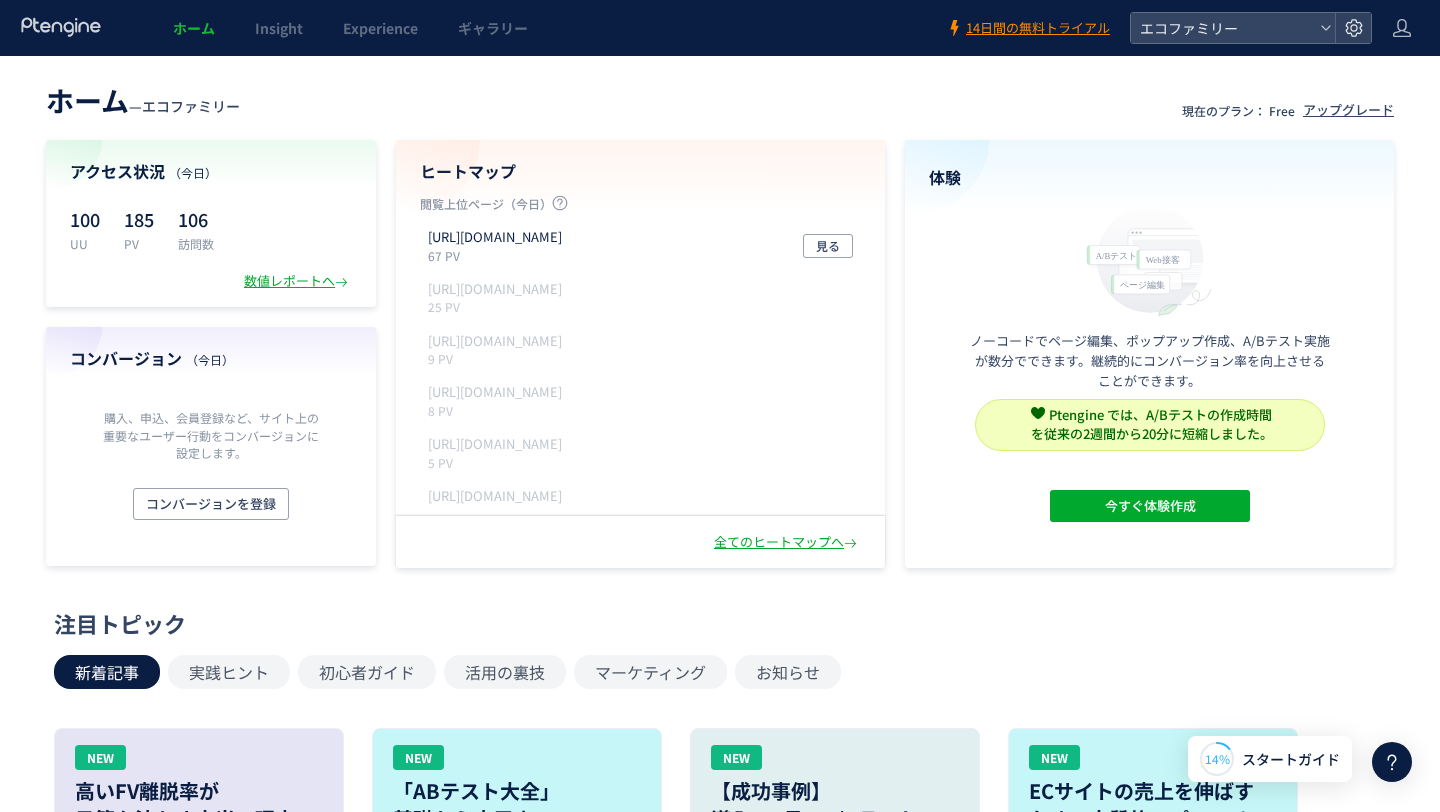 click on "ホーム  —  エコファミリー 現在のプラン： Free アップグレード" at bounding box center [720, 98] 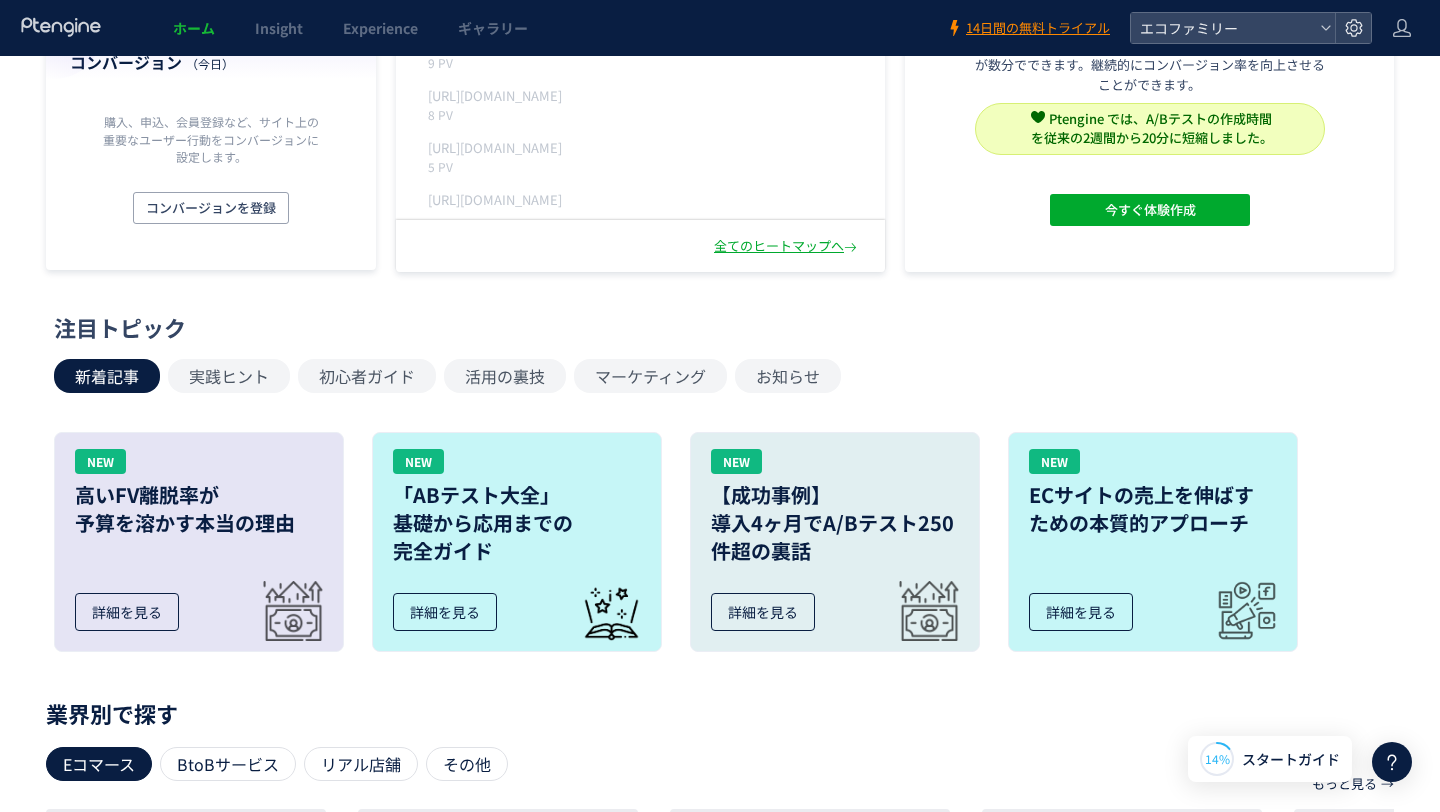 scroll, scrollTop: 0, scrollLeft: 0, axis: both 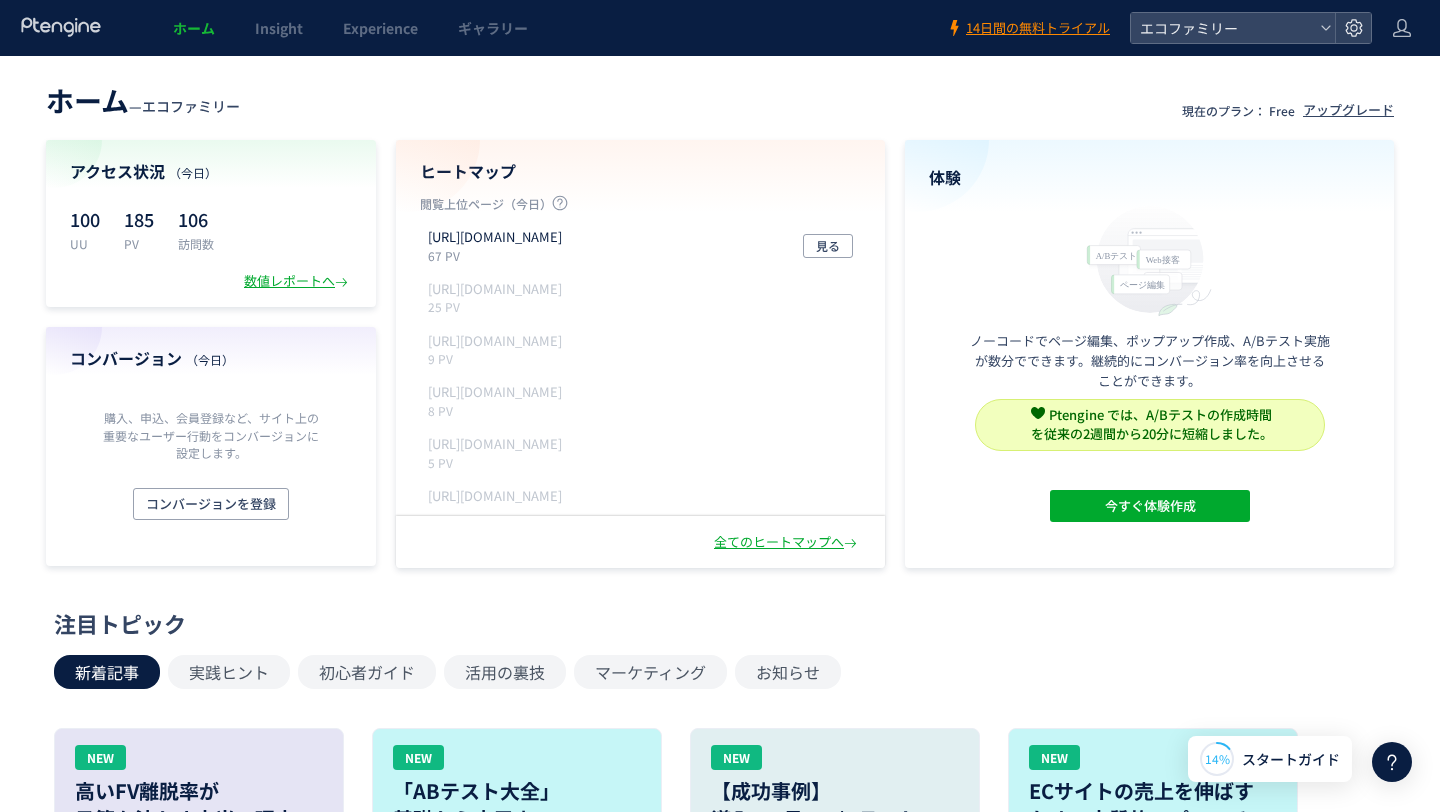 click 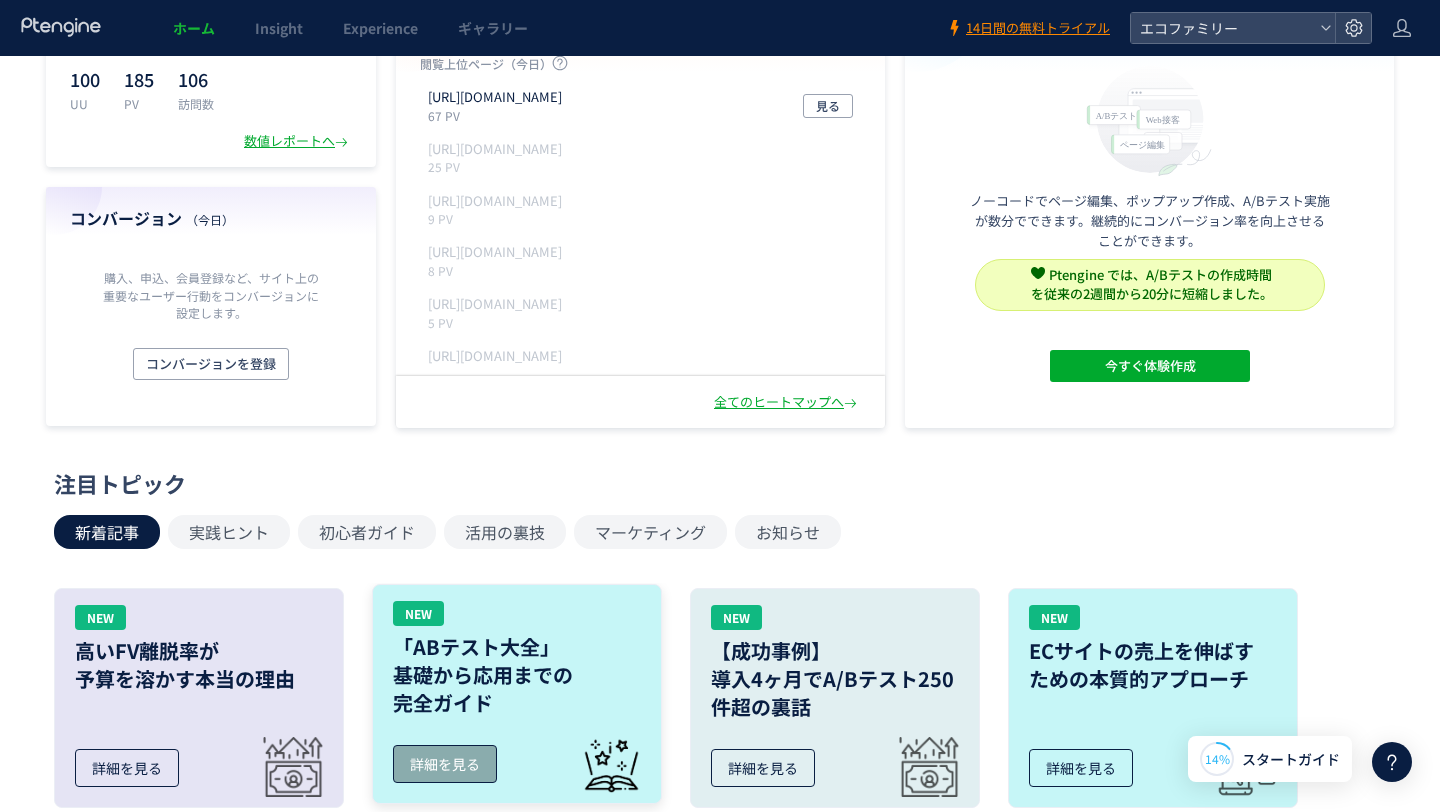 scroll, scrollTop: 0, scrollLeft: 0, axis: both 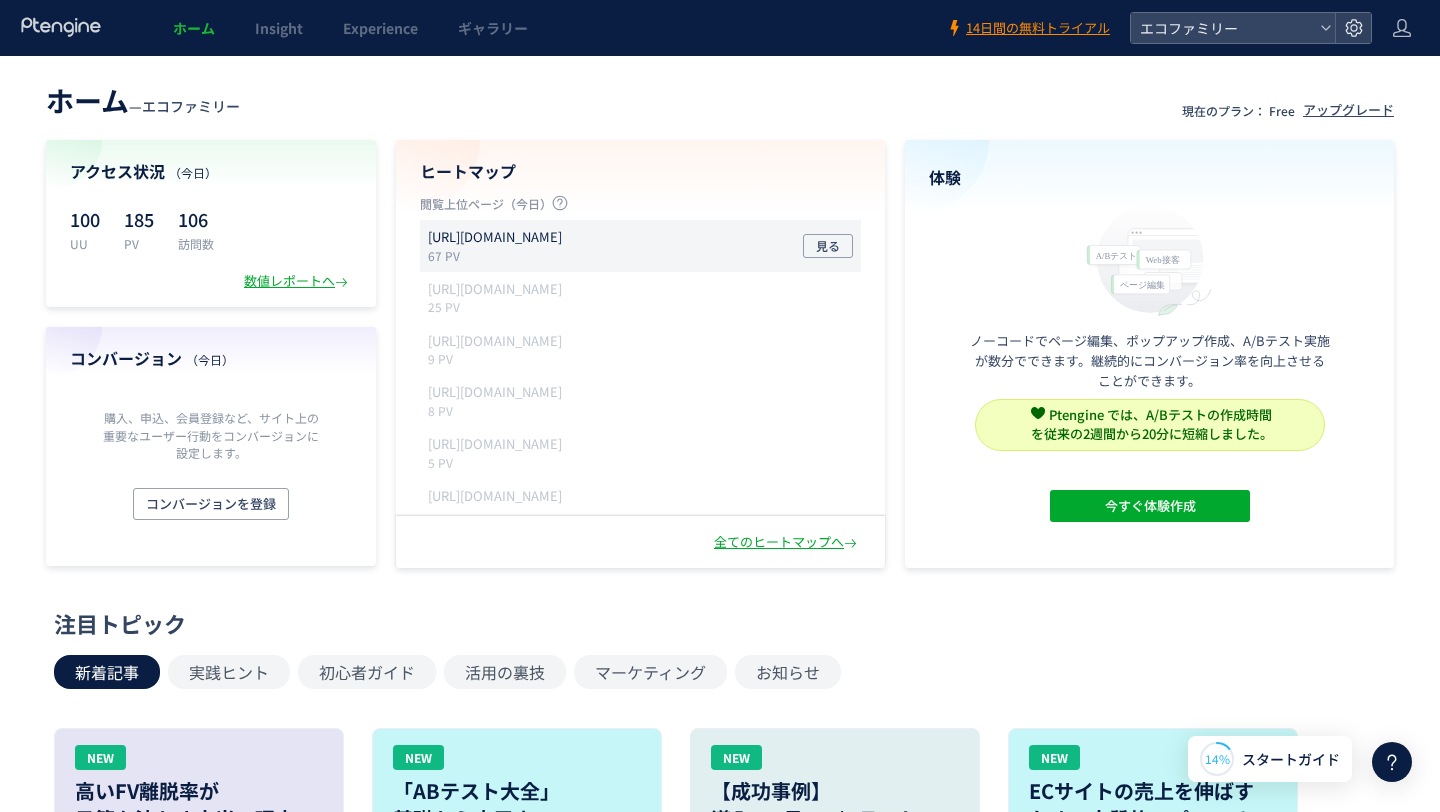 click on "67 PV" at bounding box center [499, 255] 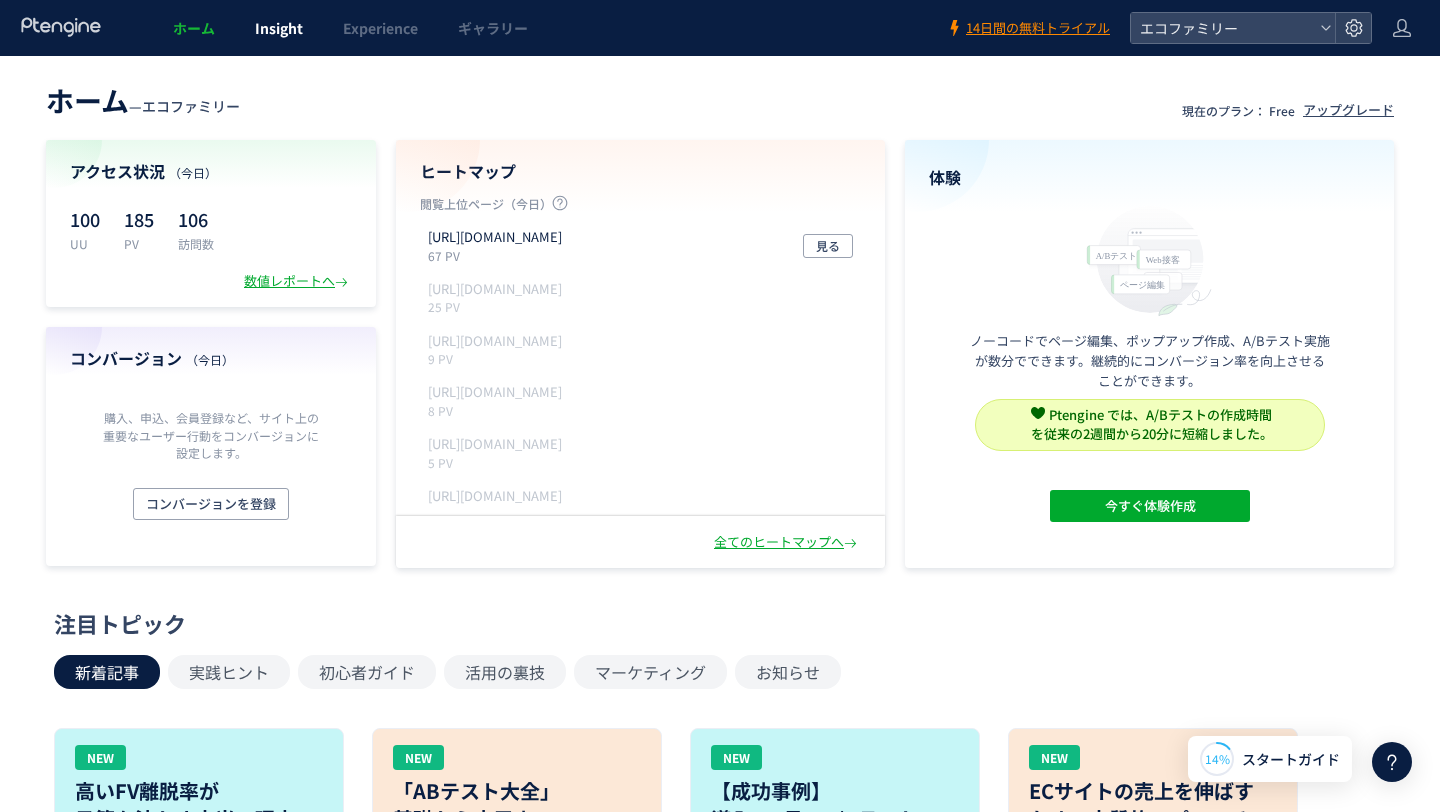 scroll, scrollTop: 0, scrollLeft: 0, axis: both 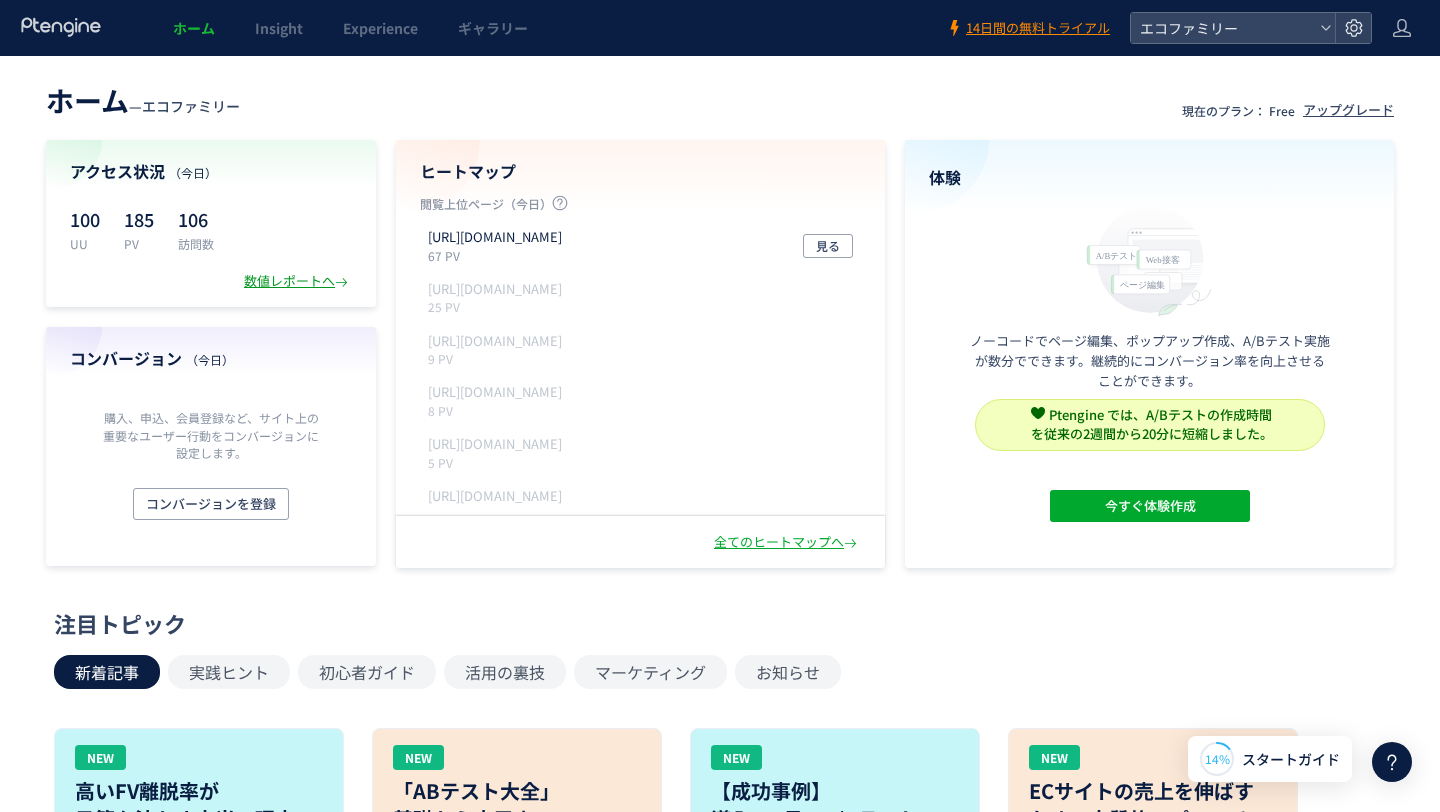 click on "数値レポートへ" at bounding box center [298, 281] 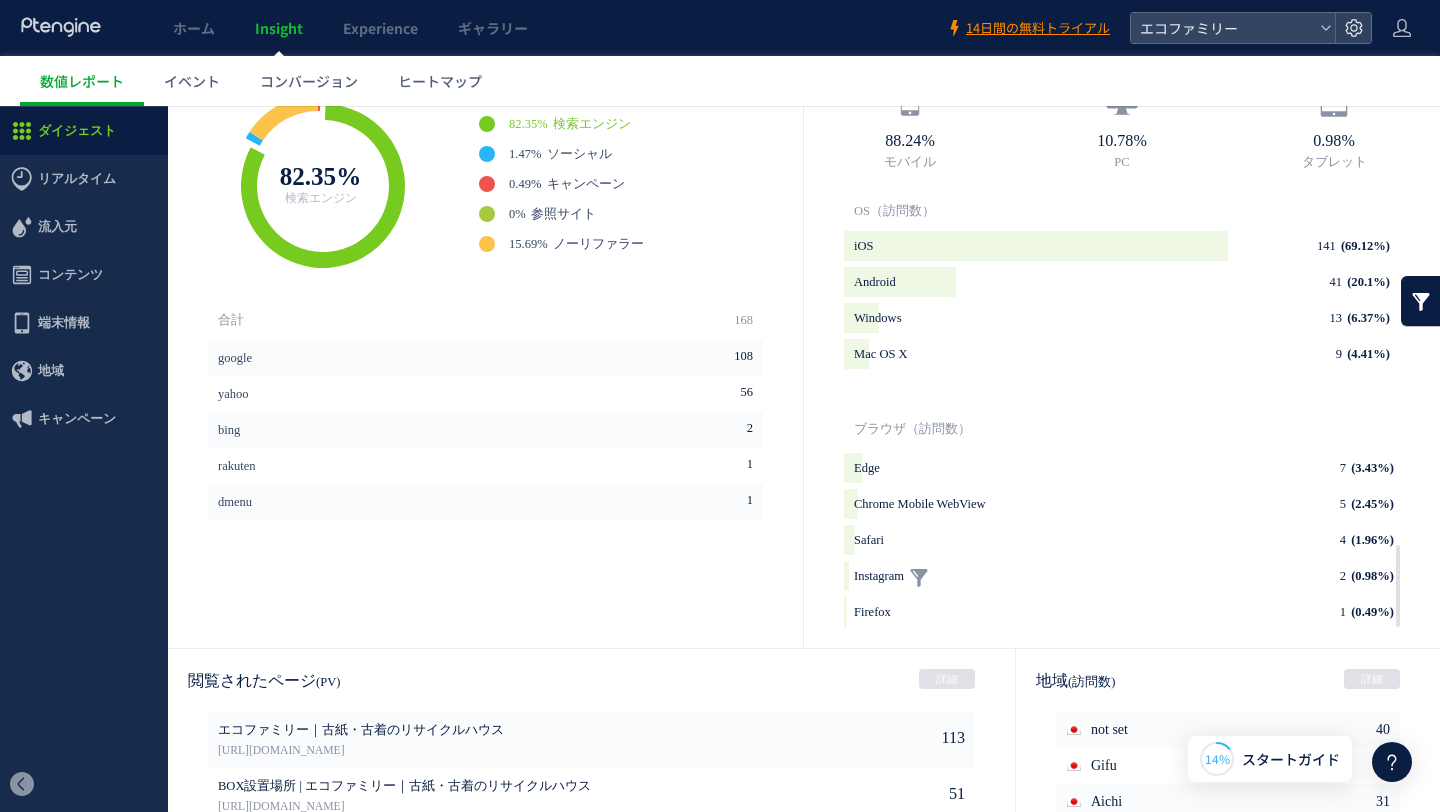 scroll, scrollTop: 657, scrollLeft: 0, axis: vertical 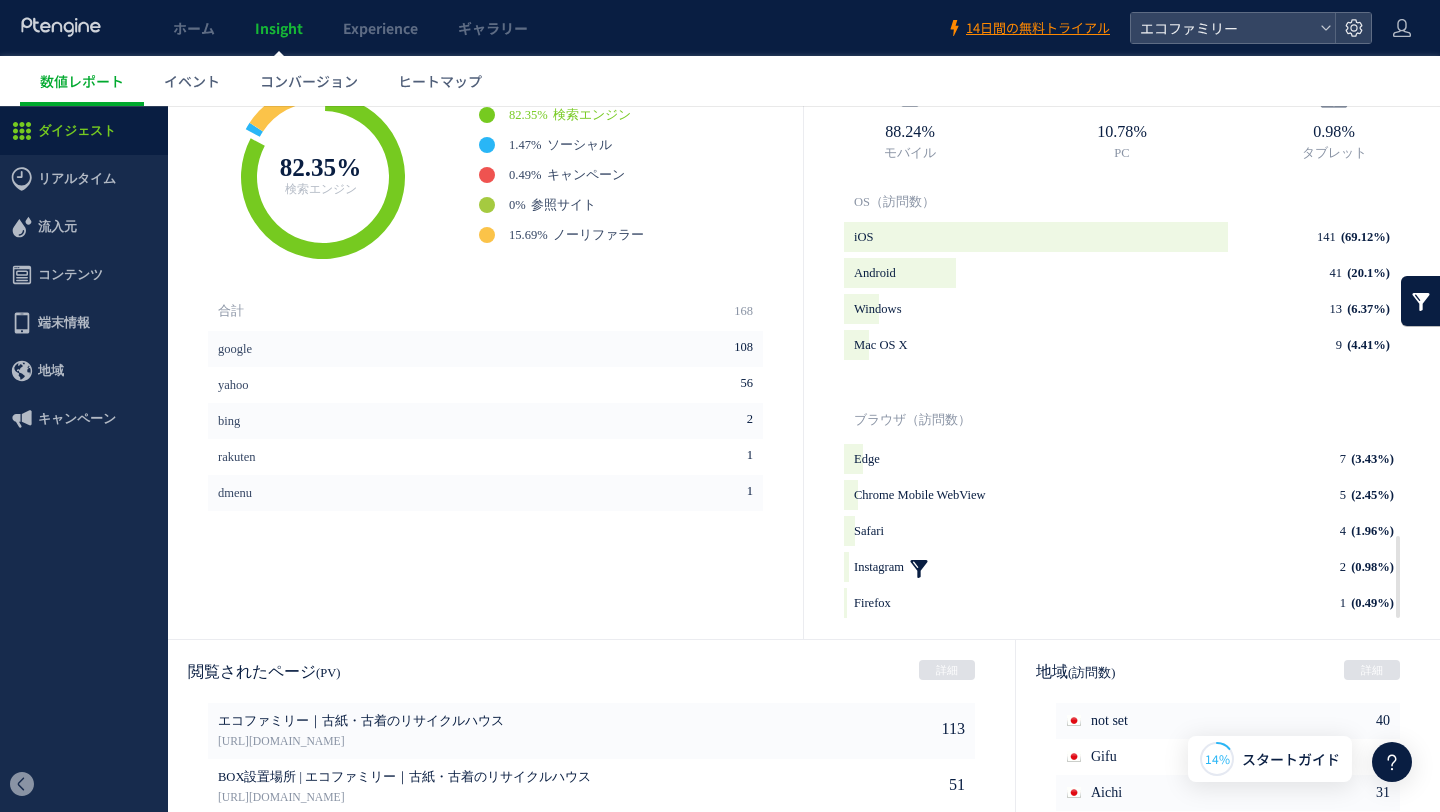 click at bounding box center [919, 567] 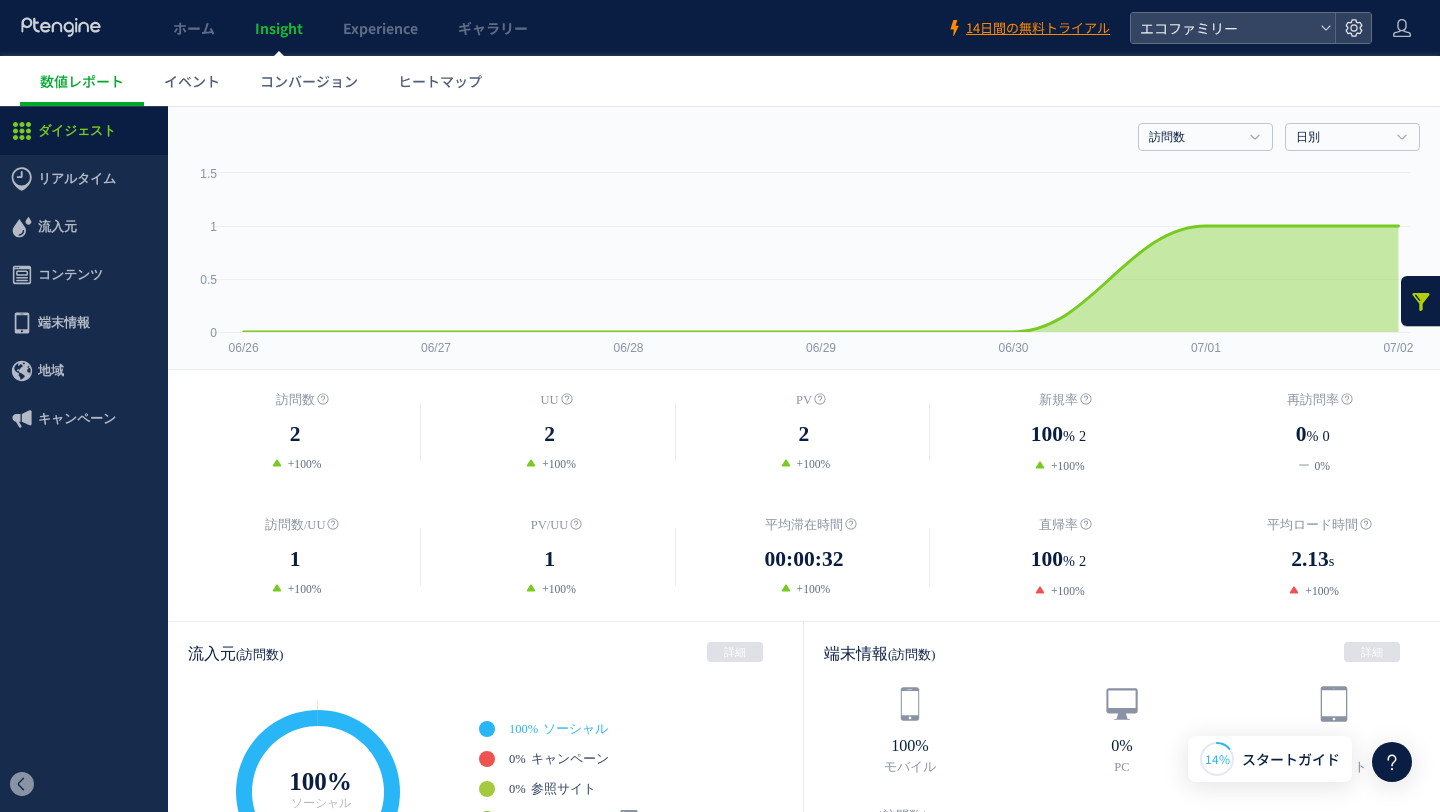 scroll, scrollTop: 0, scrollLeft: 0, axis: both 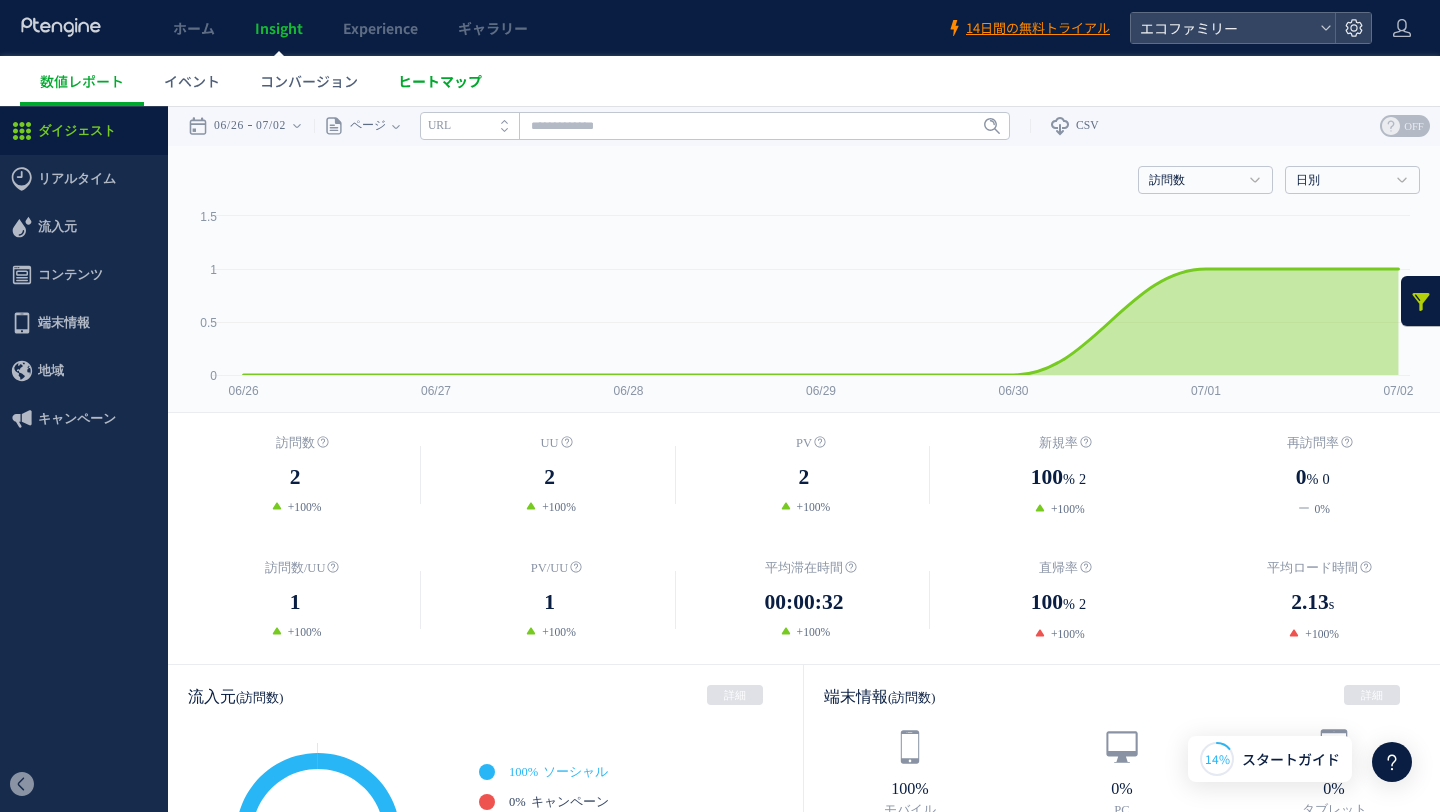 click on "ヒートマップ" at bounding box center [440, 81] 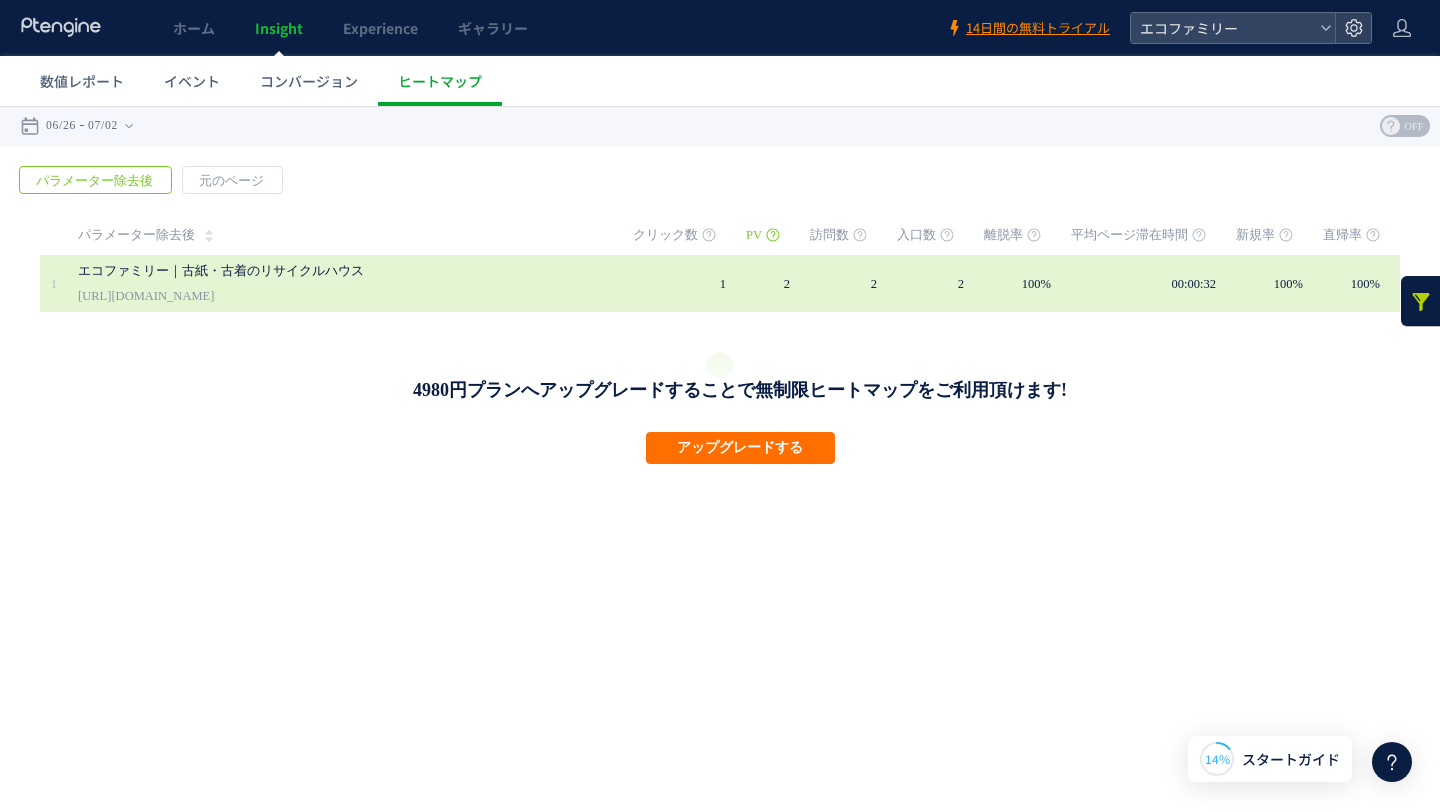 click on "エコファミリー｜古紙・古着のリサイクルハウス" at bounding box center (338, 271) 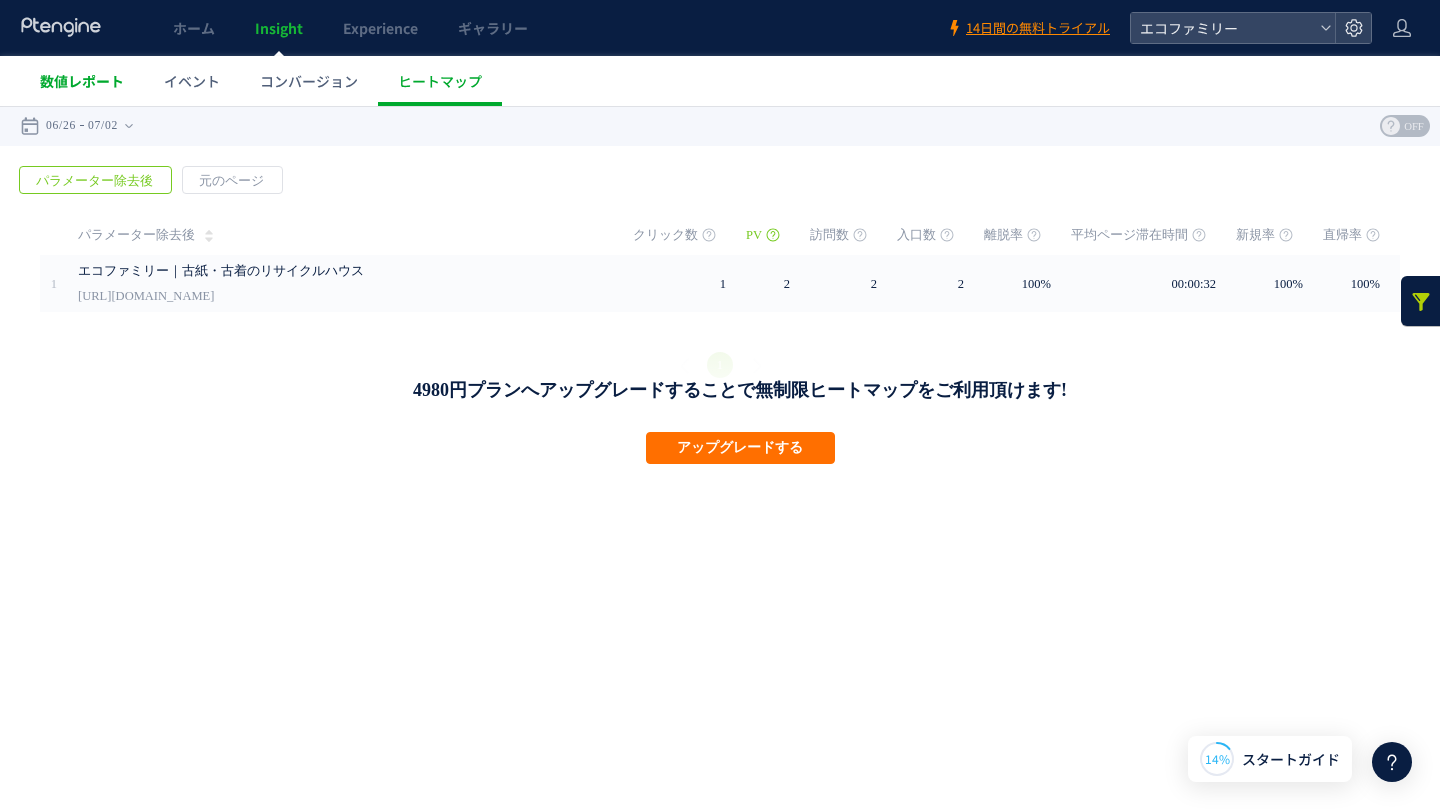 click on "数値レポート" at bounding box center [82, 81] 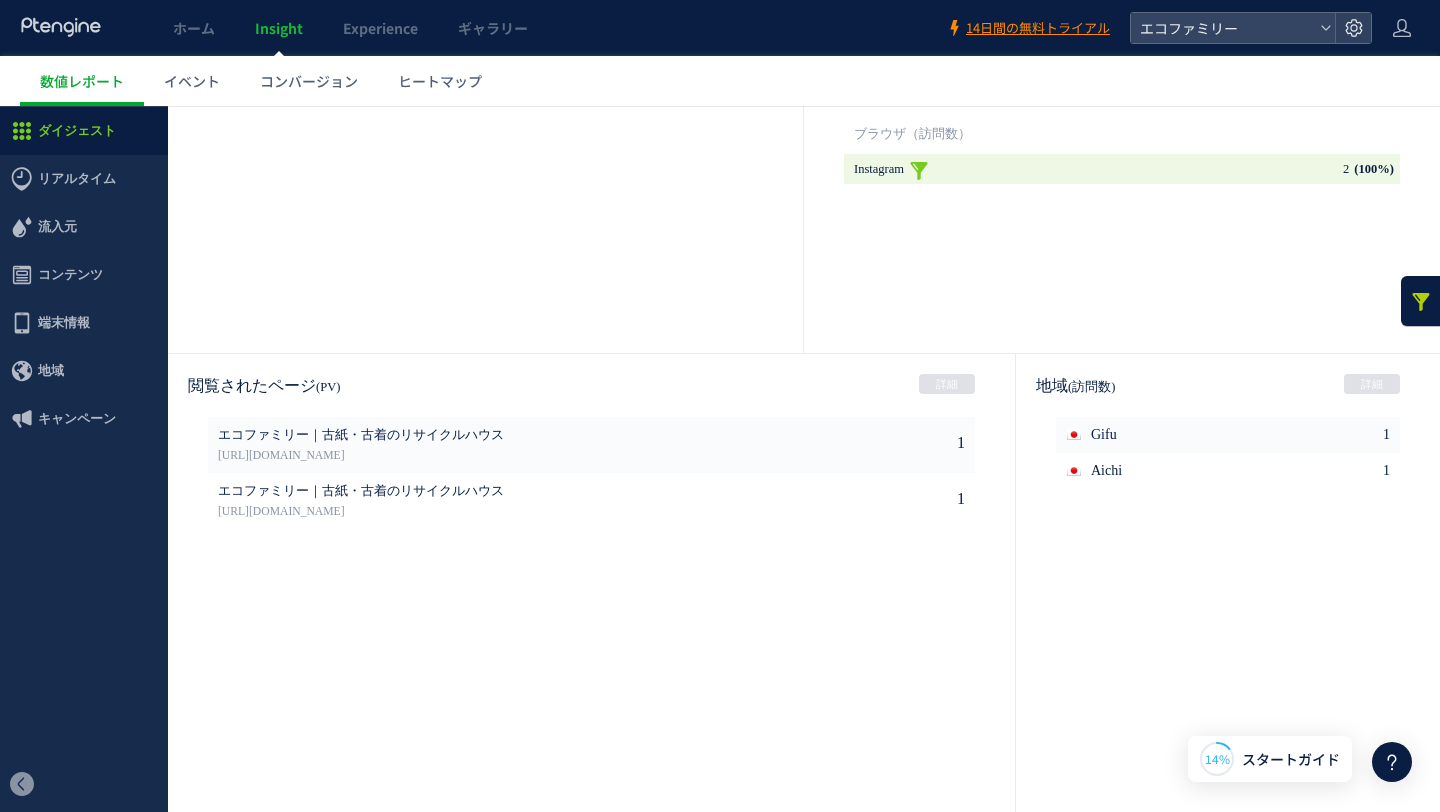 scroll, scrollTop: 724, scrollLeft: 0, axis: vertical 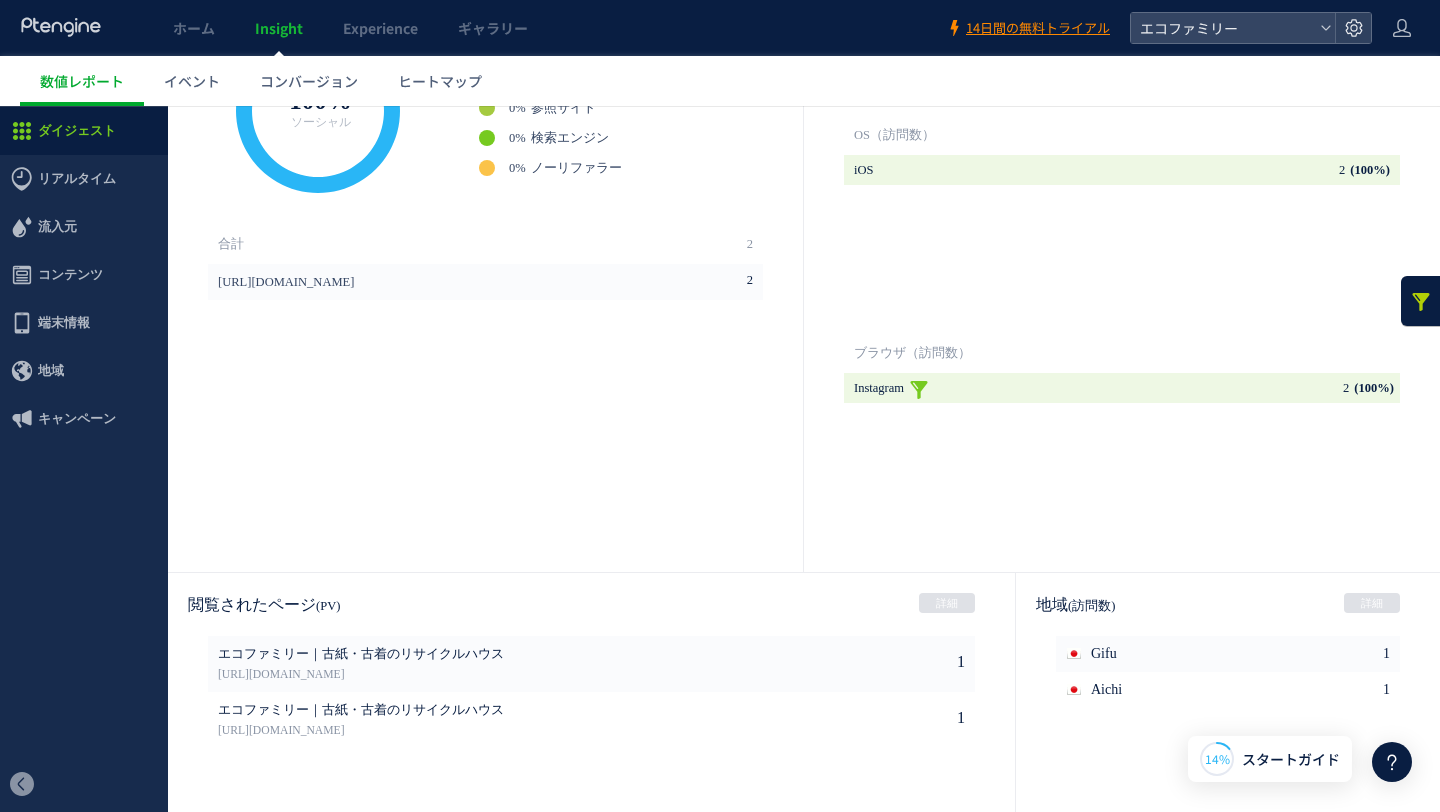 click at bounding box center [919, 388] 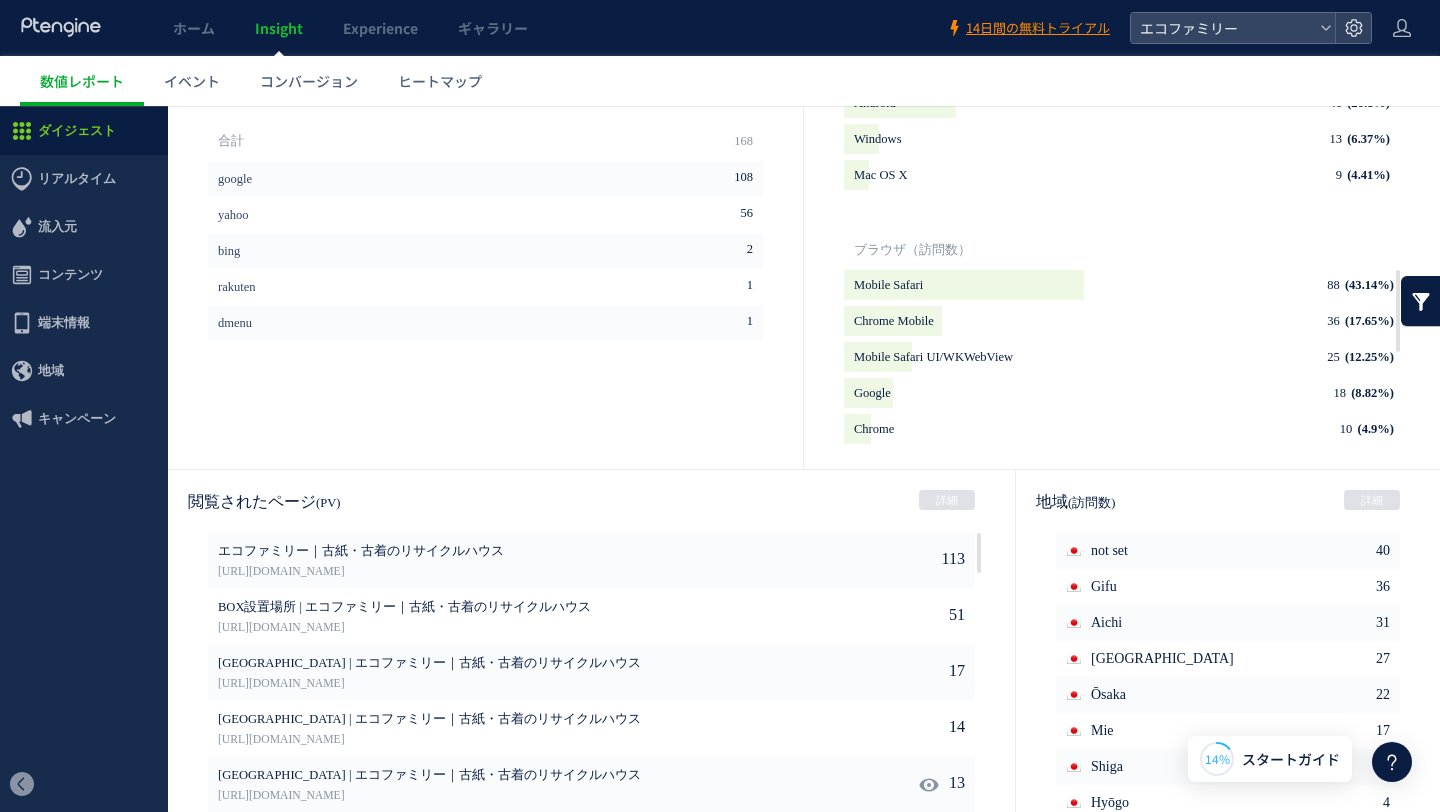 scroll, scrollTop: 942, scrollLeft: 0, axis: vertical 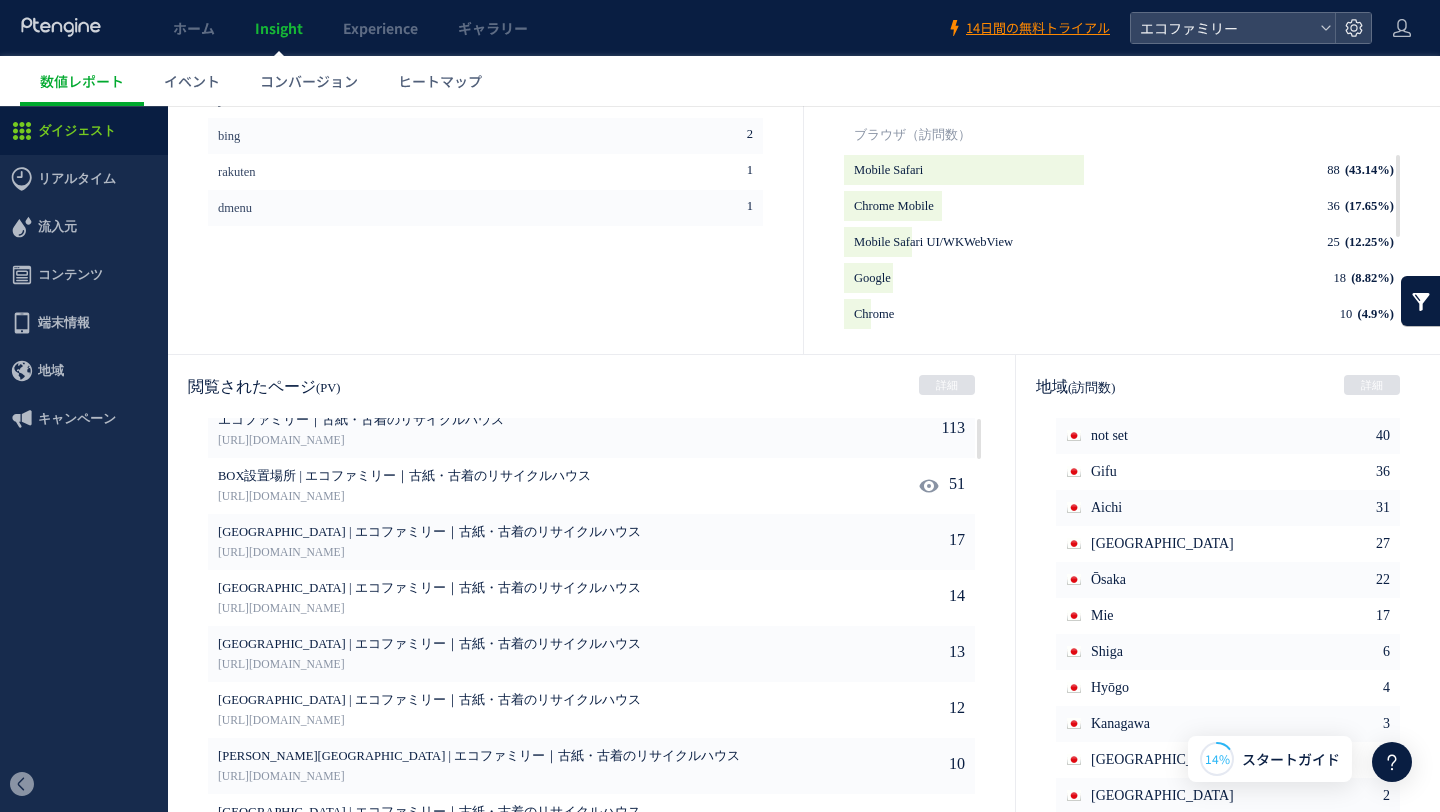 click on "BOX設置場所 | エコファミリー｜古紙・古着のリサイクルハウス" at bounding box center [501, 477] 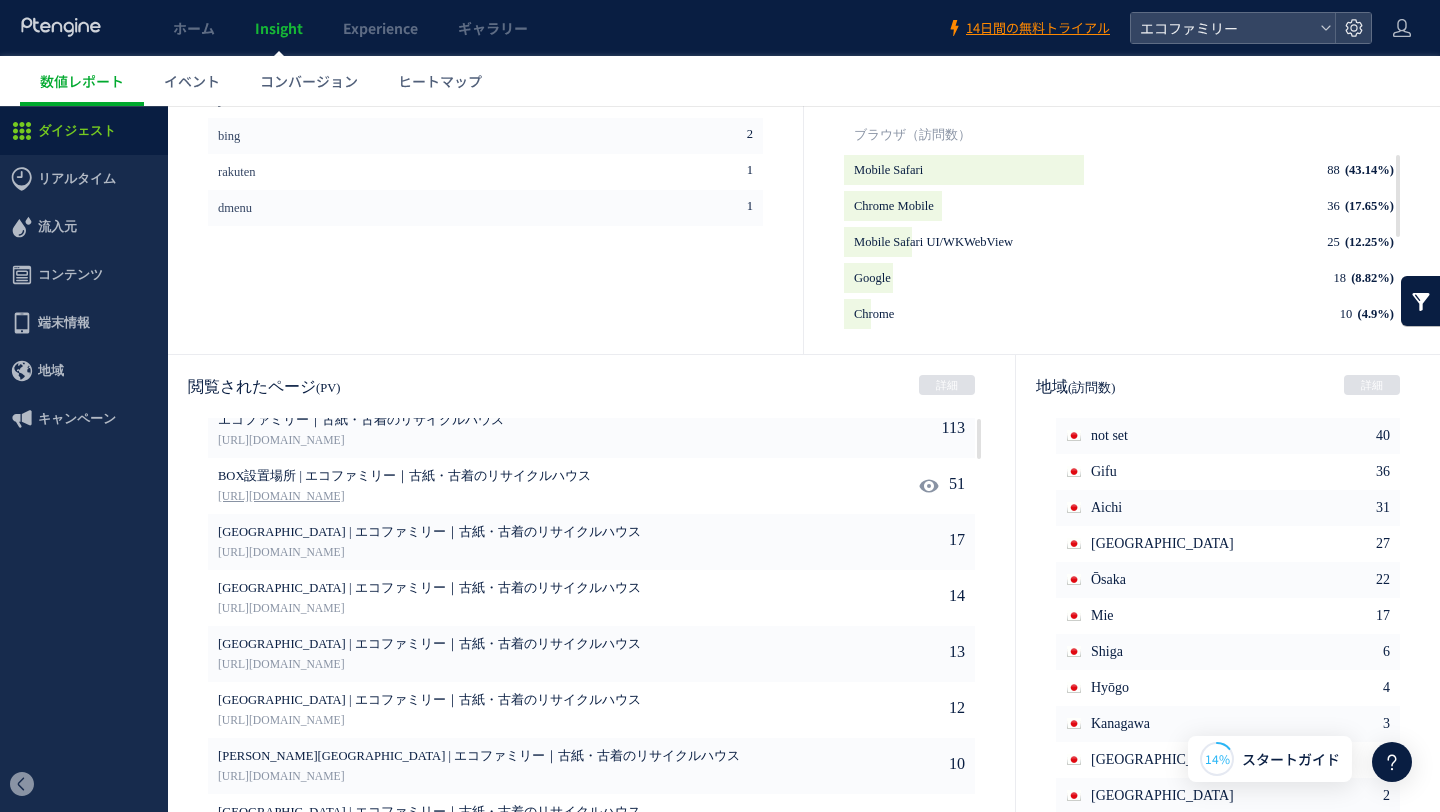 click on "https://ecofamily.jp/box" at bounding box center [501, 497] 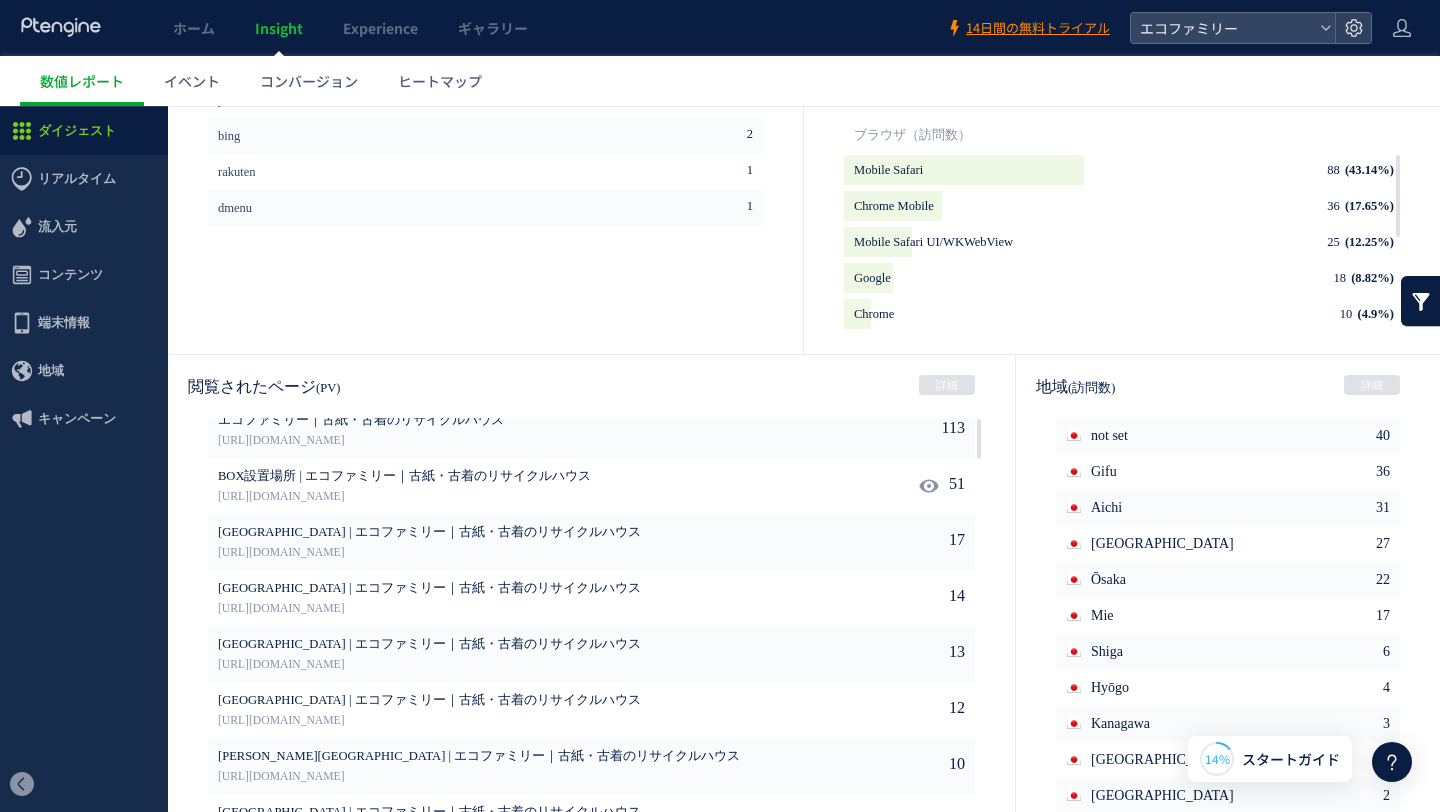 click 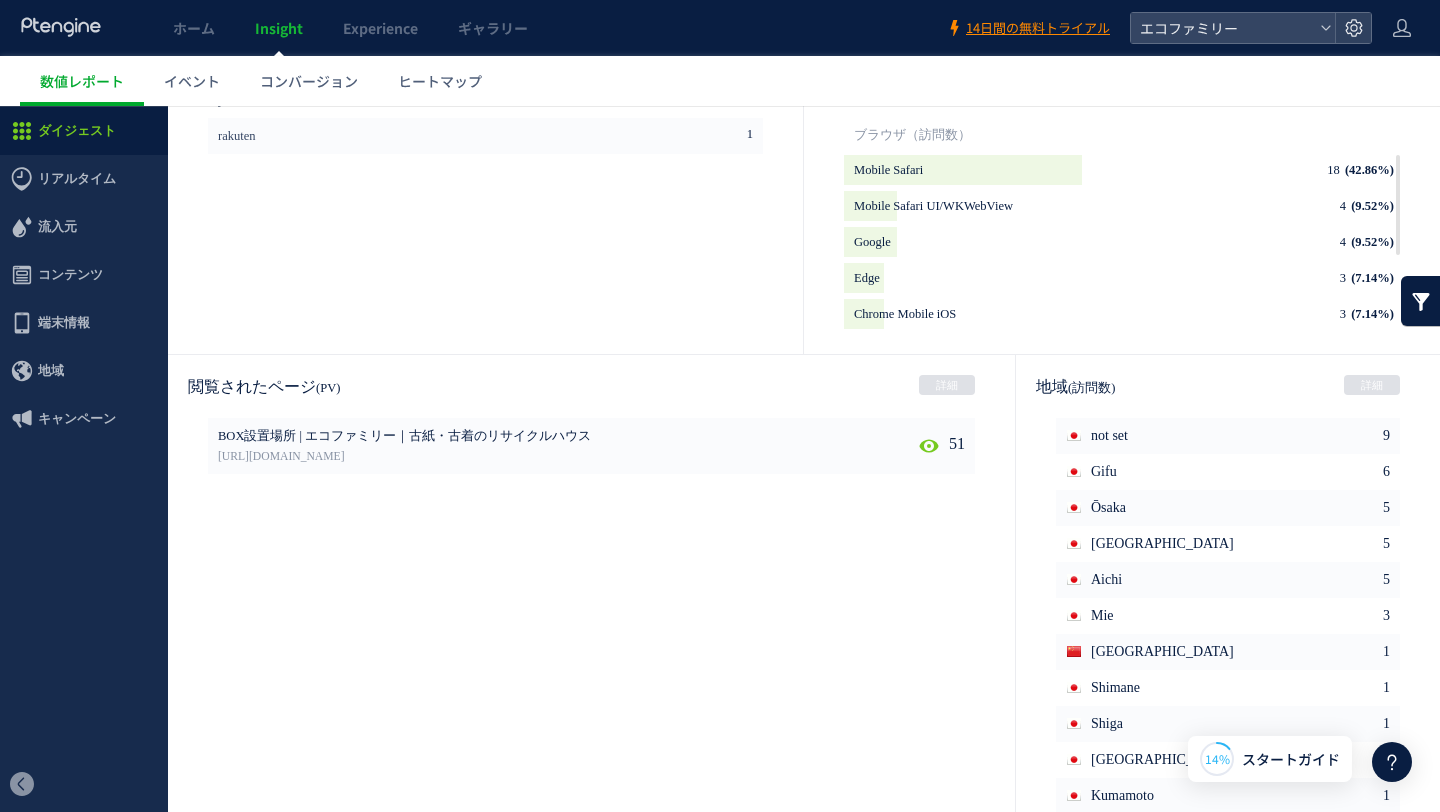 click on "51
BOX設置場所 | エコファミリー｜古紙・古着のリサイクルハウス
https://ecofamily.jp/box" at bounding box center [591, 446] 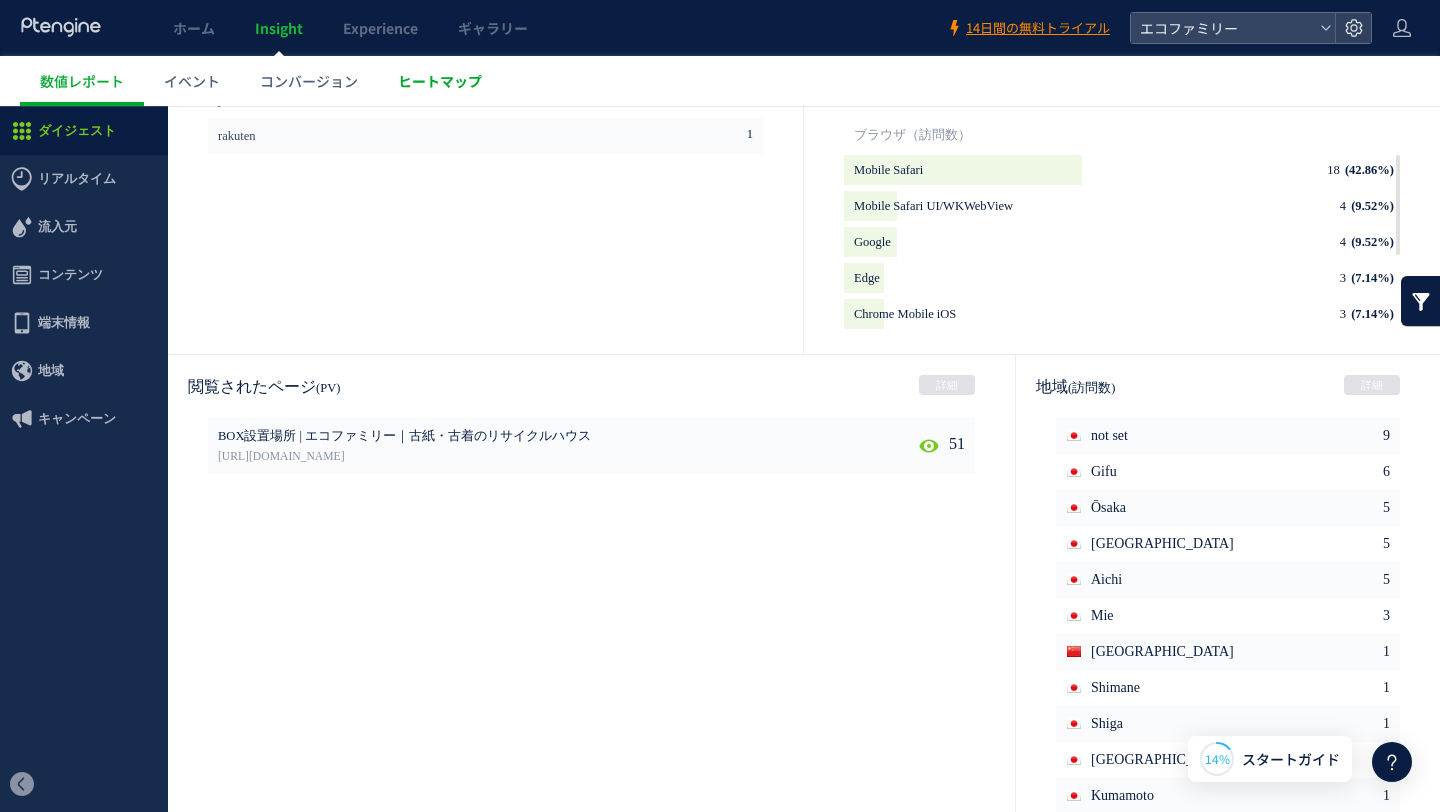 click on "ヒートマップ" at bounding box center (440, 81) 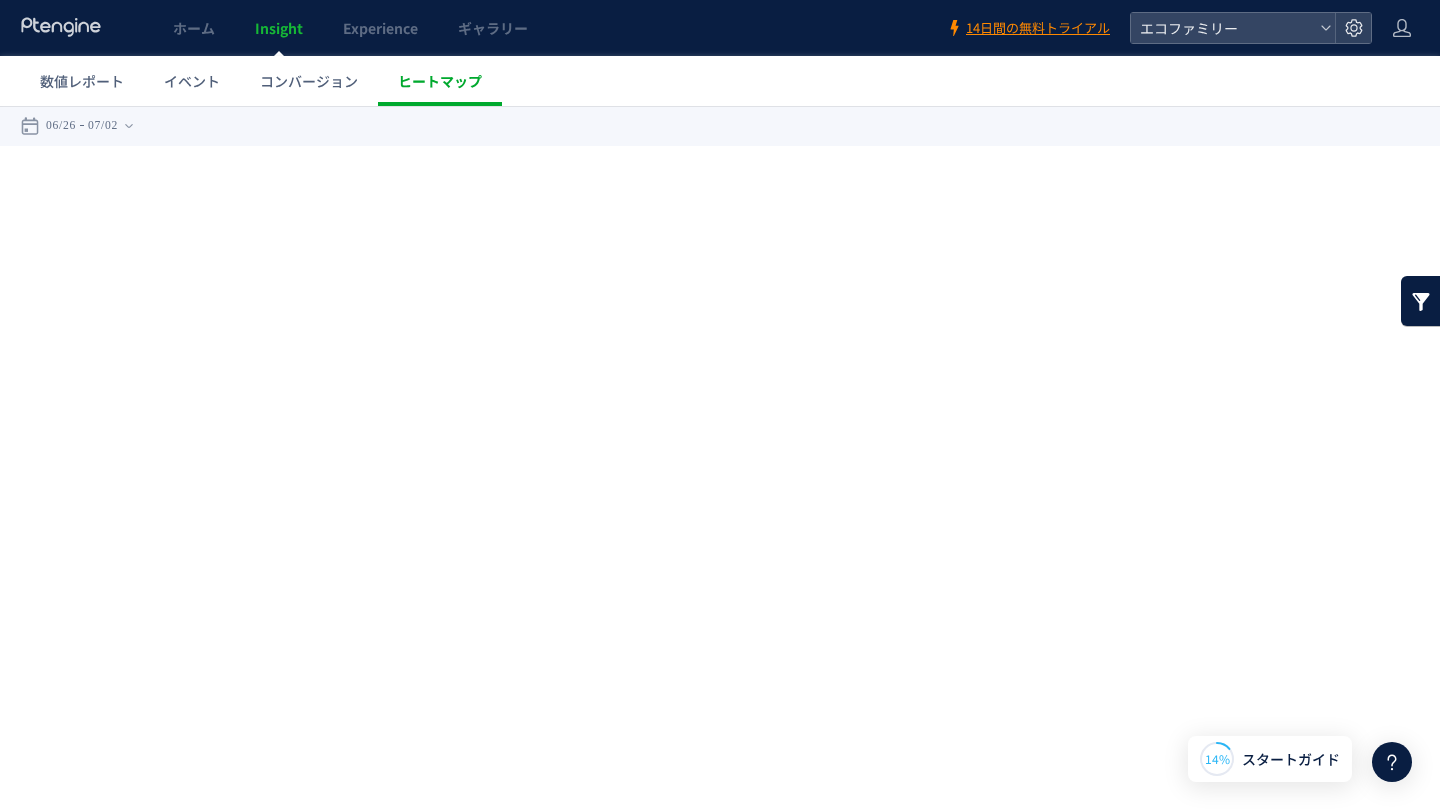 scroll, scrollTop: 0, scrollLeft: 0, axis: both 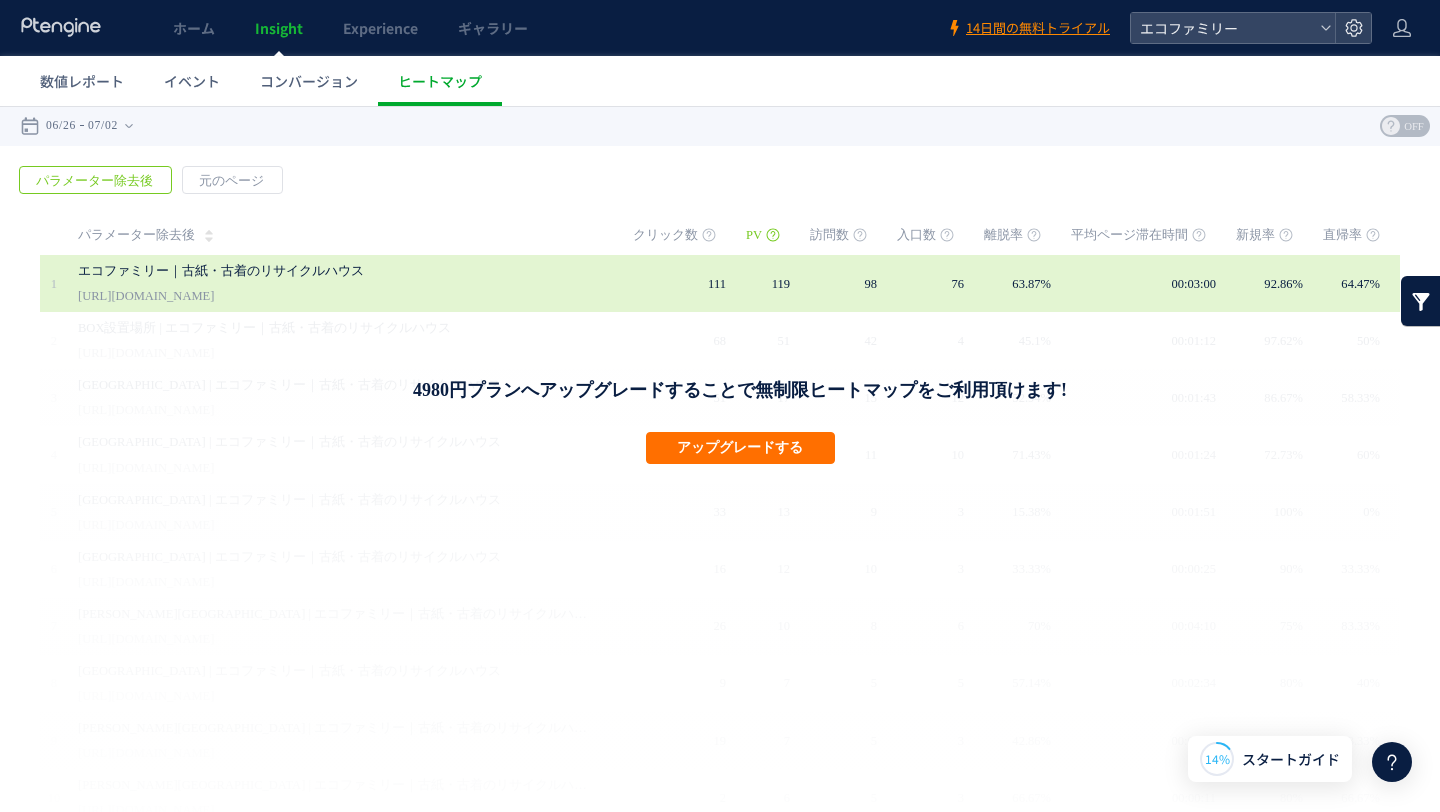 click on "エコファミリー｜古紙・古着のリサイクルハウス" at bounding box center (338, 271) 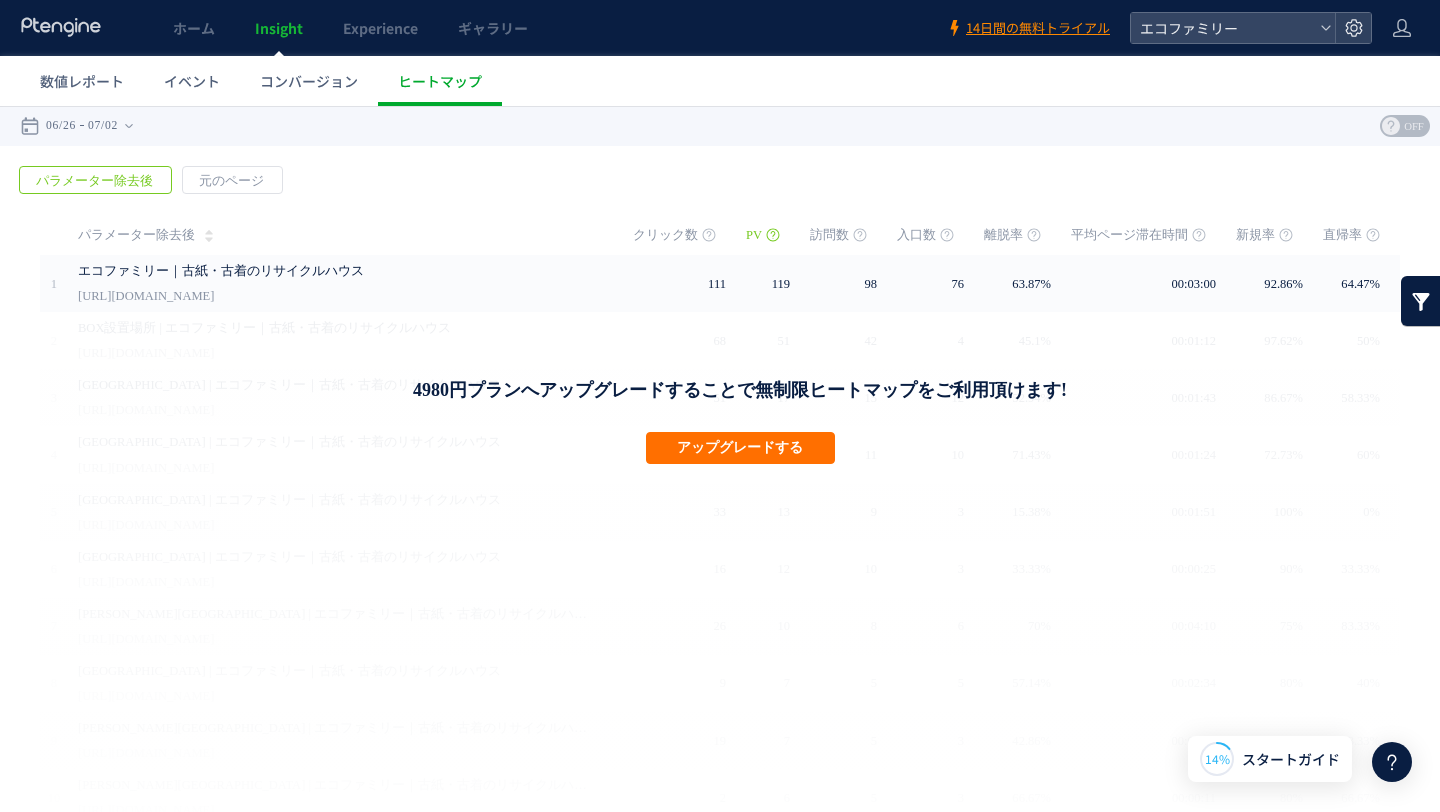 click on "戻る
パラメーター除去後
元のページ
ページグループ
実装" at bounding box center [720, 532] 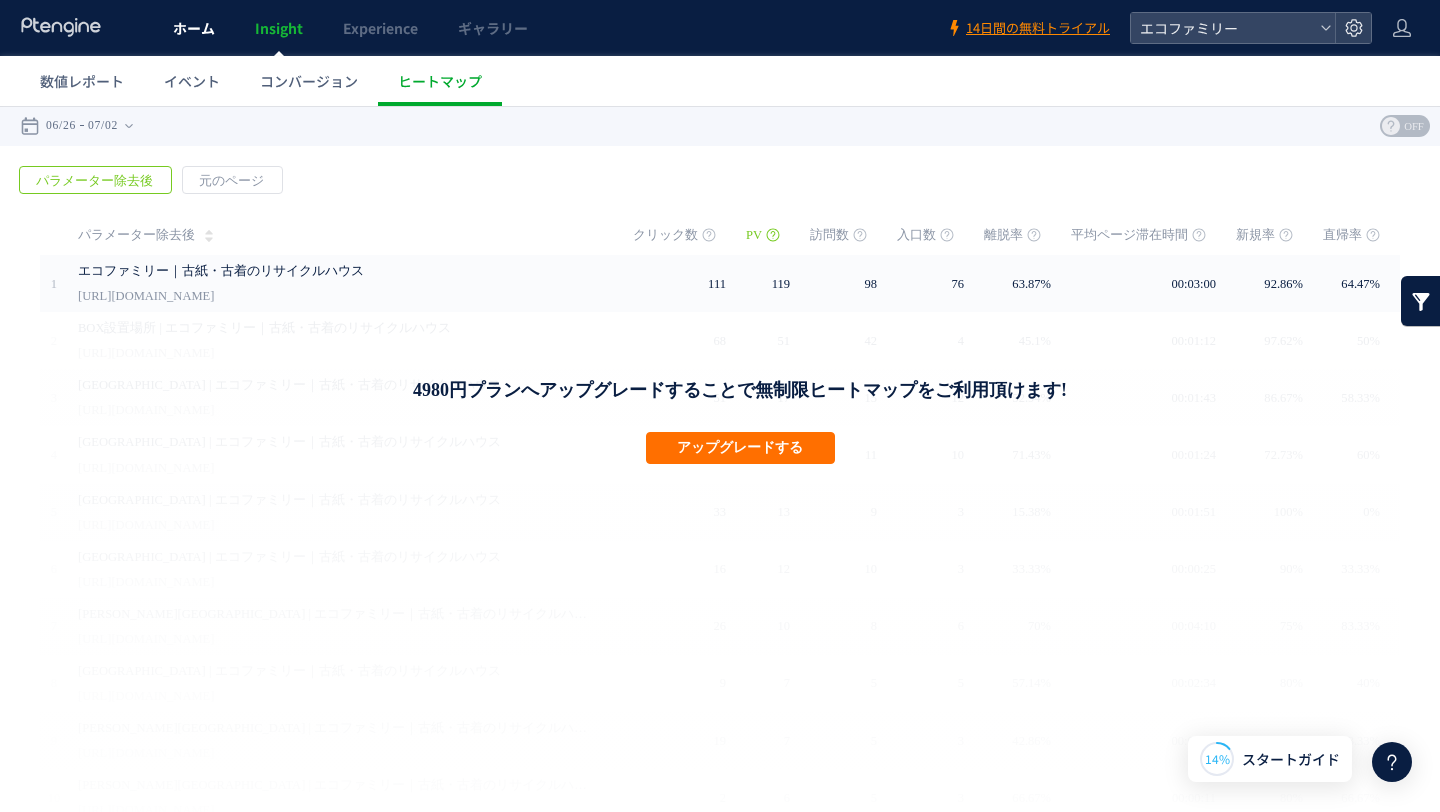 click on "ホーム" at bounding box center [194, 28] 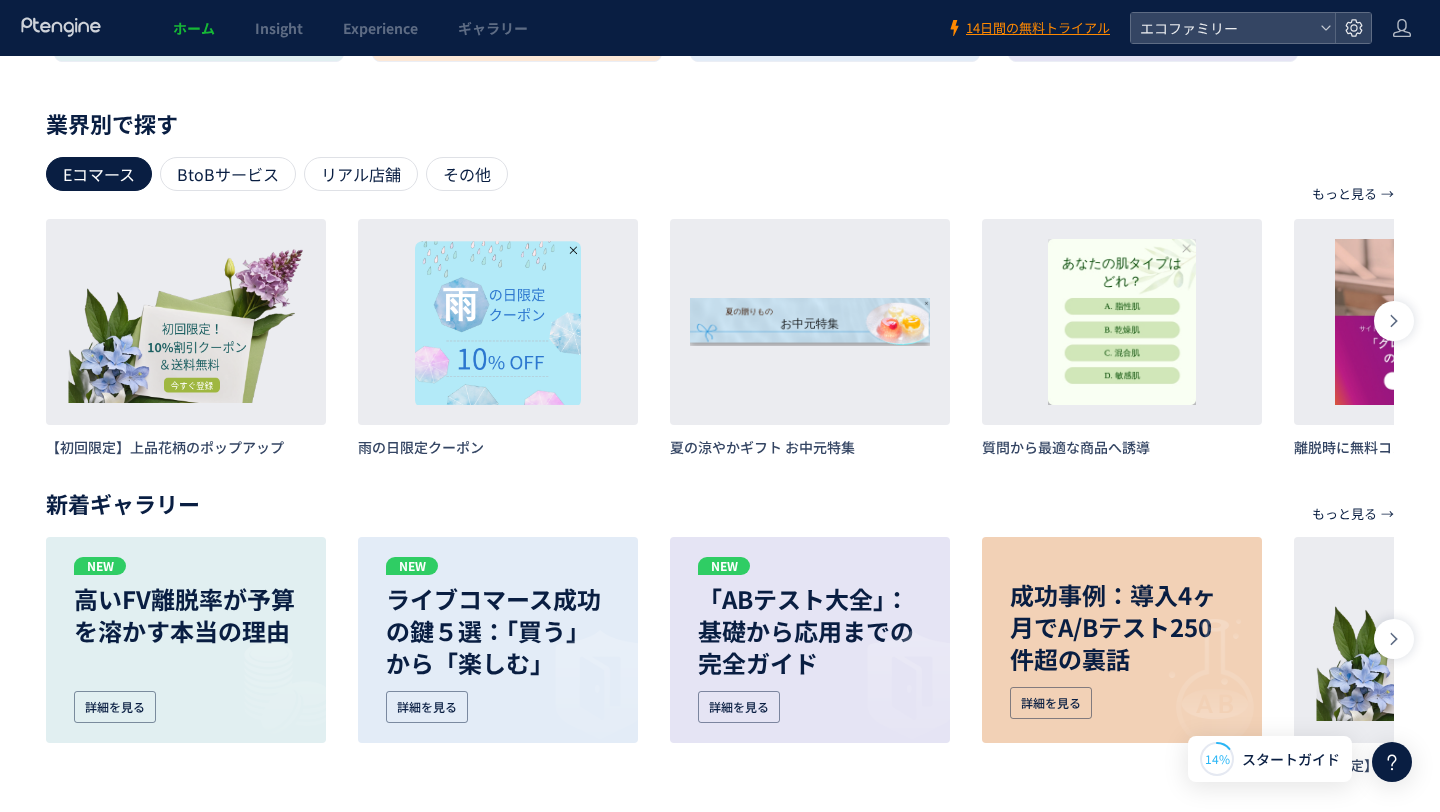 scroll, scrollTop: 0, scrollLeft: 0, axis: both 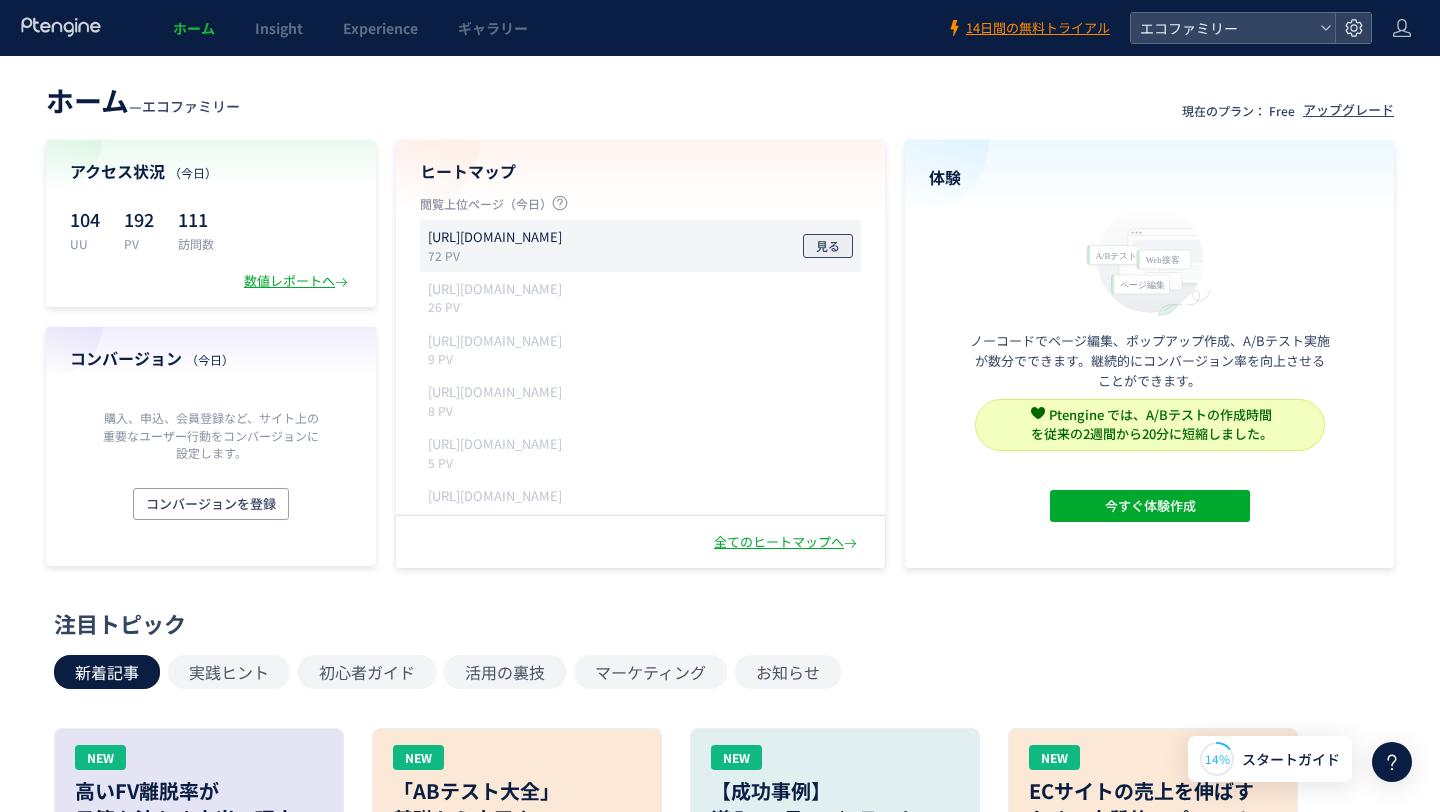 click on "見る" at bounding box center [828, 246] 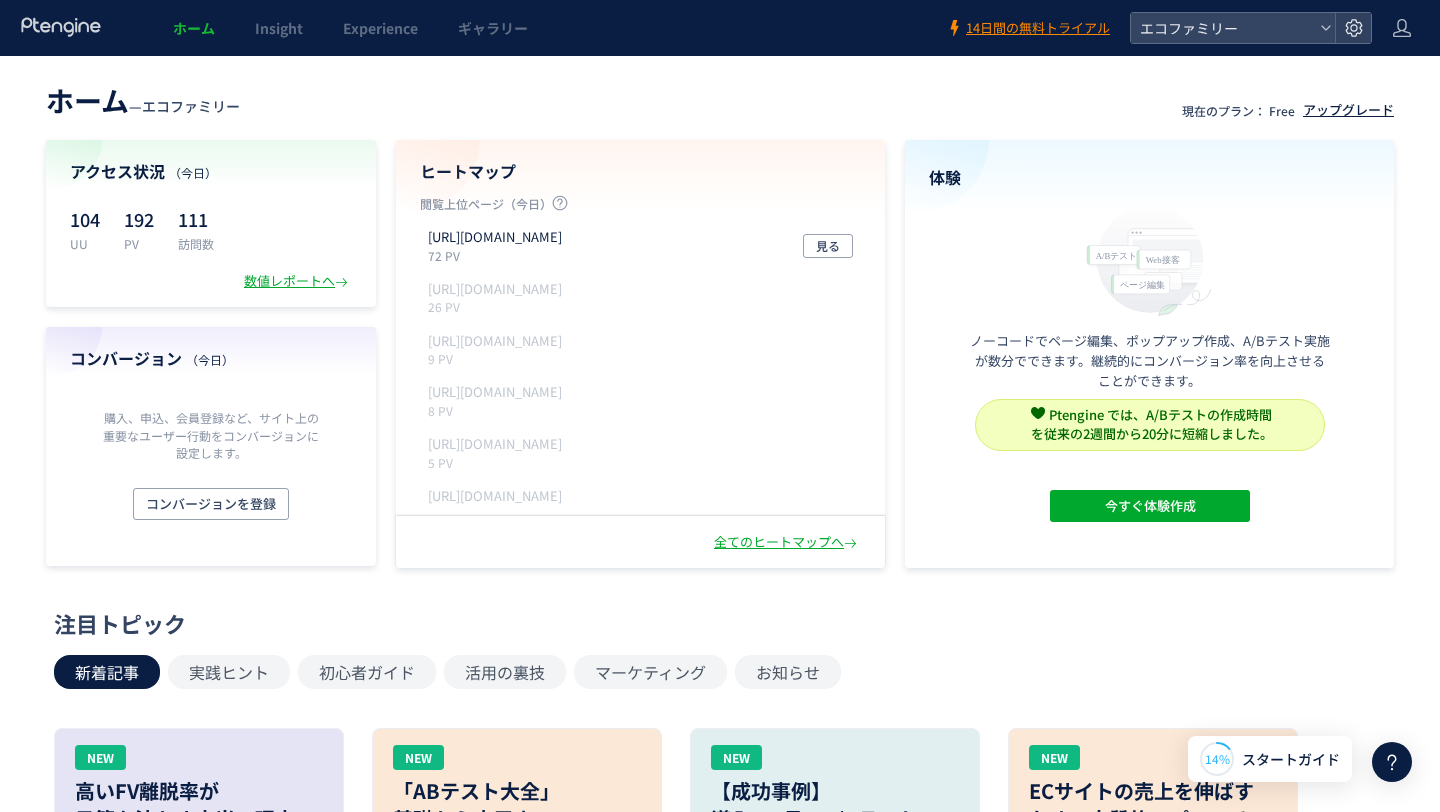 click on "アップグレード" at bounding box center (1348, 110) 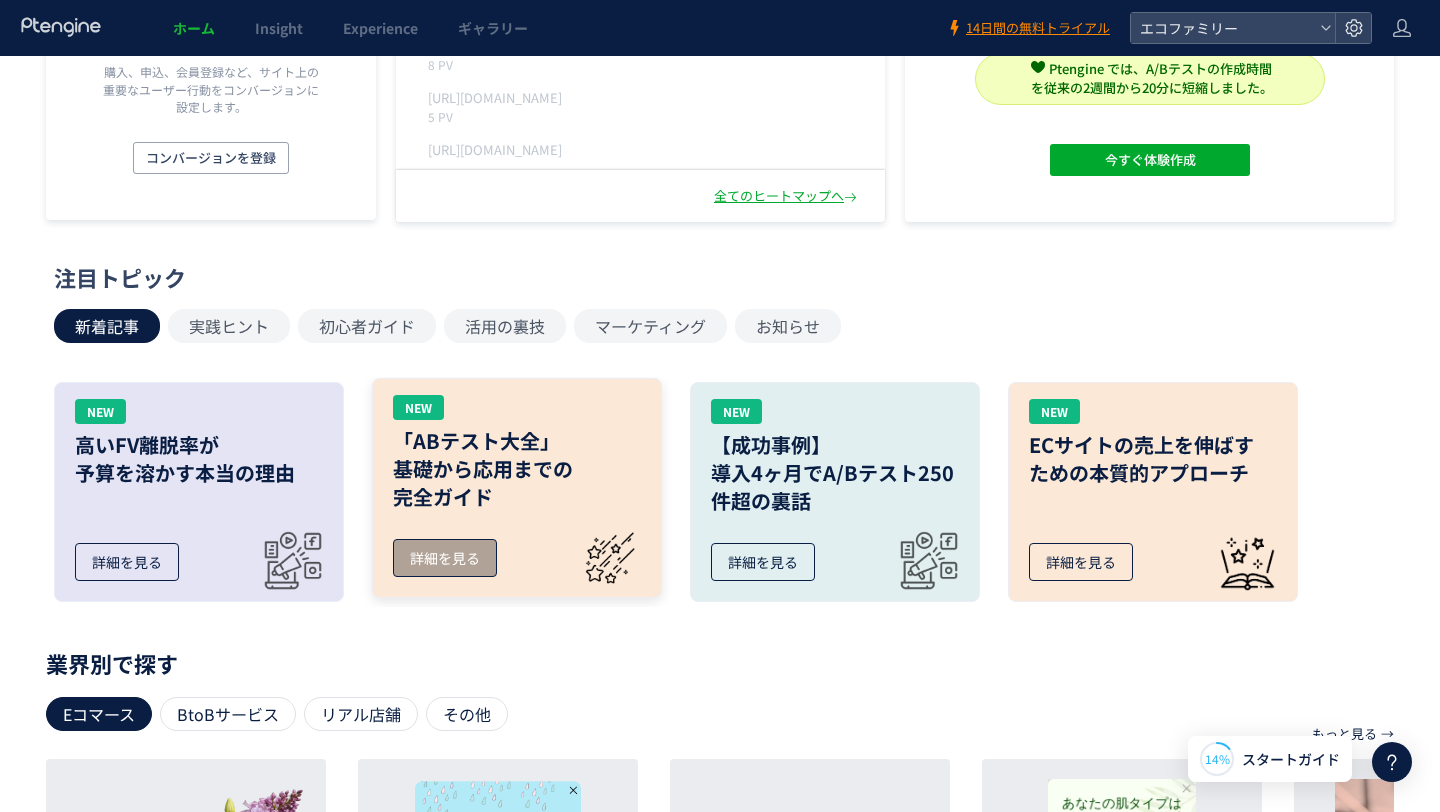 scroll, scrollTop: 0, scrollLeft: 0, axis: both 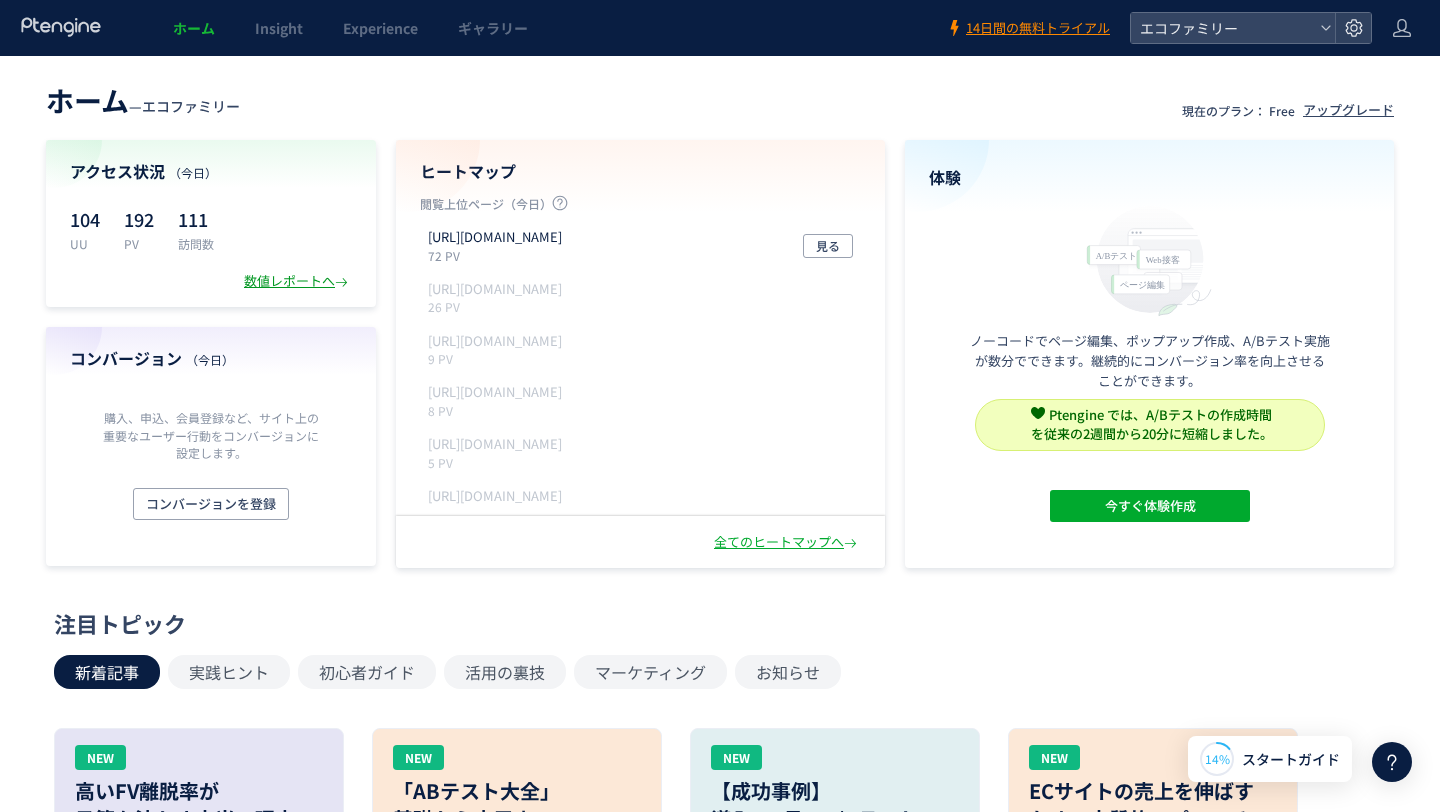 click on "数値レポートへ" at bounding box center (298, 281) 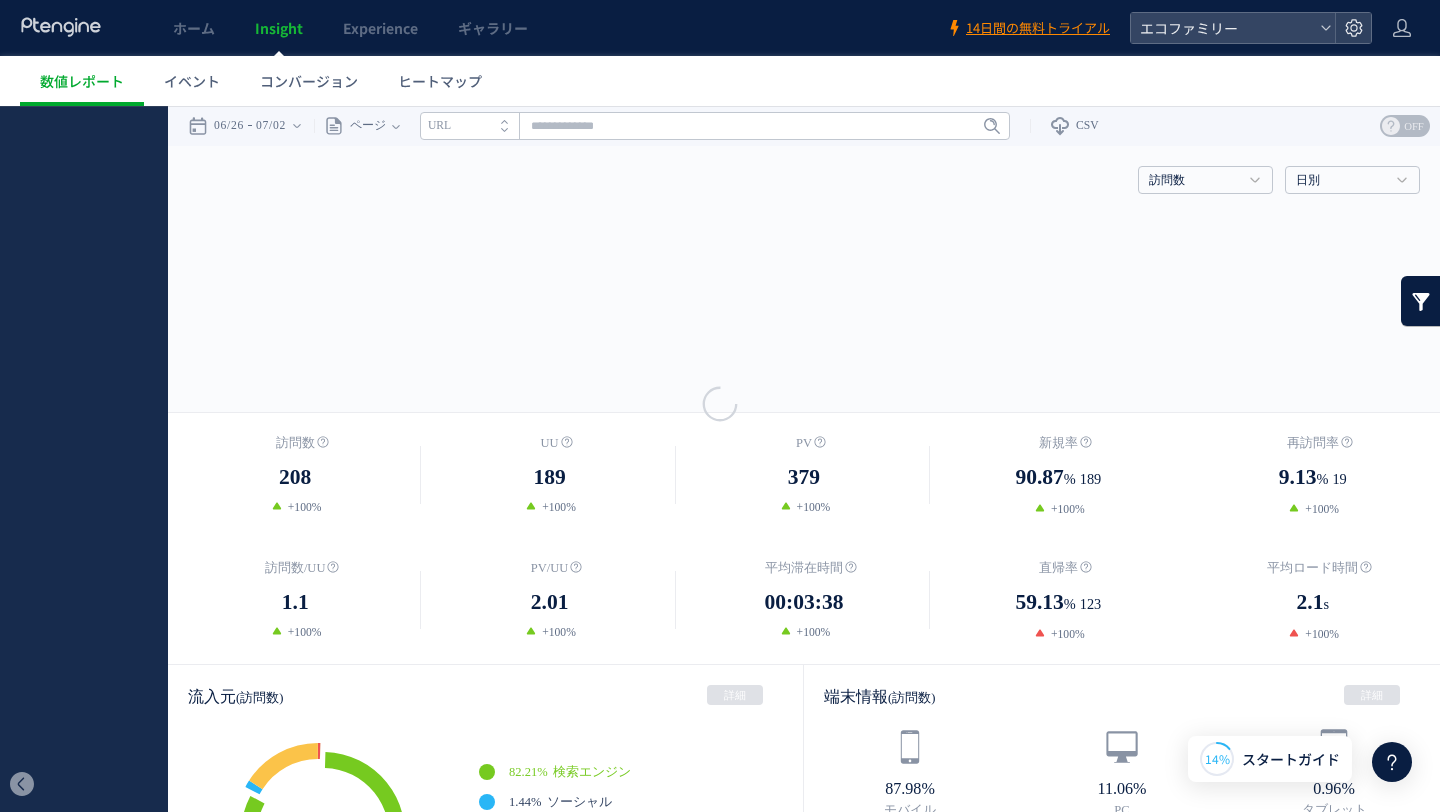 scroll, scrollTop: 0, scrollLeft: 0, axis: both 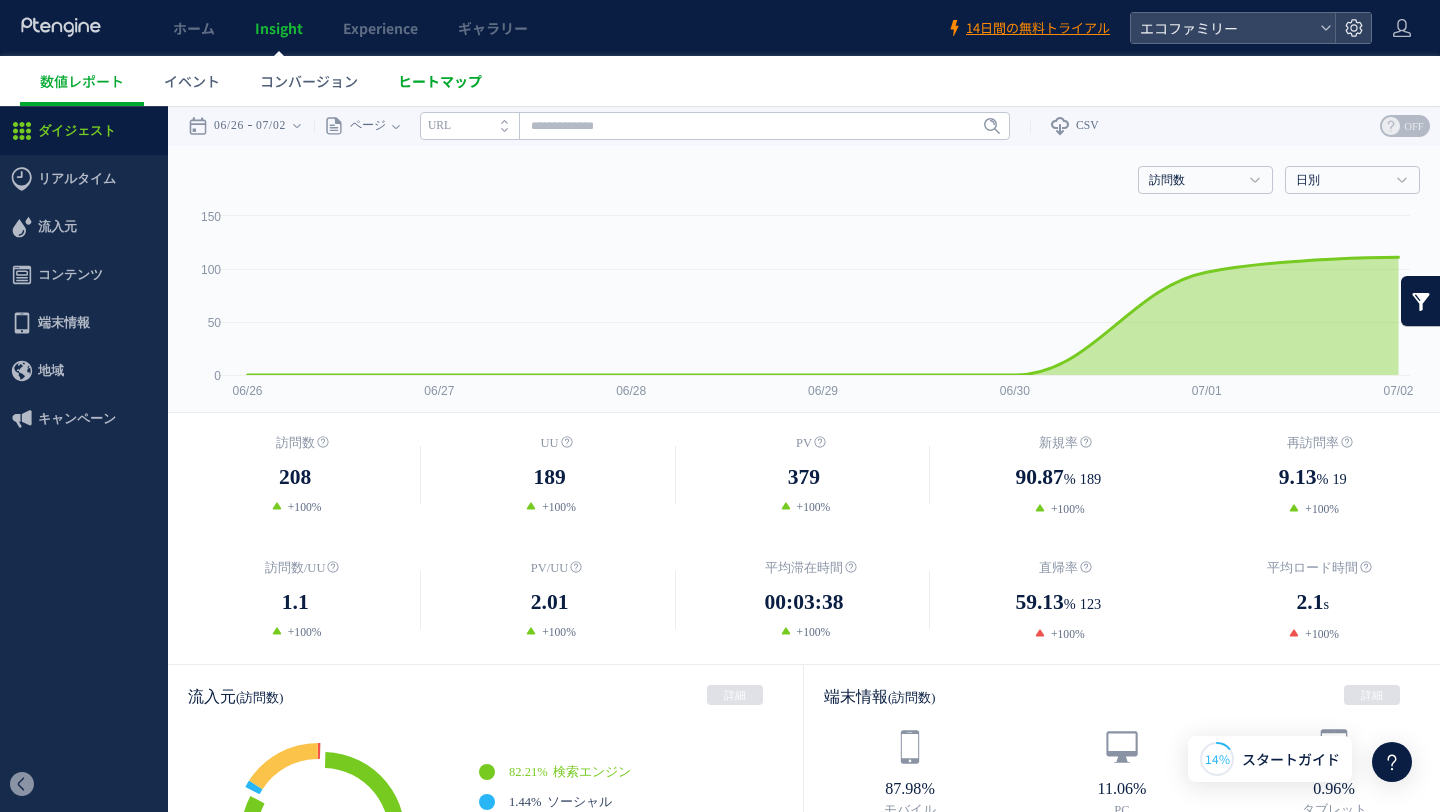 click on "ヒートマップ" at bounding box center (440, 81) 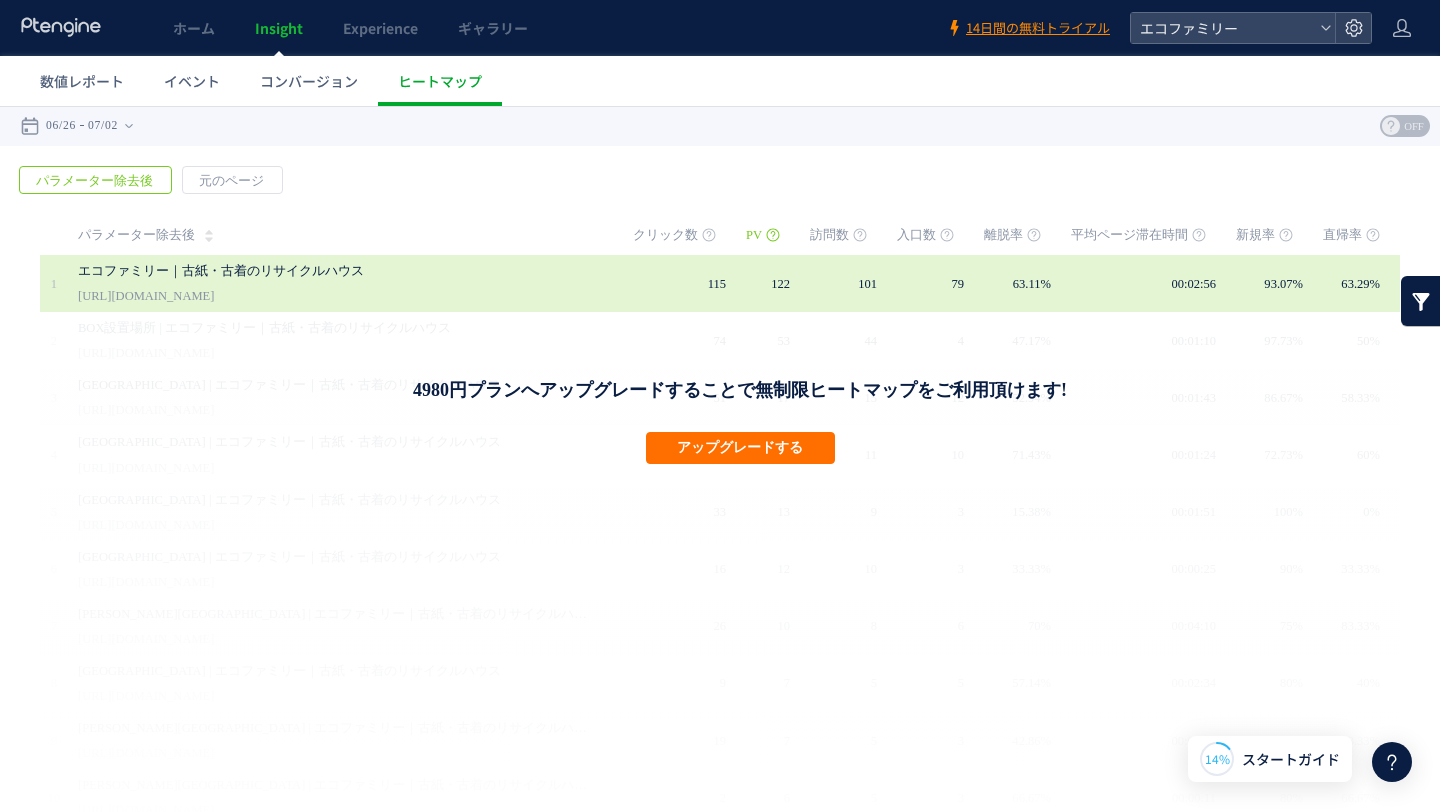 click on "122" at bounding box center (778, 283) 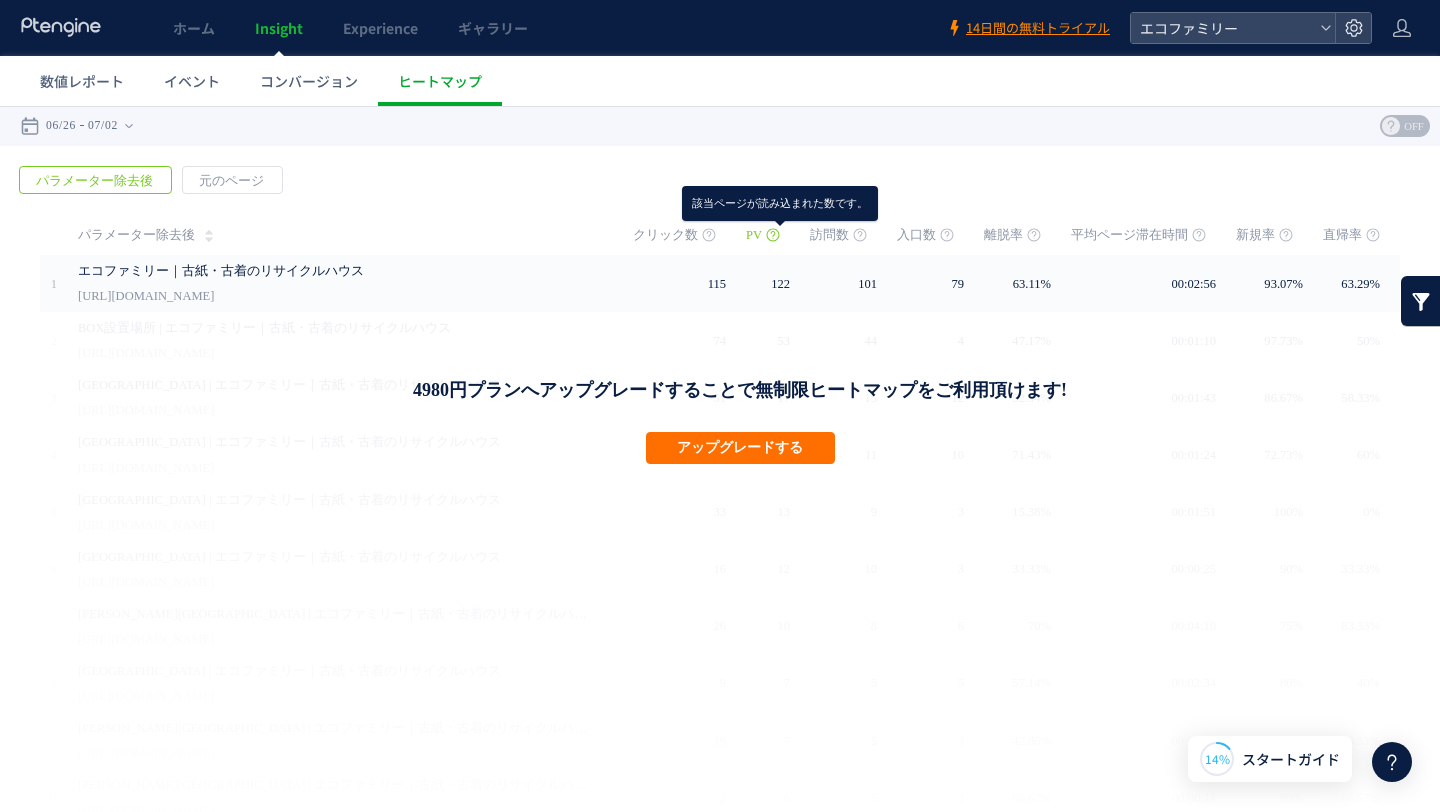 click 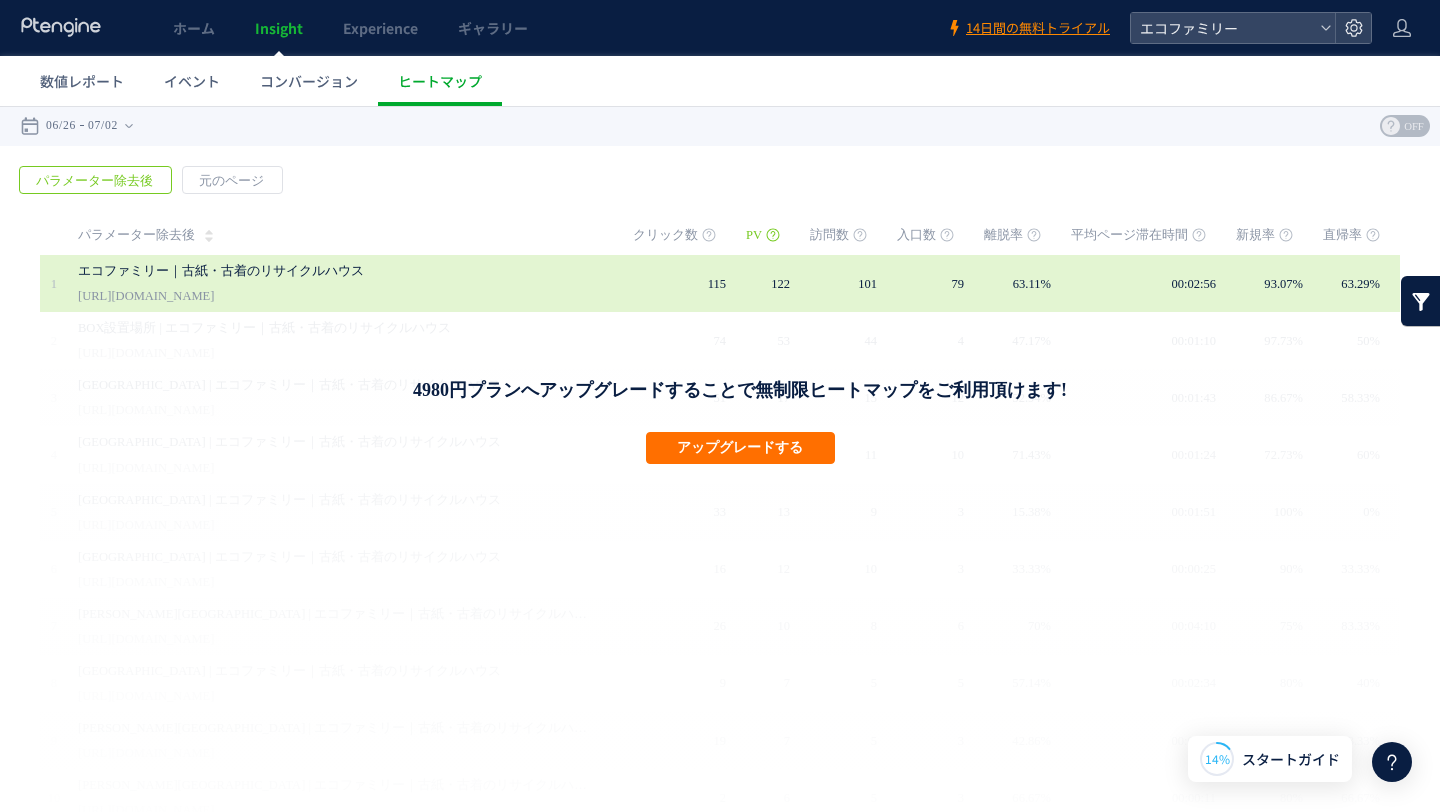 click on "エコファミリー｜古紙・古着のリサイクルハウス
https://ecofamily.jp" at bounding box center [341, 283] 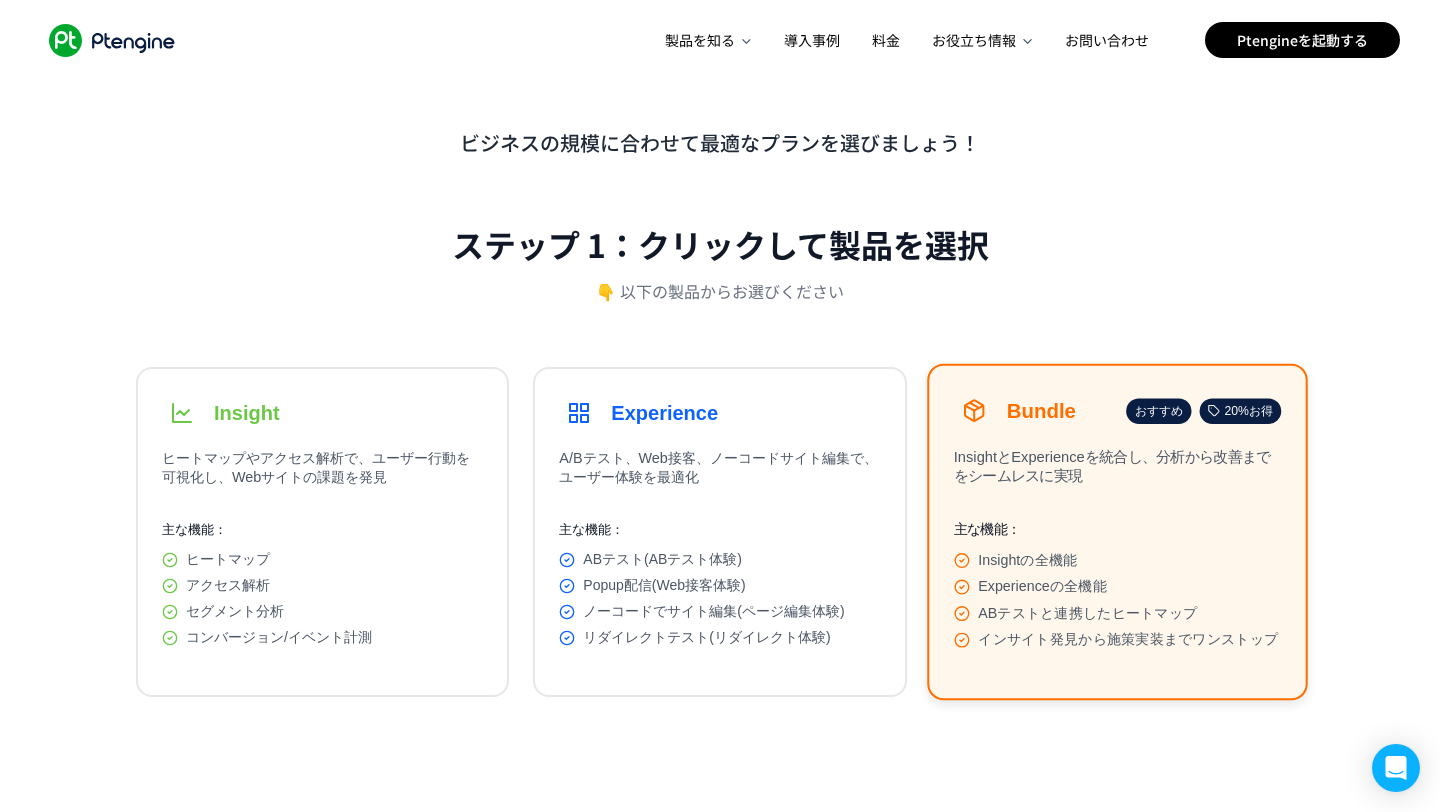scroll, scrollTop: 0, scrollLeft: 0, axis: both 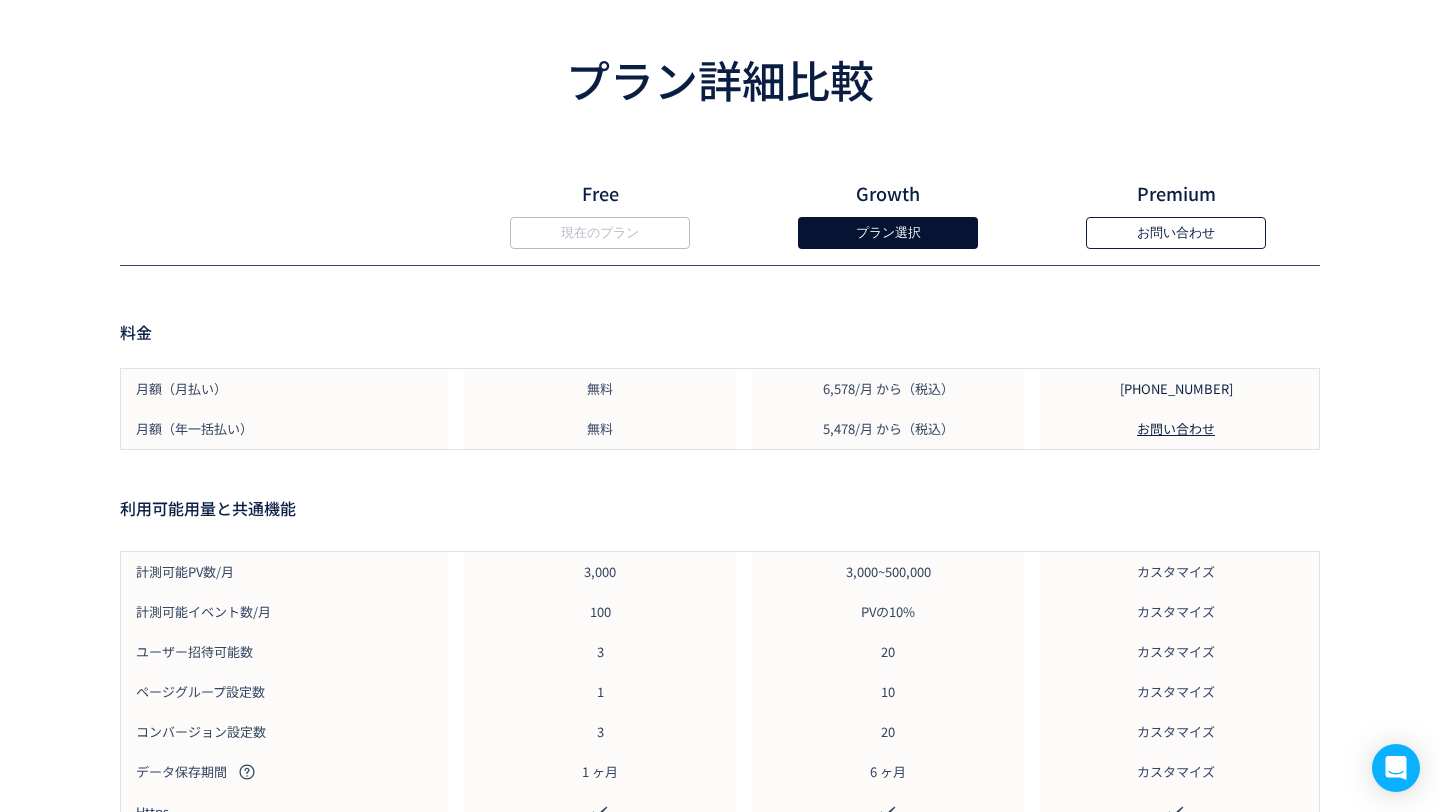 click on "プラン選択" at bounding box center (888, 233) 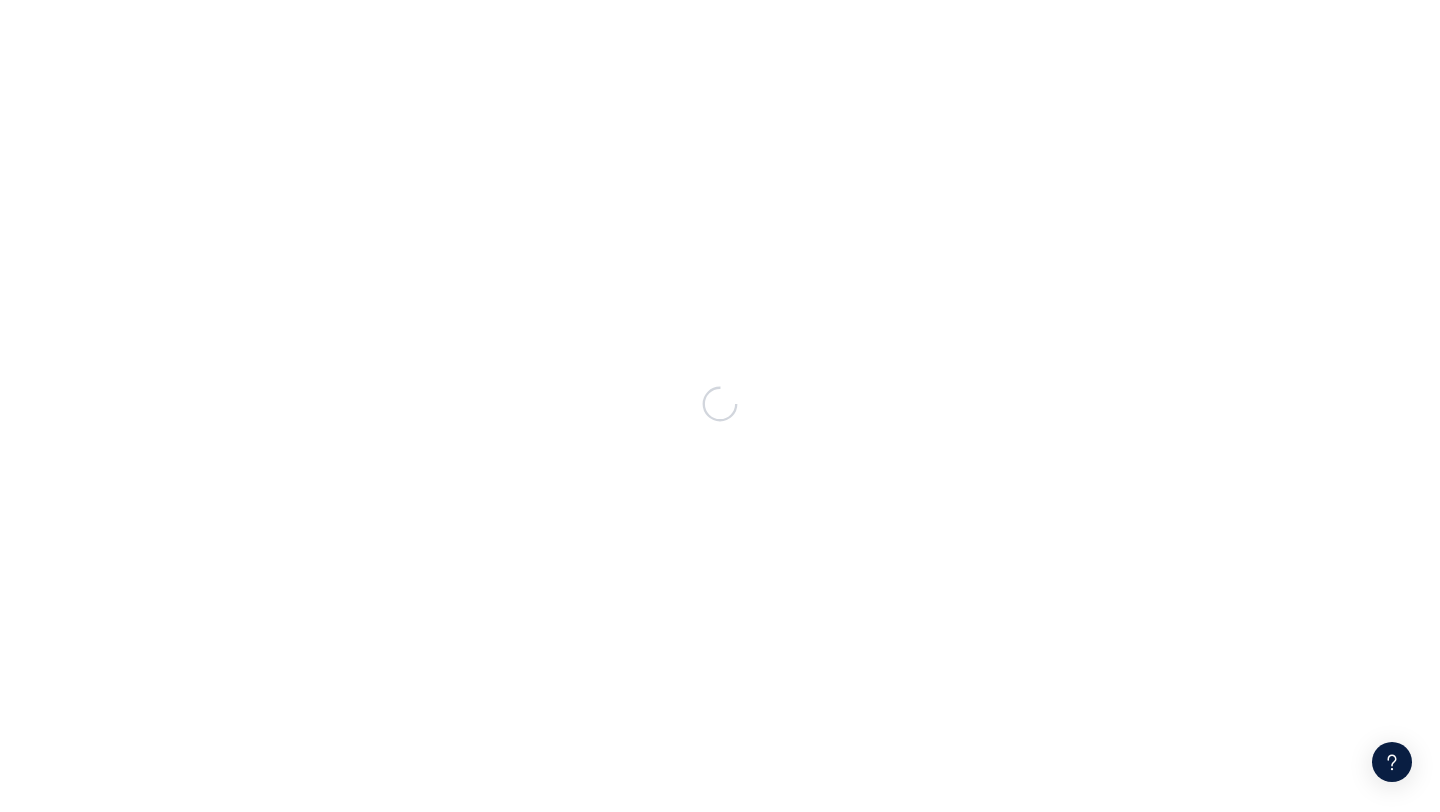 scroll, scrollTop: 0, scrollLeft: 0, axis: both 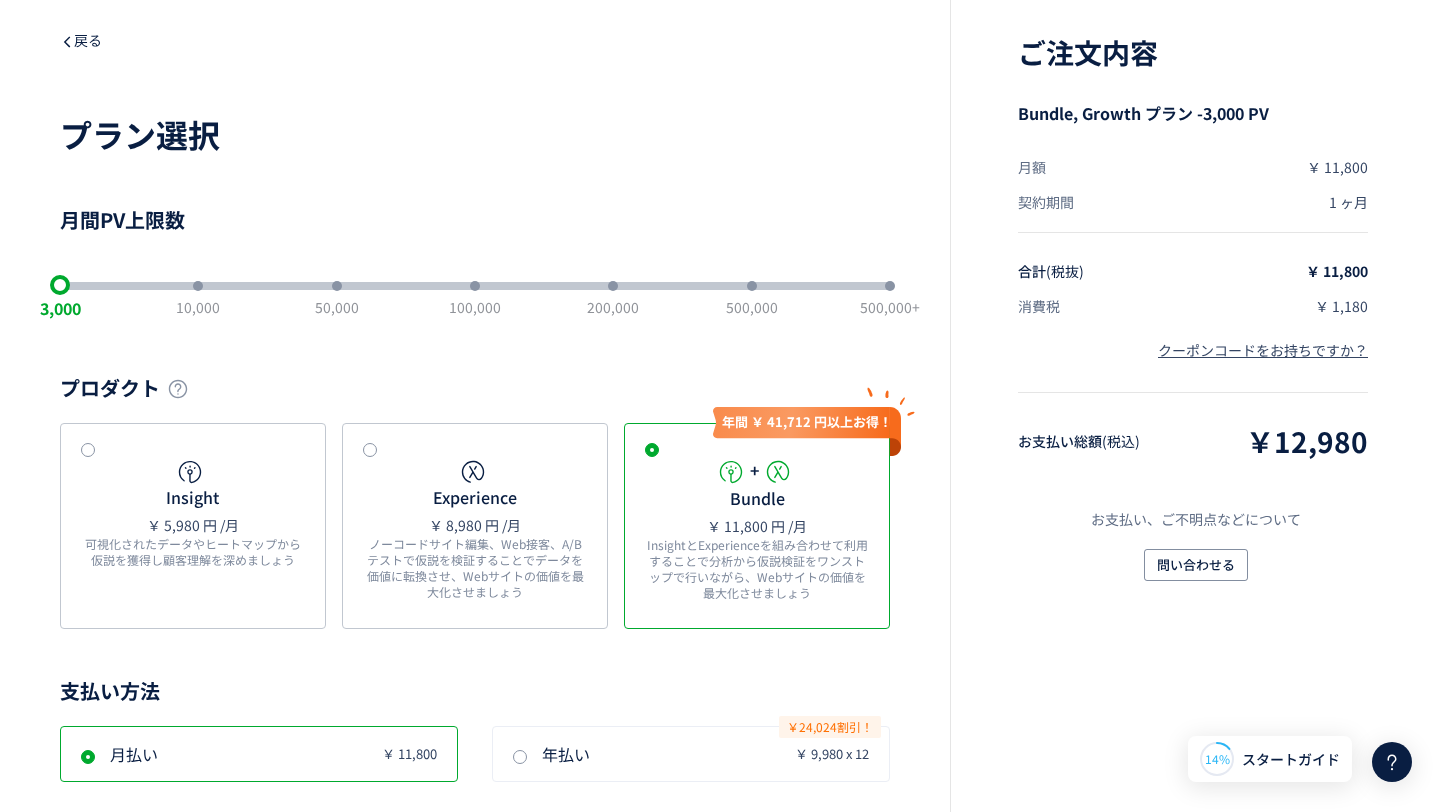 click on "戻る" at bounding box center (81, 40) 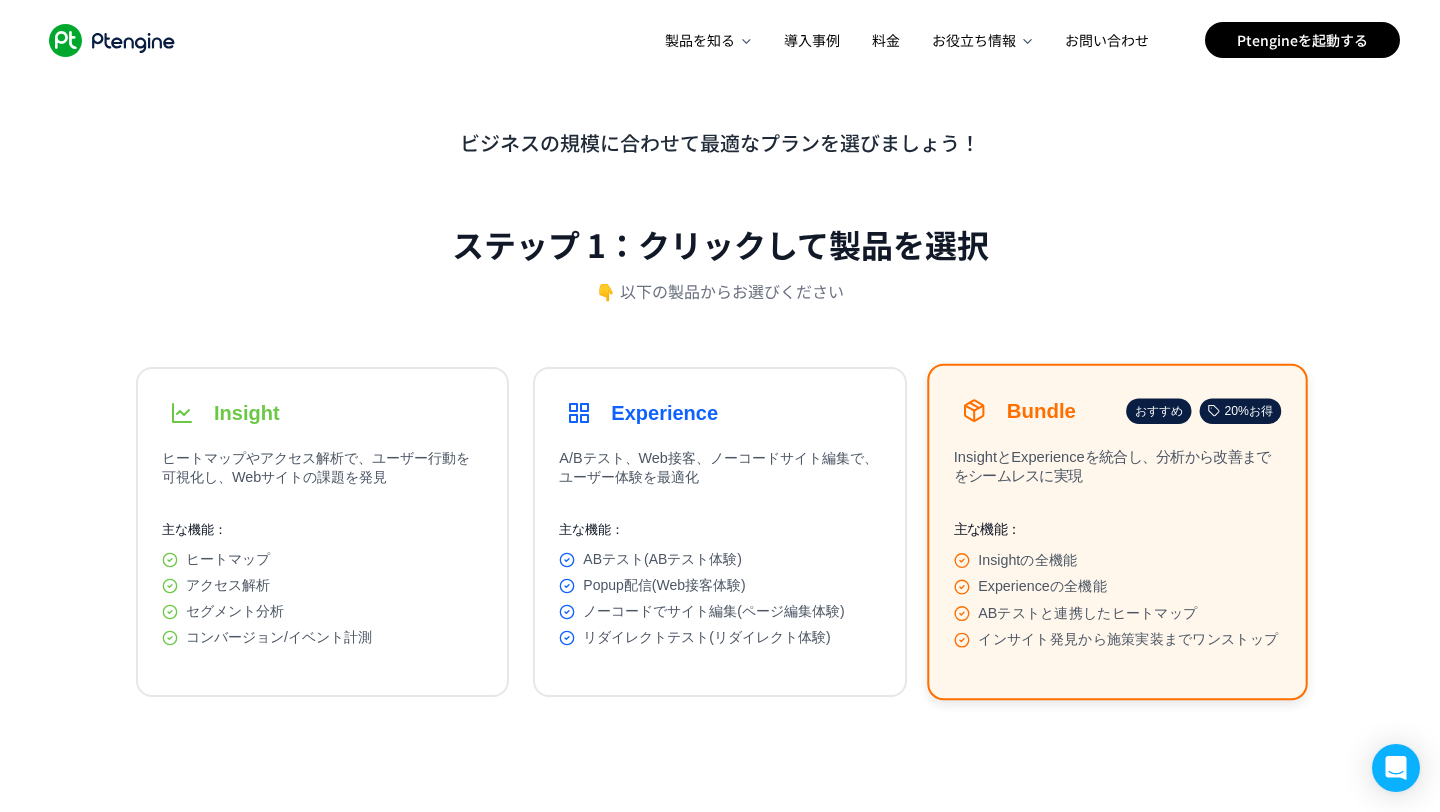 scroll, scrollTop: 0, scrollLeft: 0, axis: both 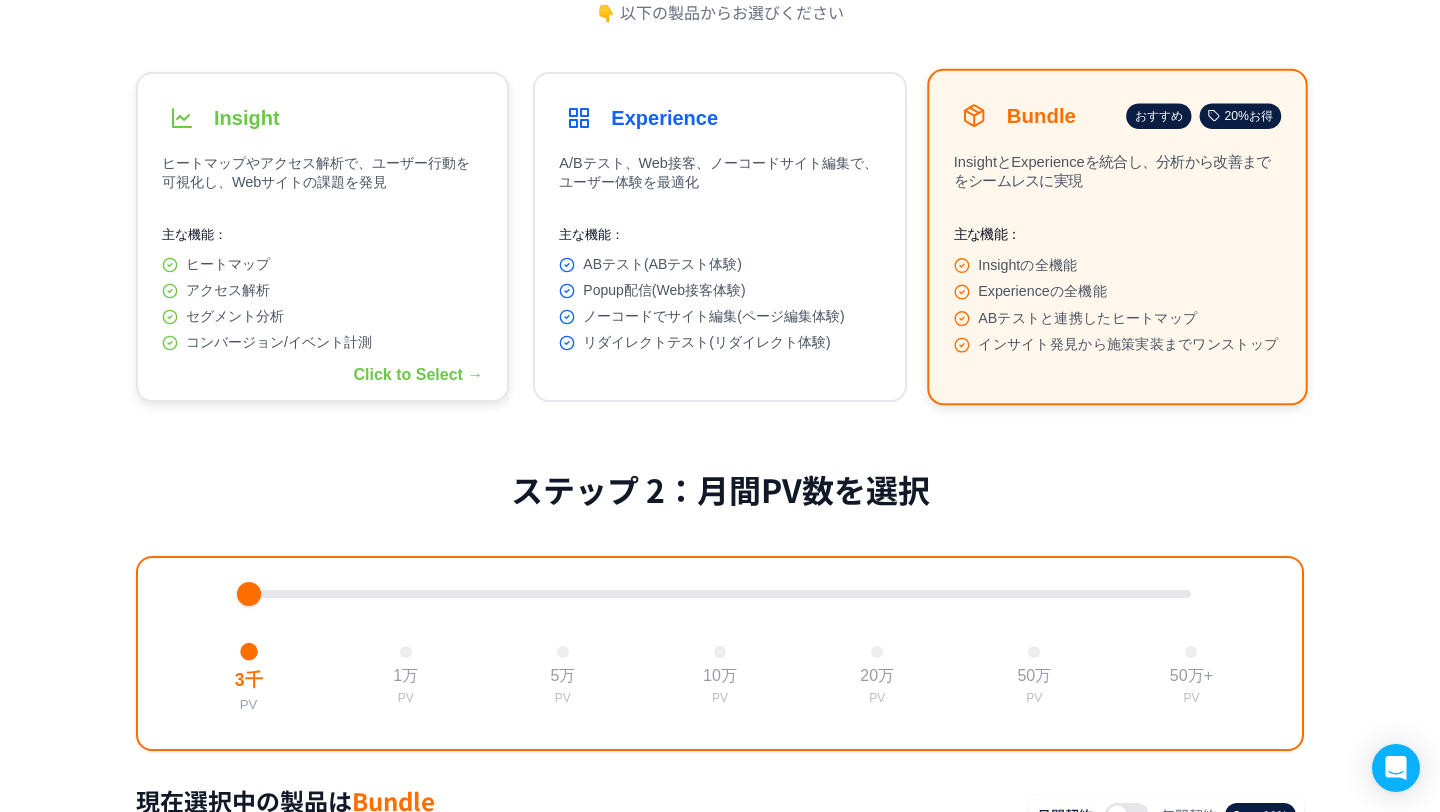 click on "Insight" at bounding box center [322, 118] 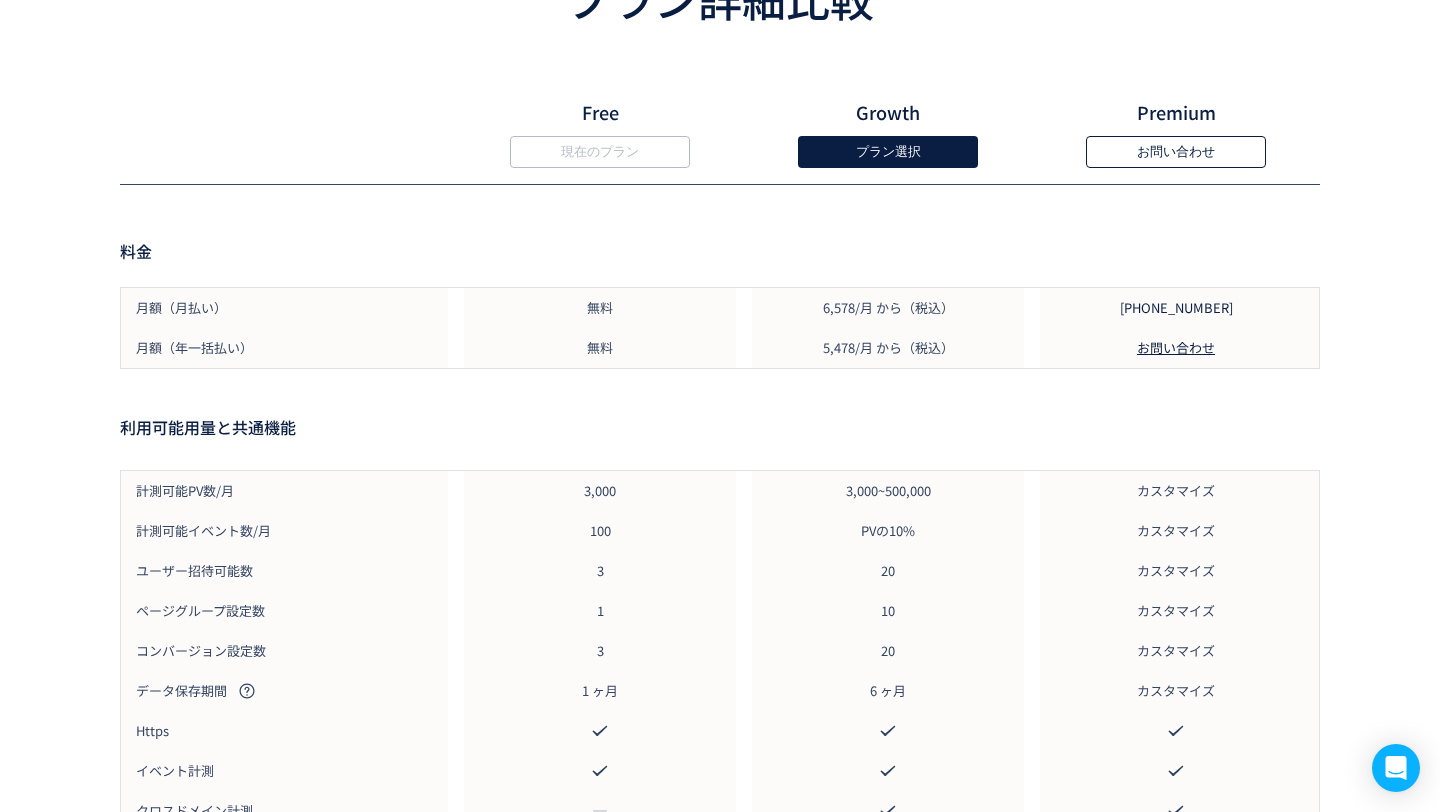 scroll, scrollTop: 1786, scrollLeft: 0, axis: vertical 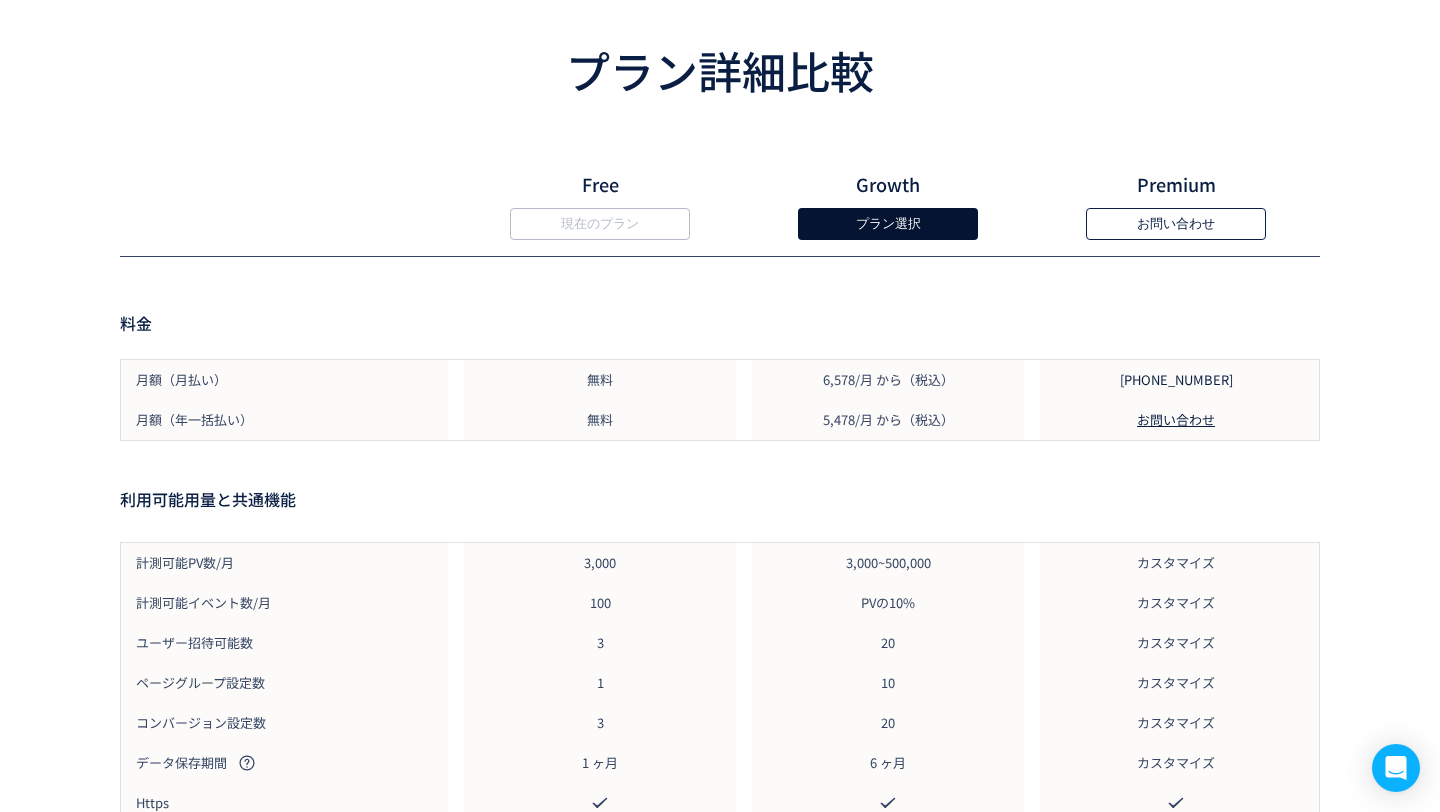 click on "プラン選択" at bounding box center (888, 224) 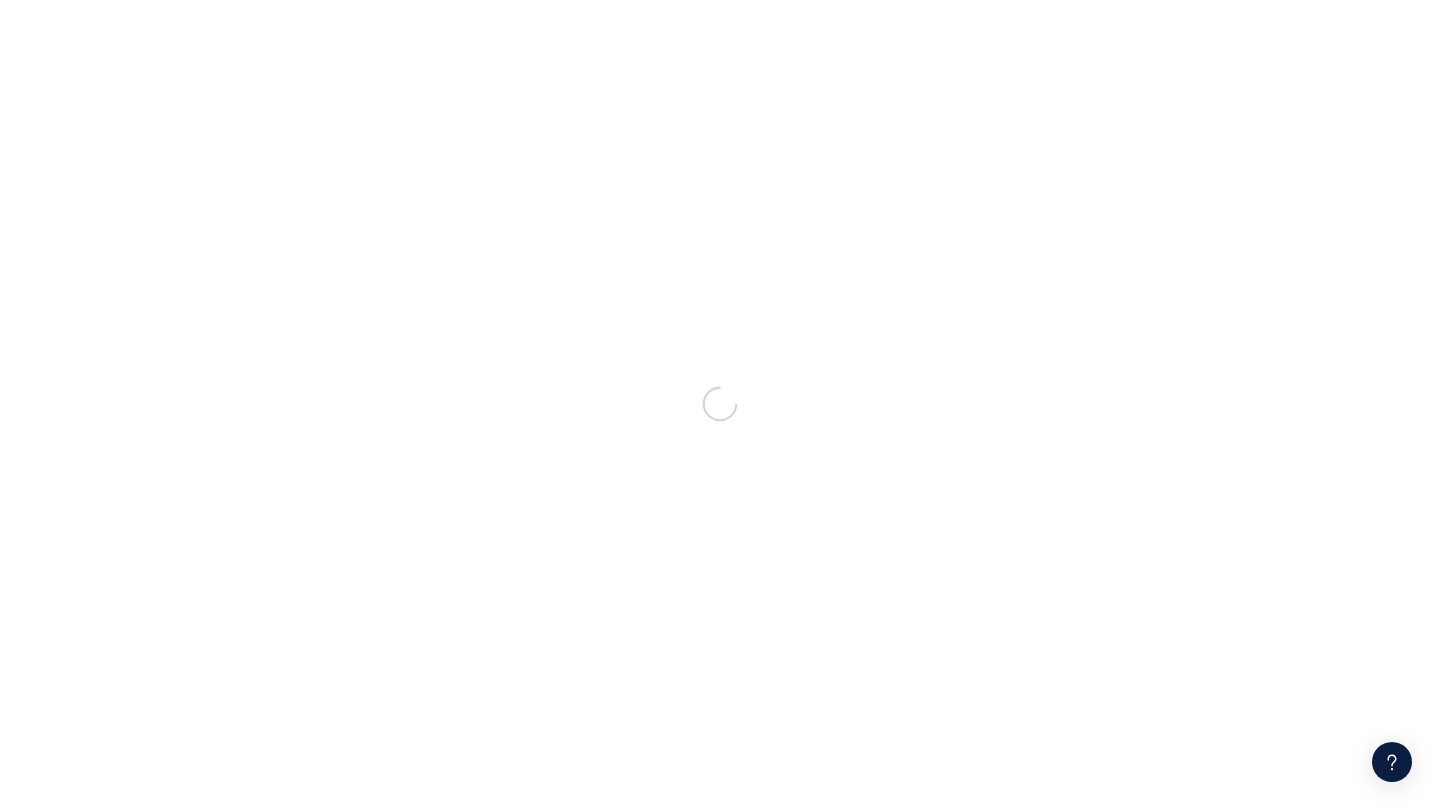 scroll, scrollTop: 0, scrollLeft: 0, axis: both 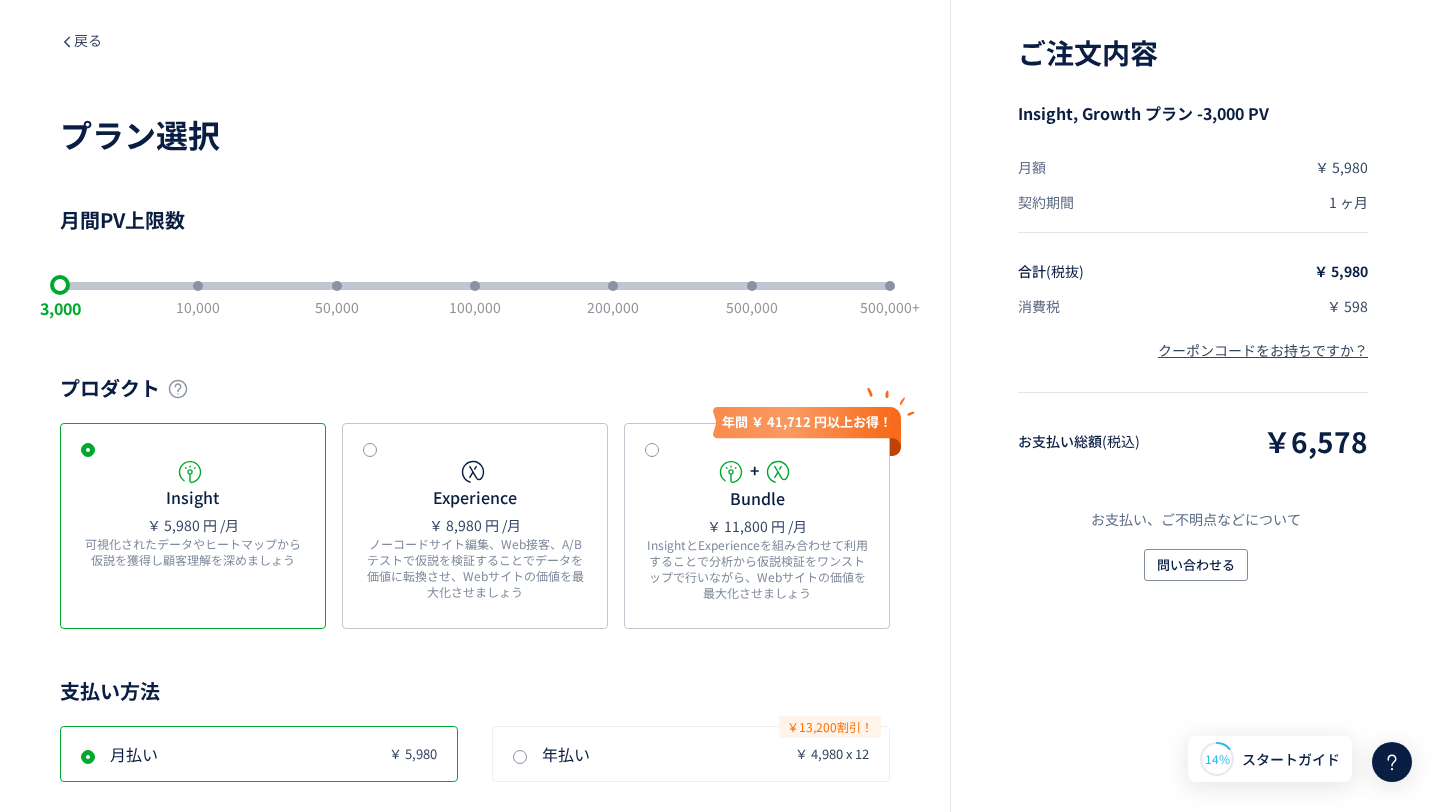 click on "Insight ￥ 5,980 円 /月 可視化されたデータやヒートマップから仮説を獲得し顧客理解を深めましょう" 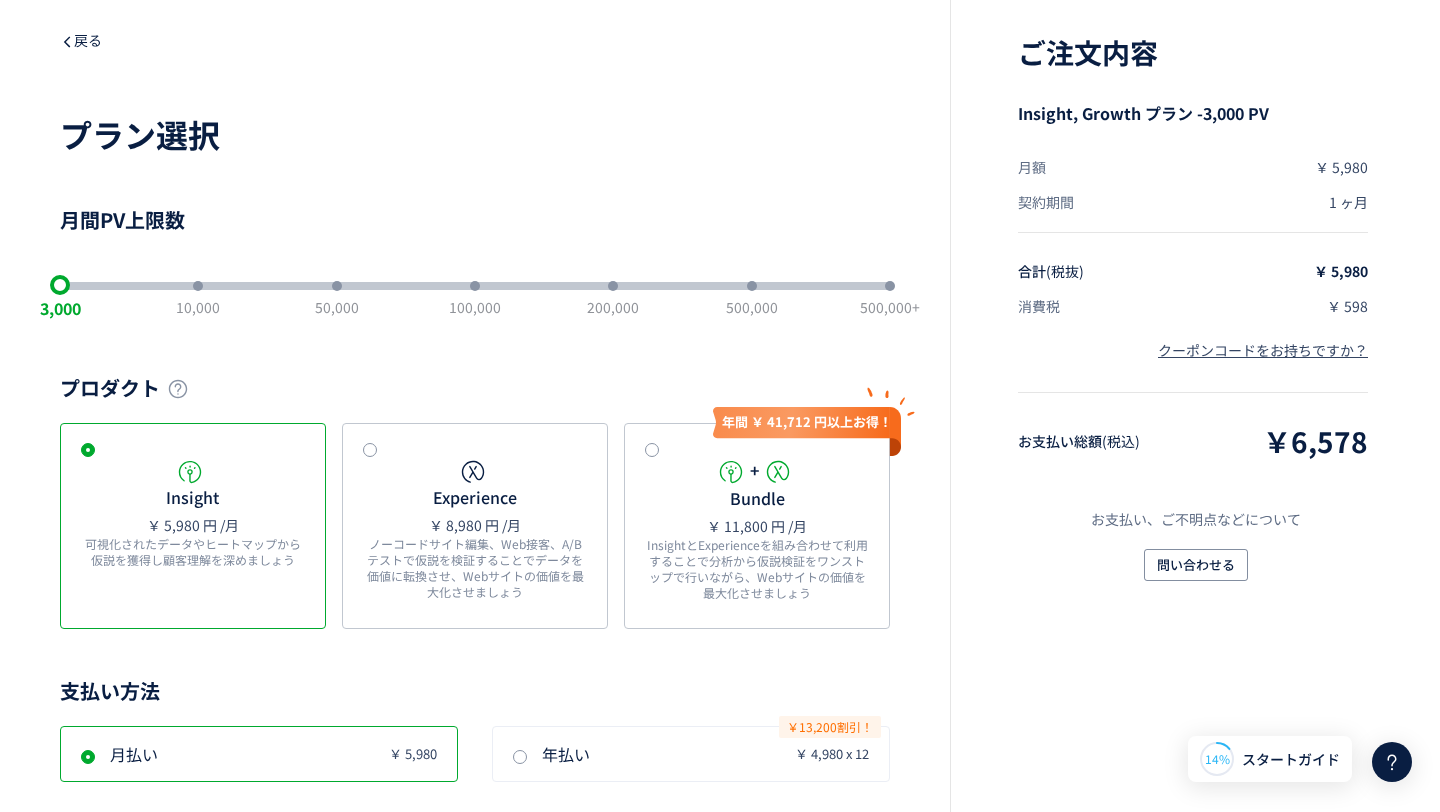 click on "戻る" at bounding box center [81, 40] 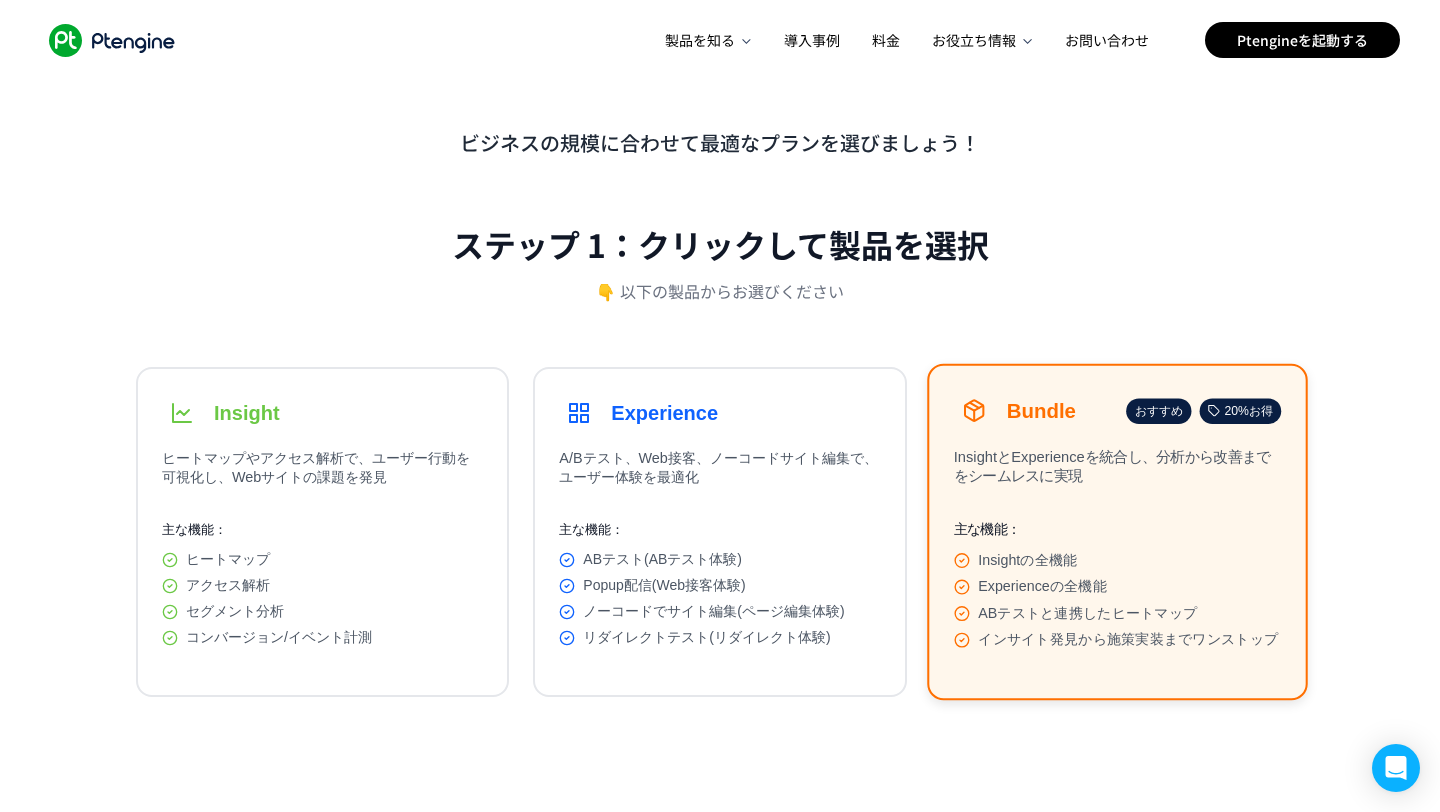 scroll, scrollTop: 0, scrollLeft: 0, axis: both 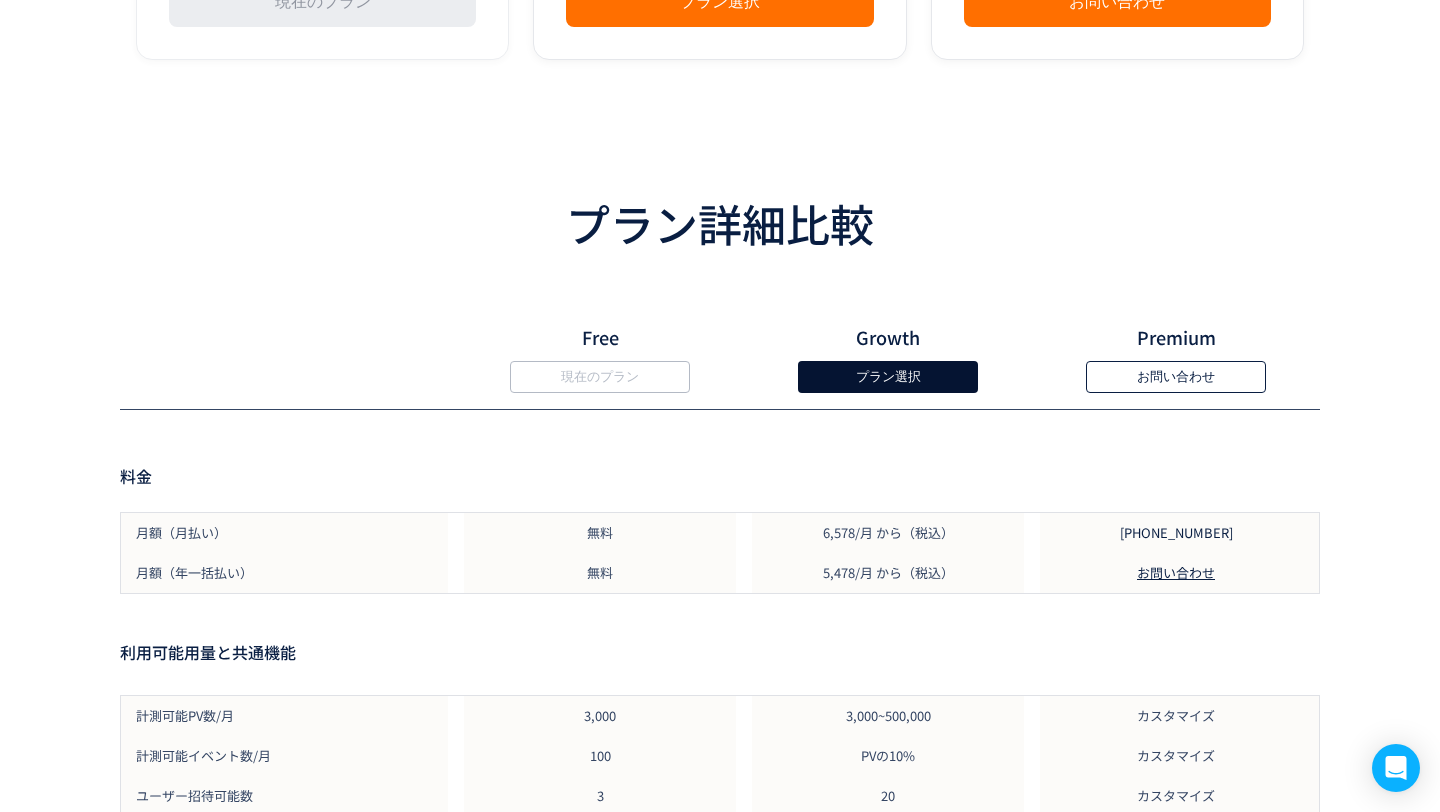 click on "プラン選択" at bounding box center (888, 377) 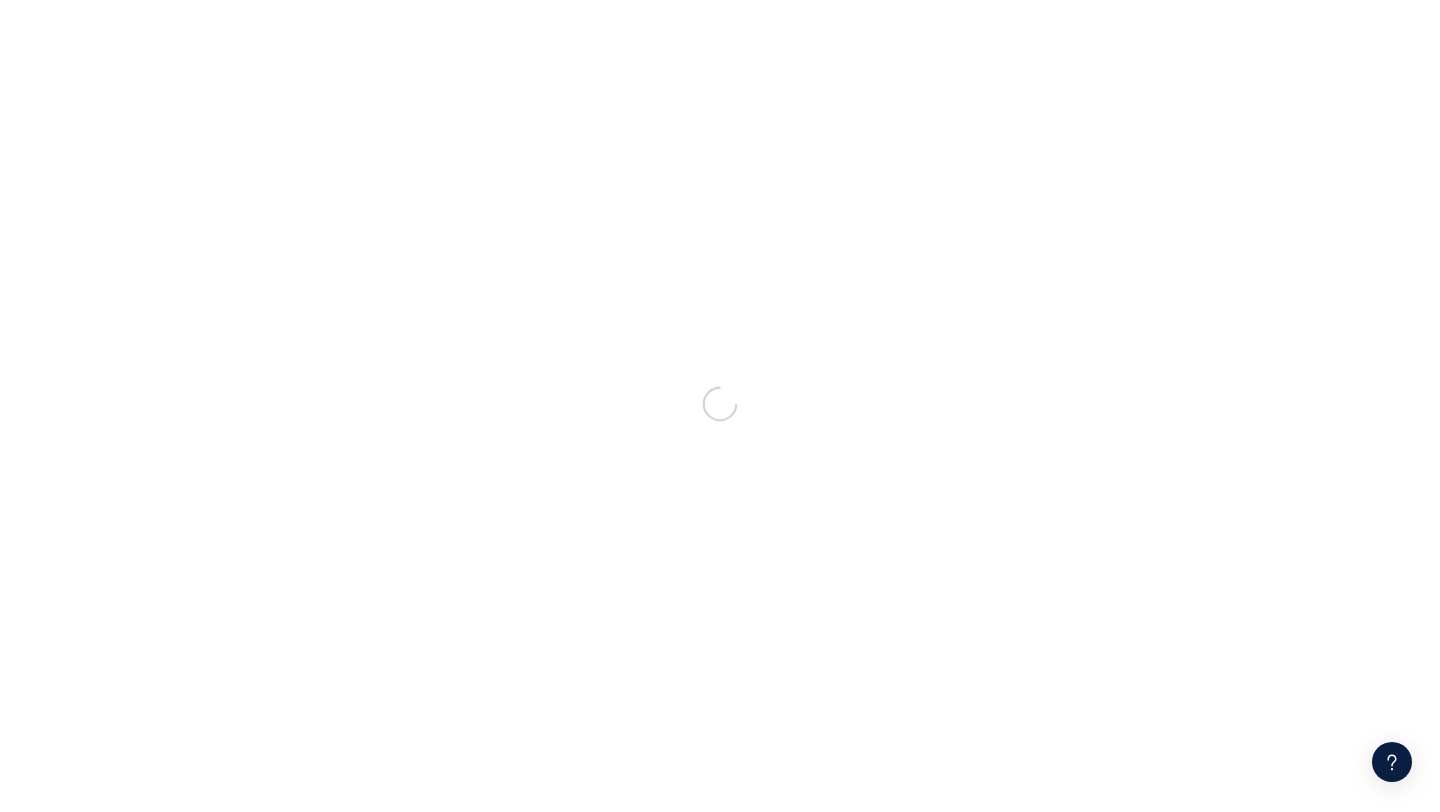 scroll, scrollTop: 0, scrollLeft: 0, axis: both 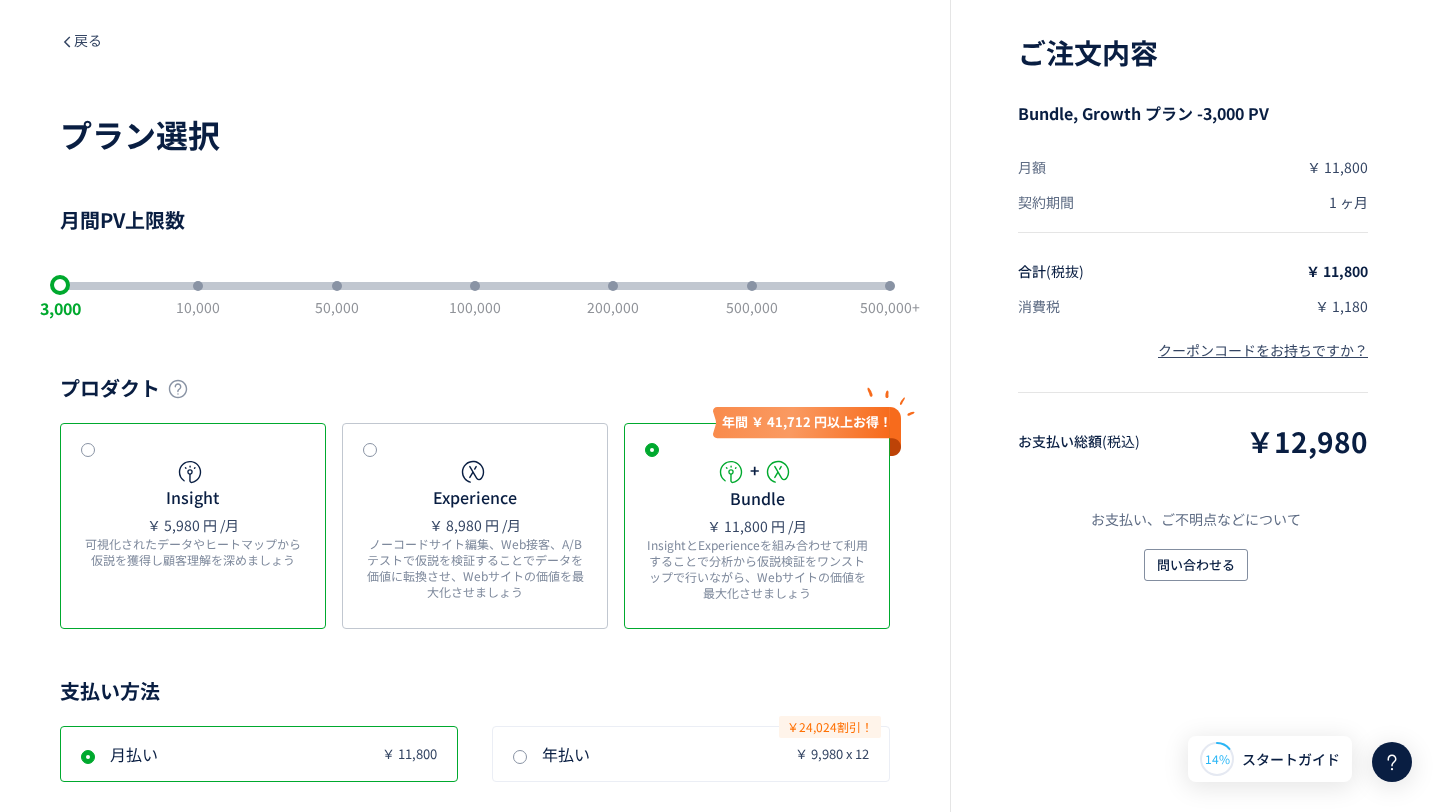 click on "可視化されたデータやヒートマップから仮説を獲得し顧客理解を深めましょう" at bounding box center (193, 552) 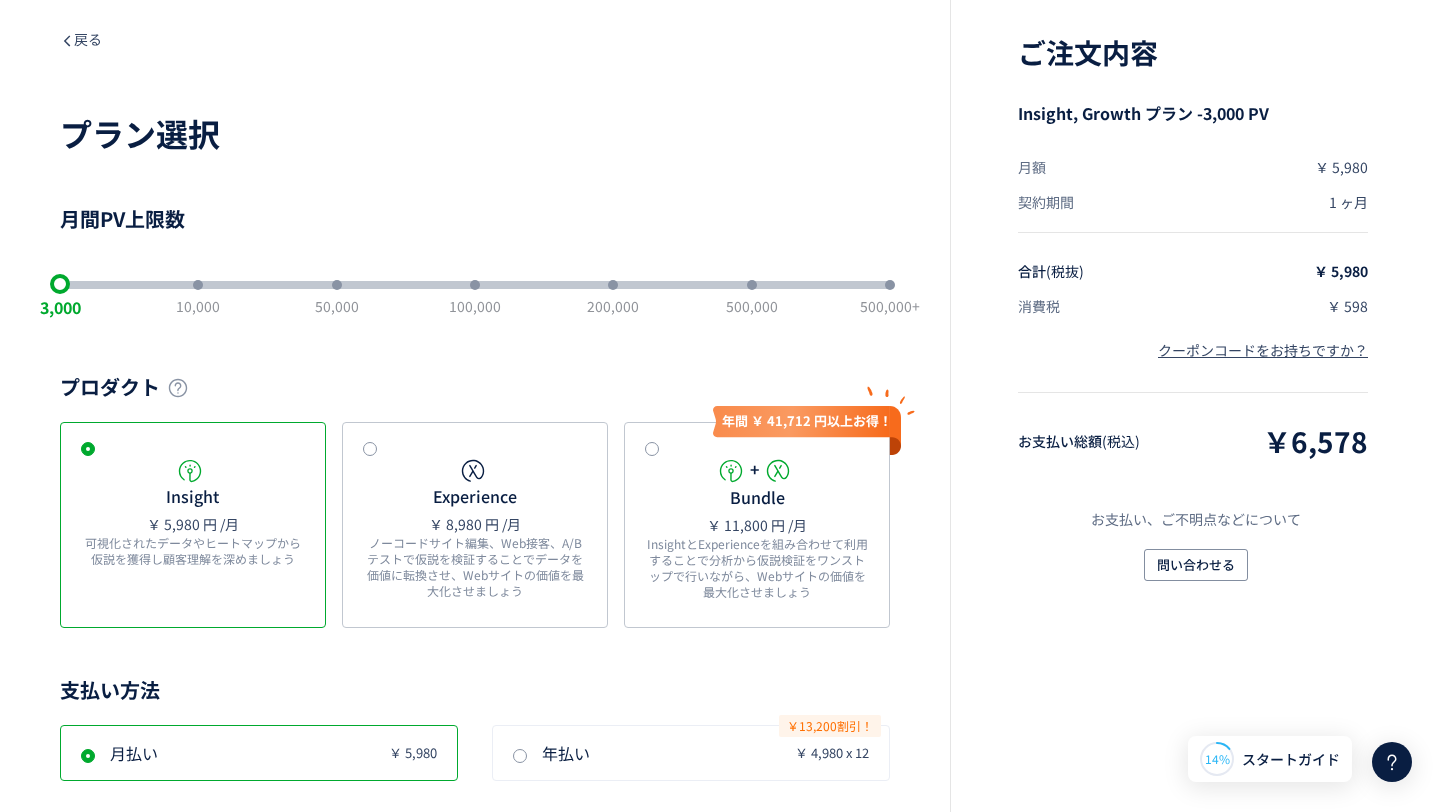 scroll, scrollTop: 0, scrollLeft: 0, axis: both 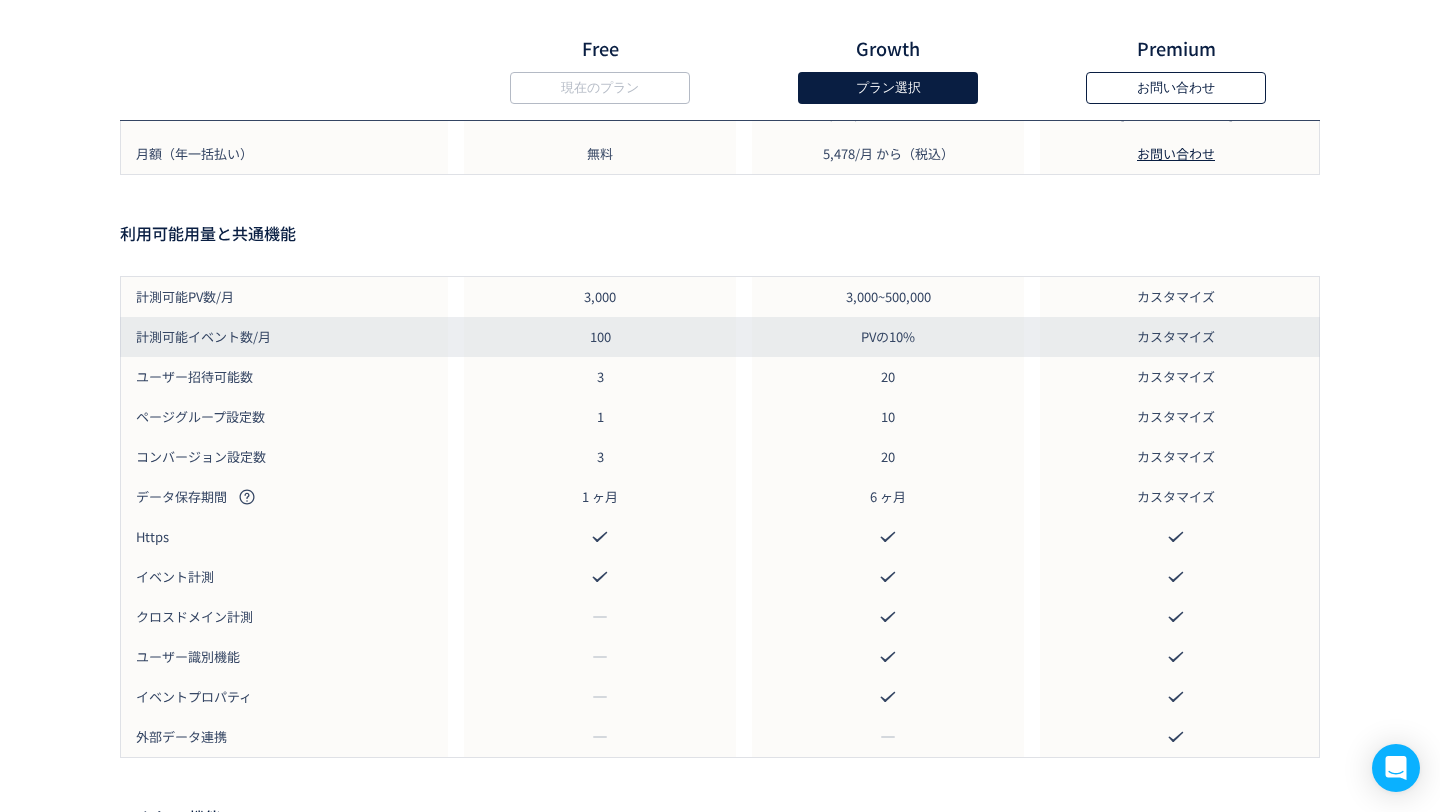 click on "100" at bounding box center [600, 337] 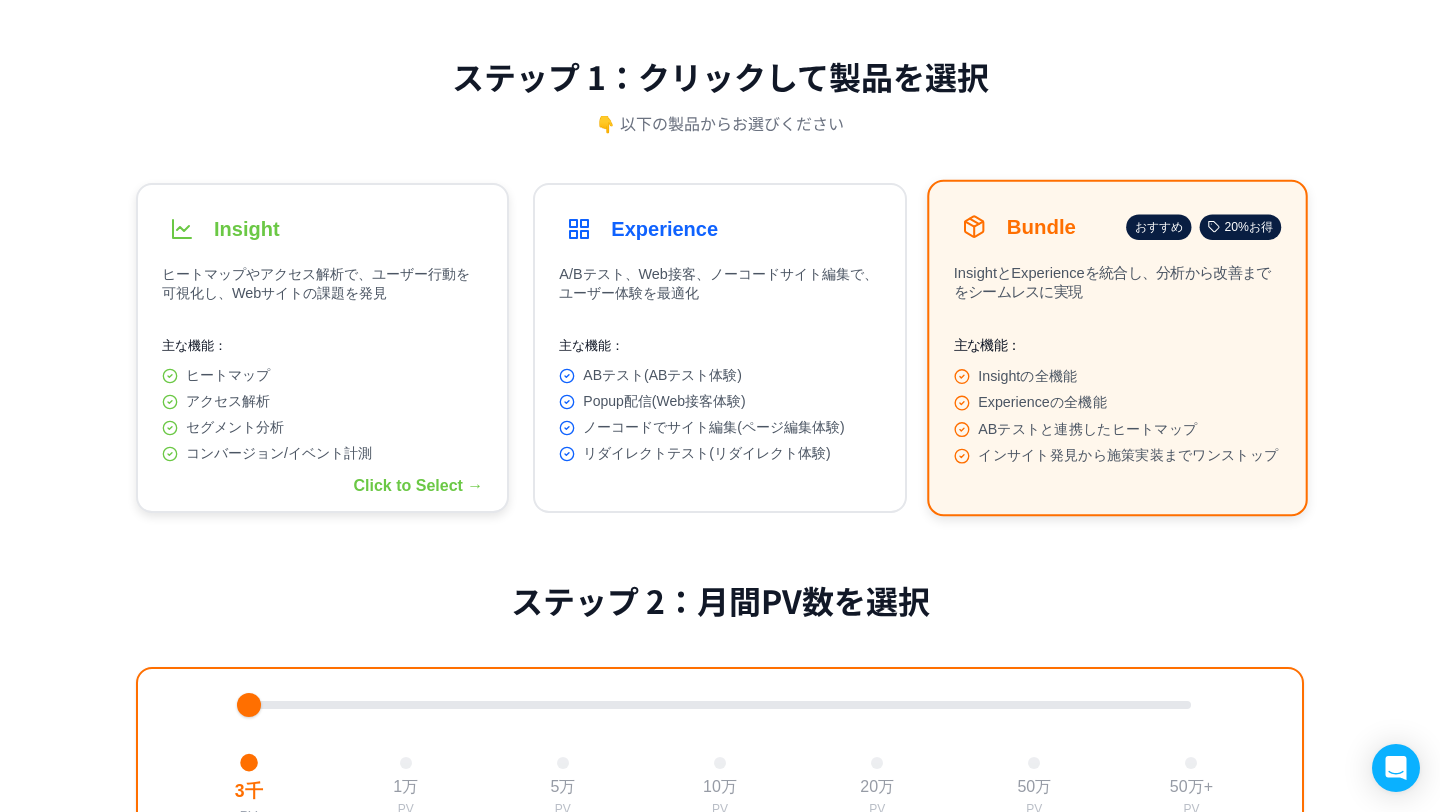 scroll, scrollTop: 252, scrollLeft: 0, axis: vertical 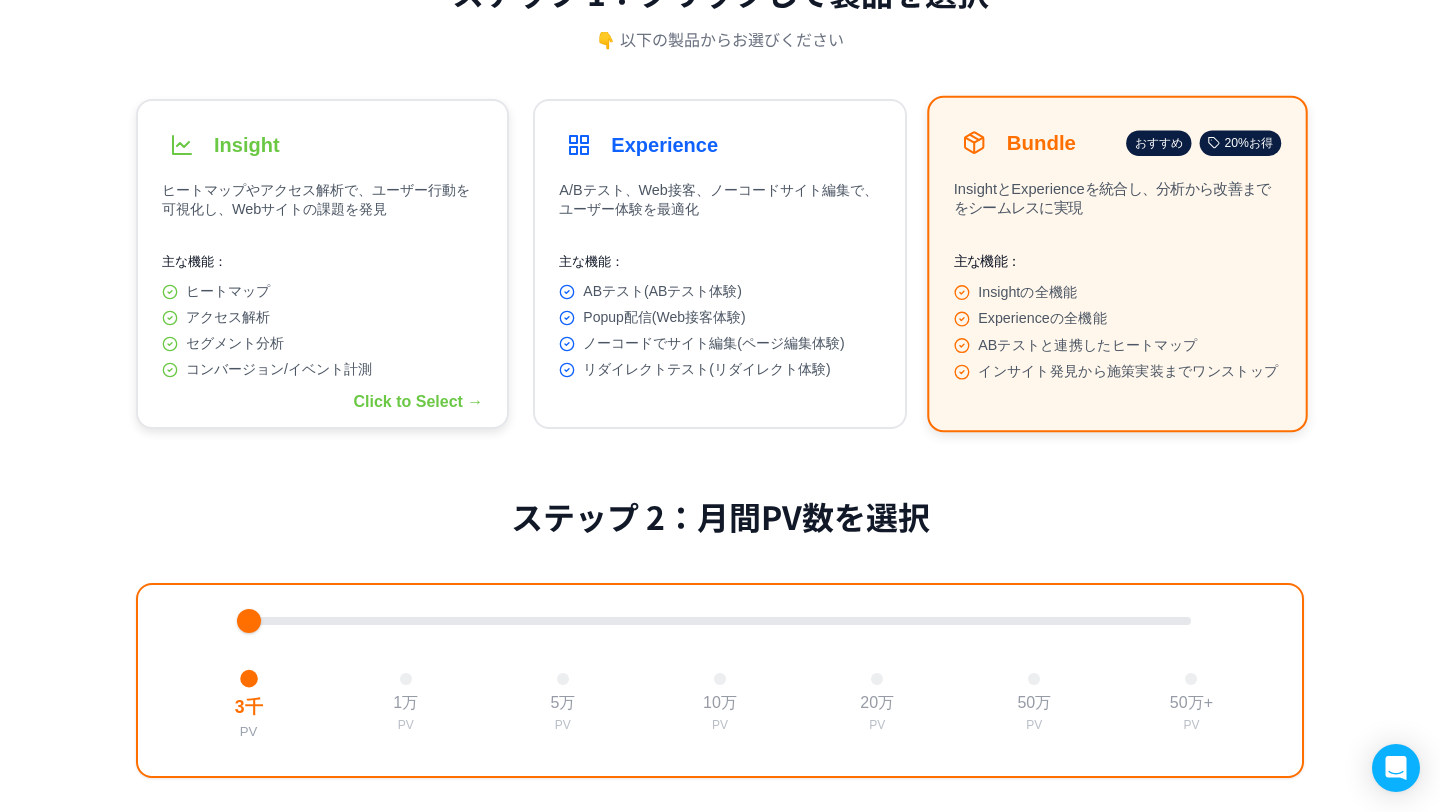 click on "ヒートマップ" at bounding box center (322, 292) 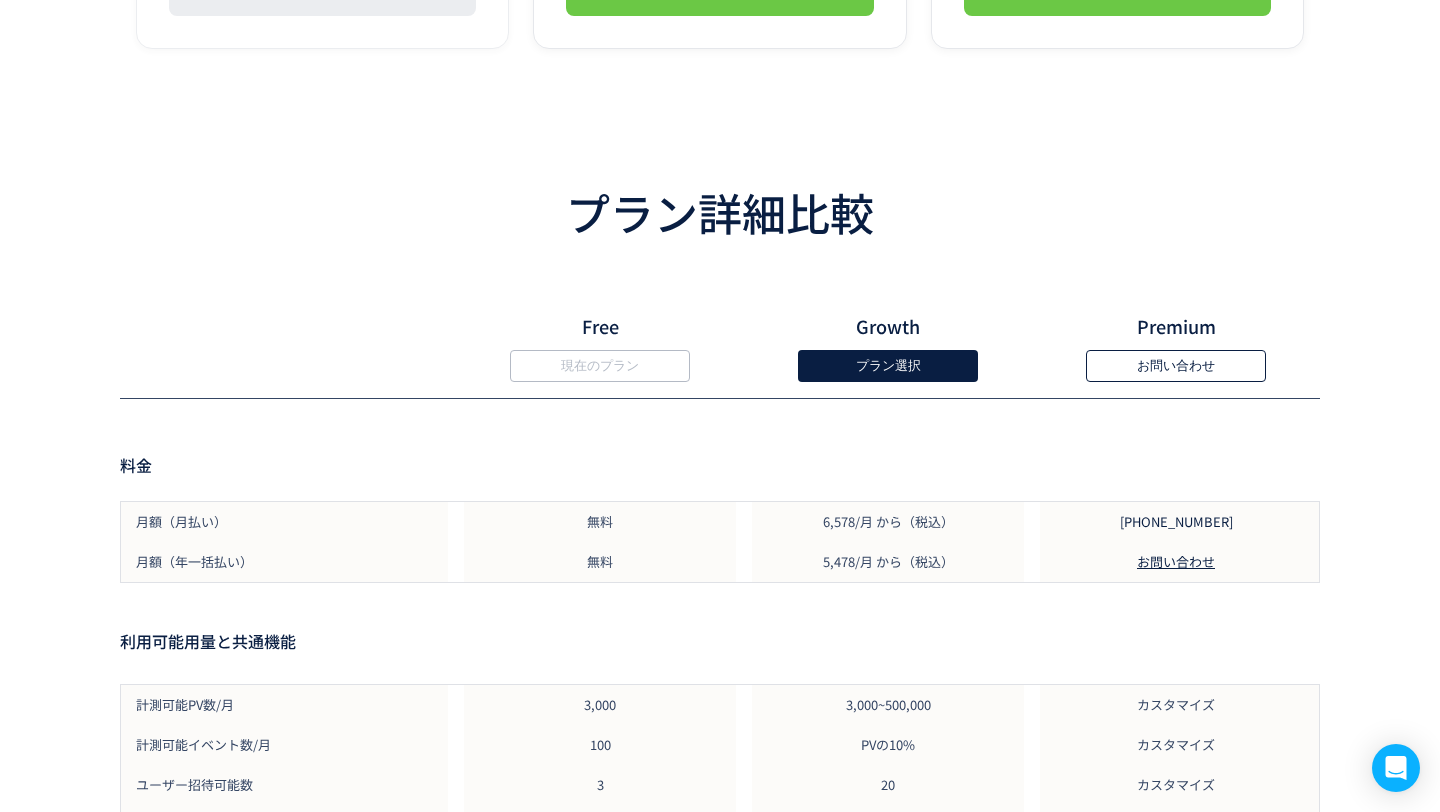 scroll, scrollTop: 1673, scrollLeft: 0, axis: vertical 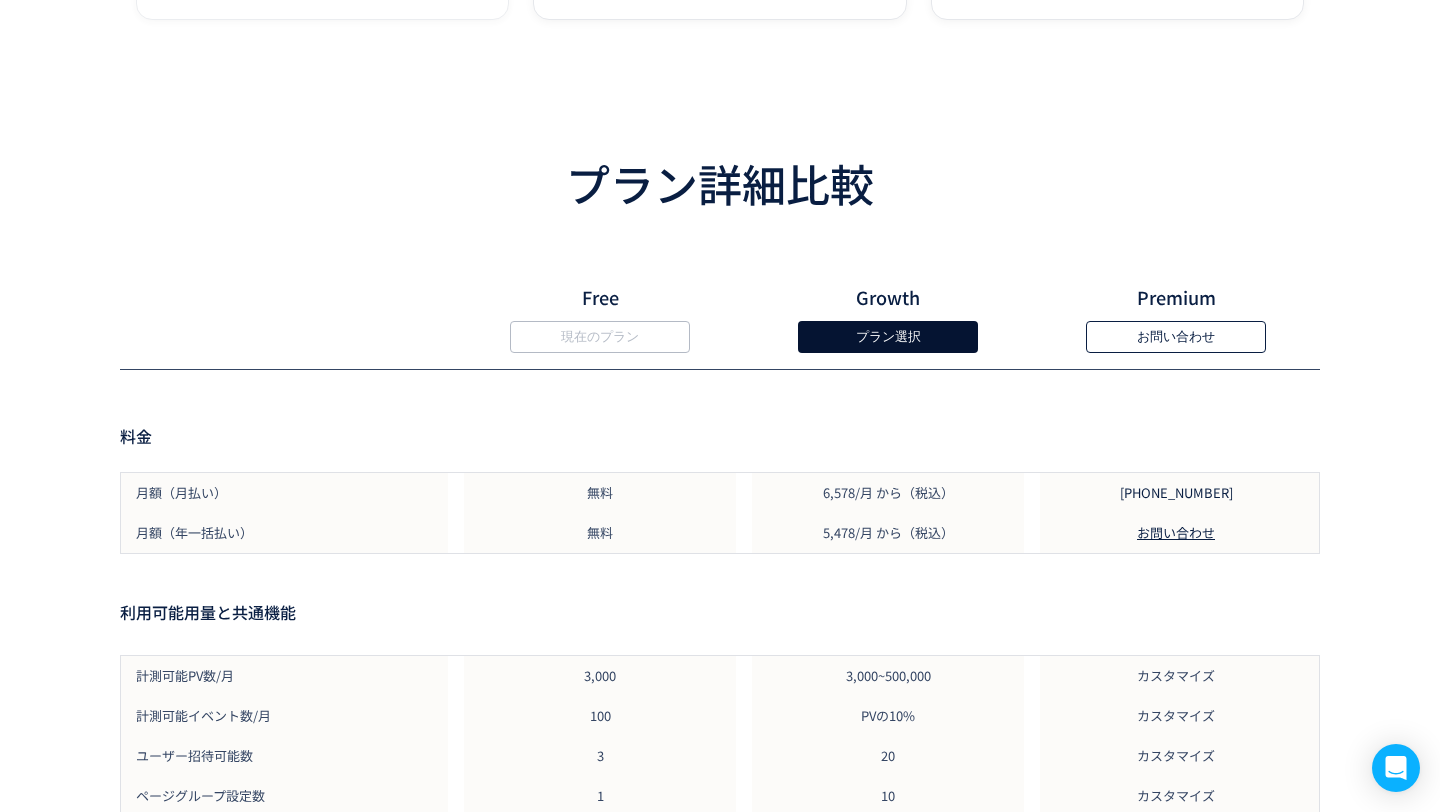 click on "プラン選択" at bounding box center [888, 337] 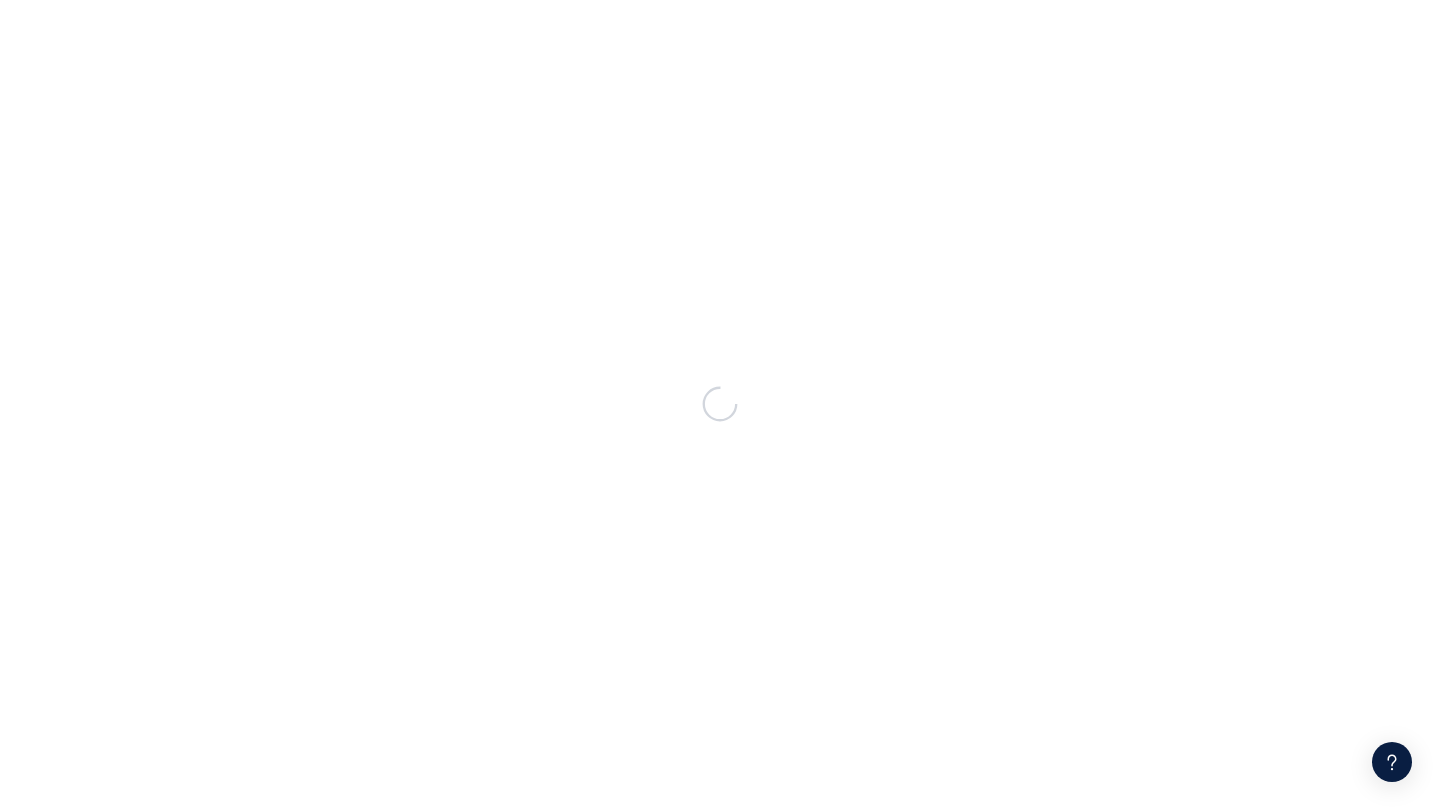 scroll, scrollTop: 0, scrollLeft: 0, axis: both 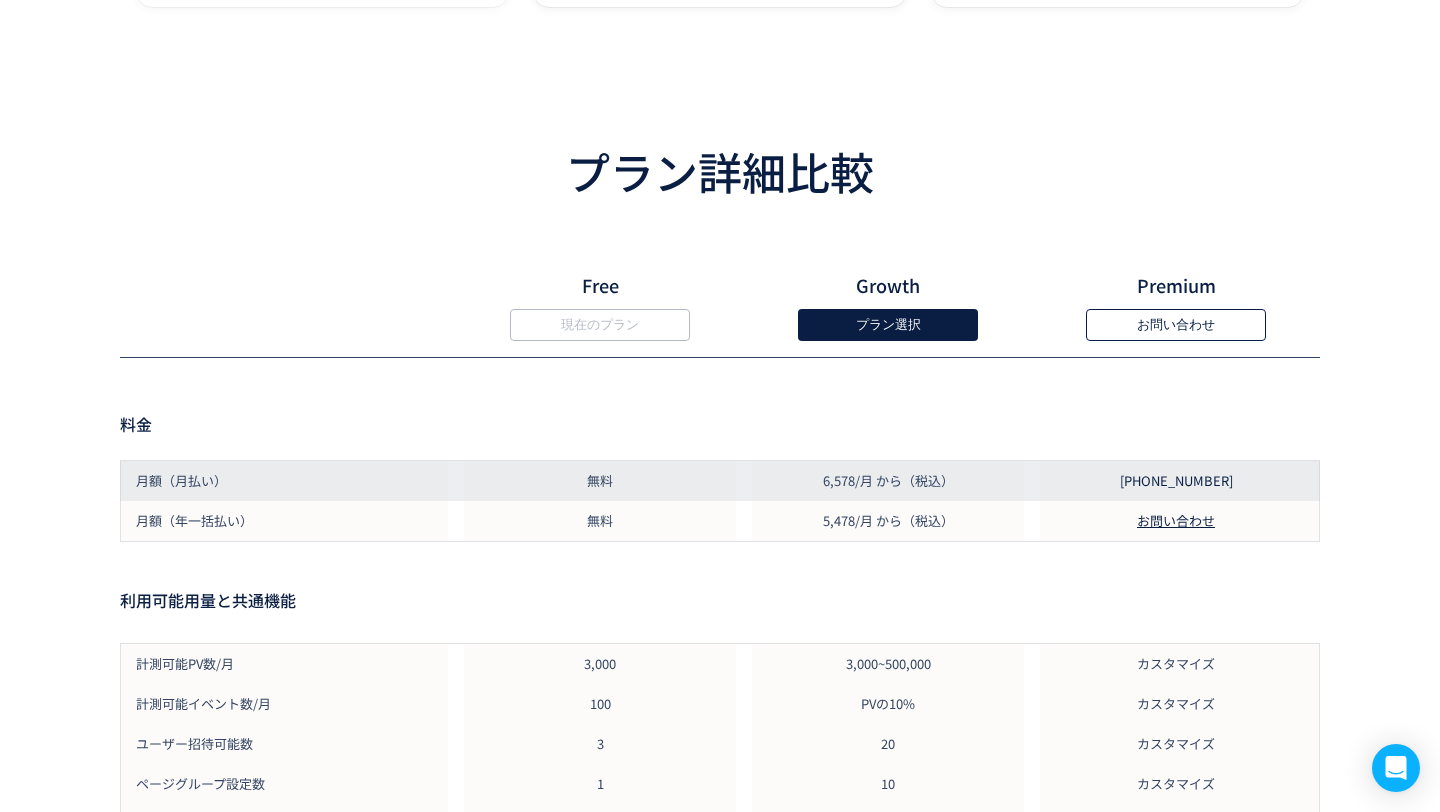 click on "6,578/月 から（税込）" at bounding box center [888, 481] 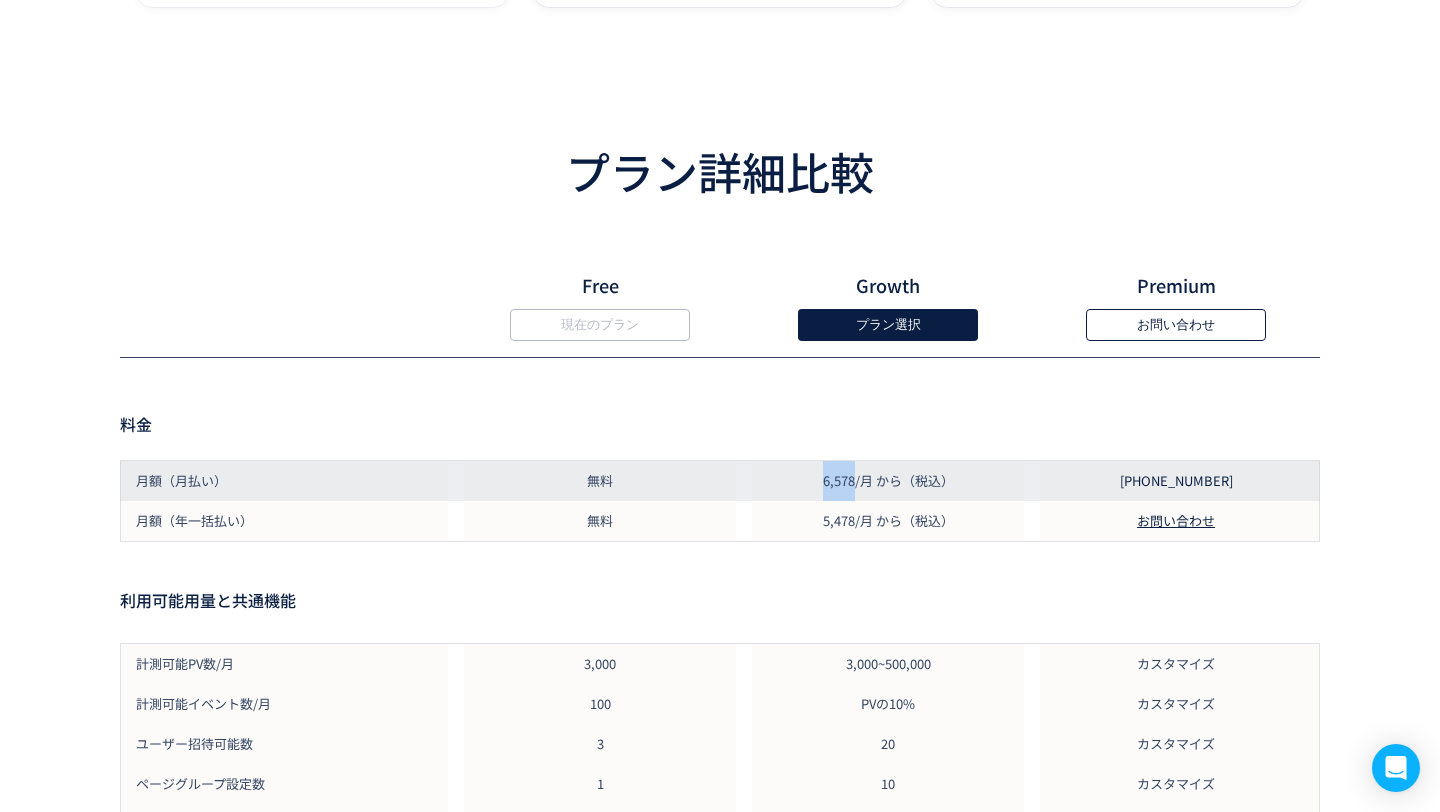 click on "6,578/月 から（税込）" at bounding box center (888, 481) 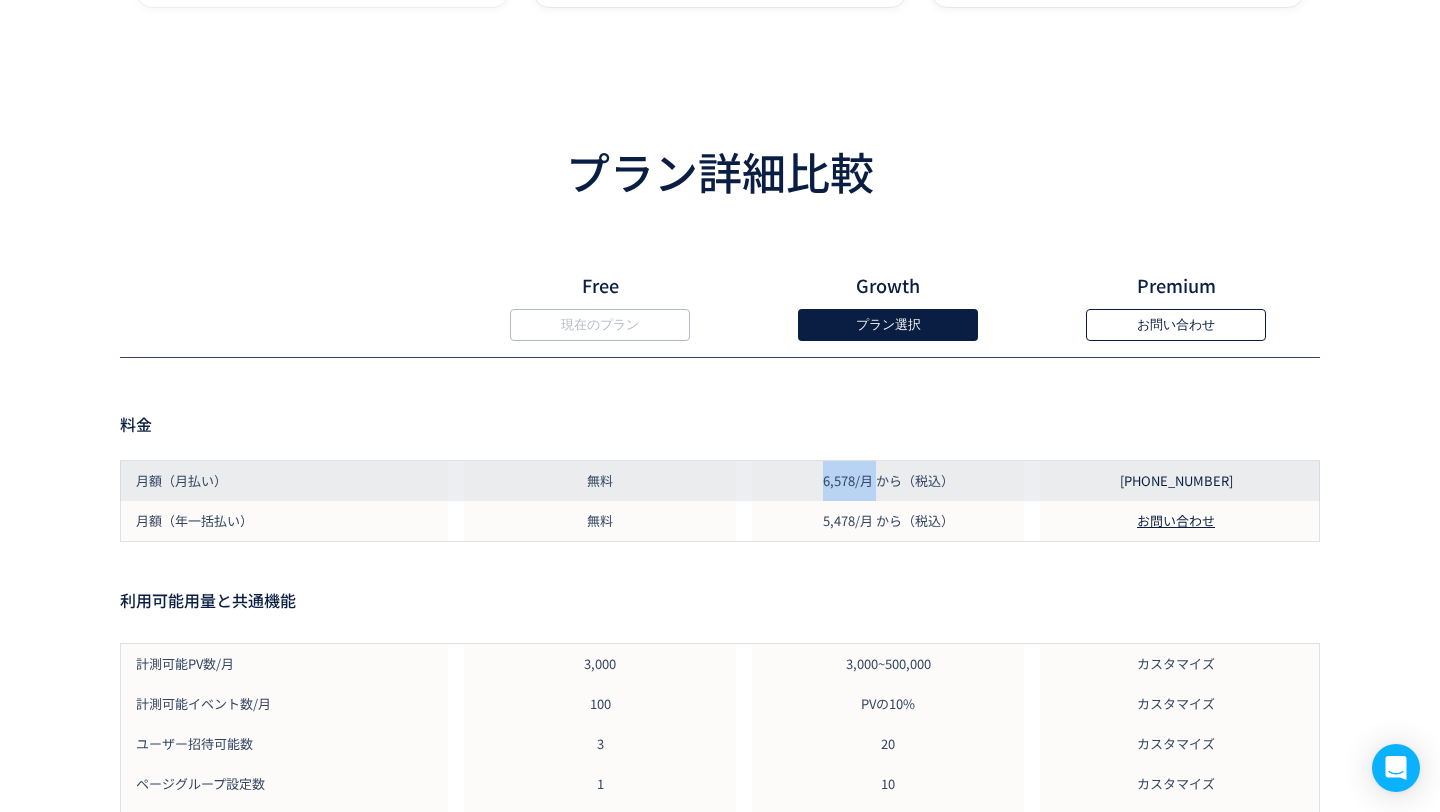 copy on "6,578/月" 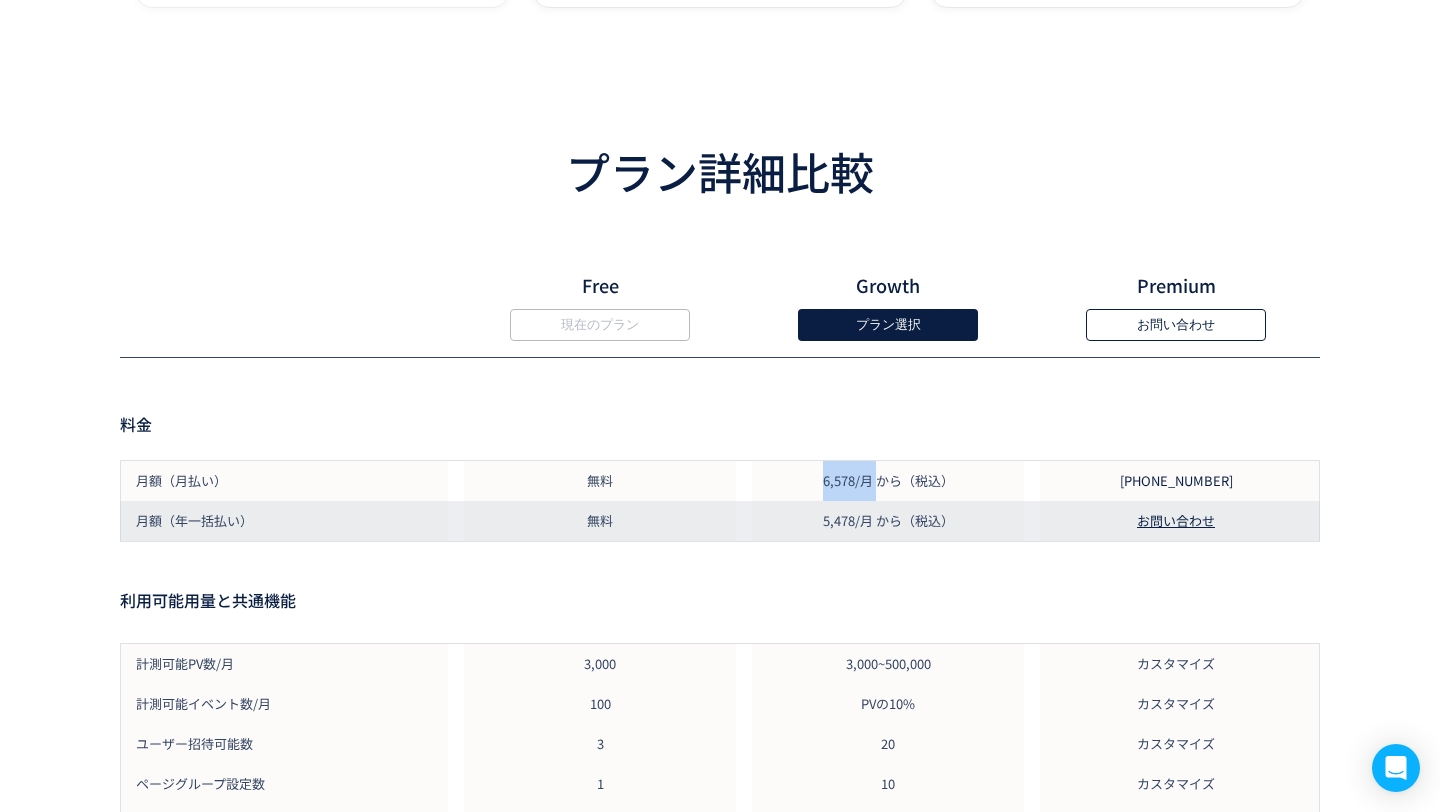click on "5,478/月 から（税込）" at bounding box center [888, 521] 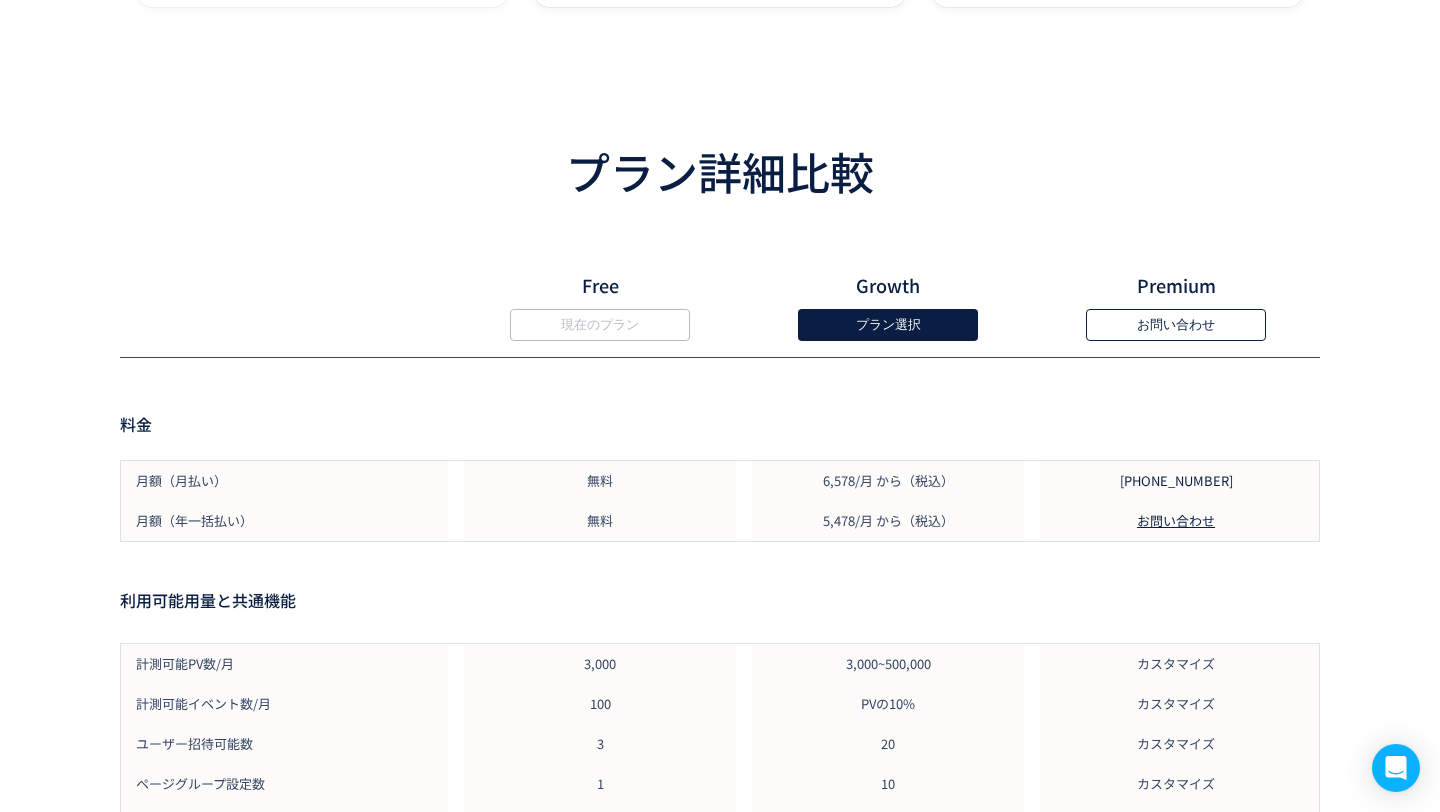 click on "Growth プラン選択" at bounding box center (888, 297) 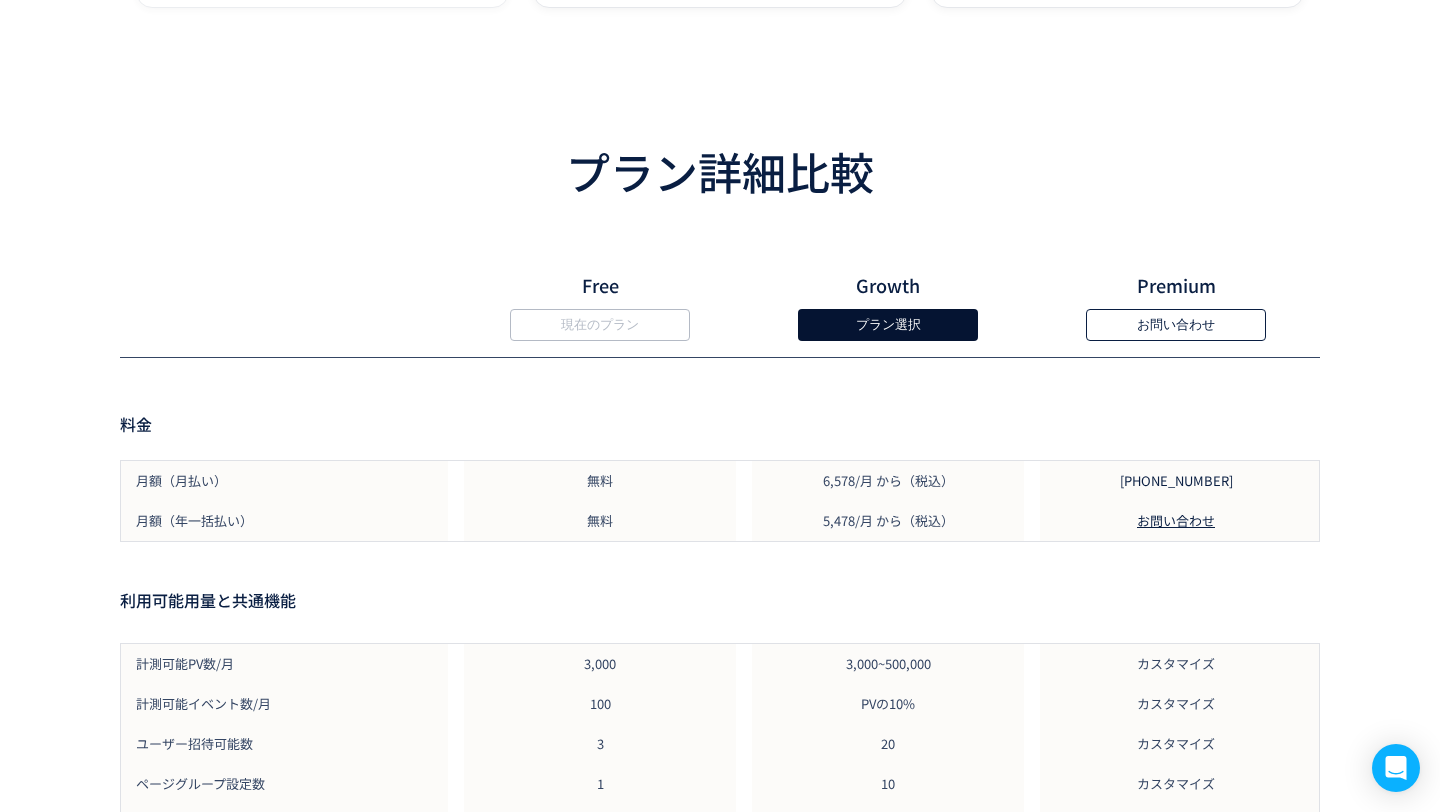 click on "プラン選択" at bounding box center (888, 325) 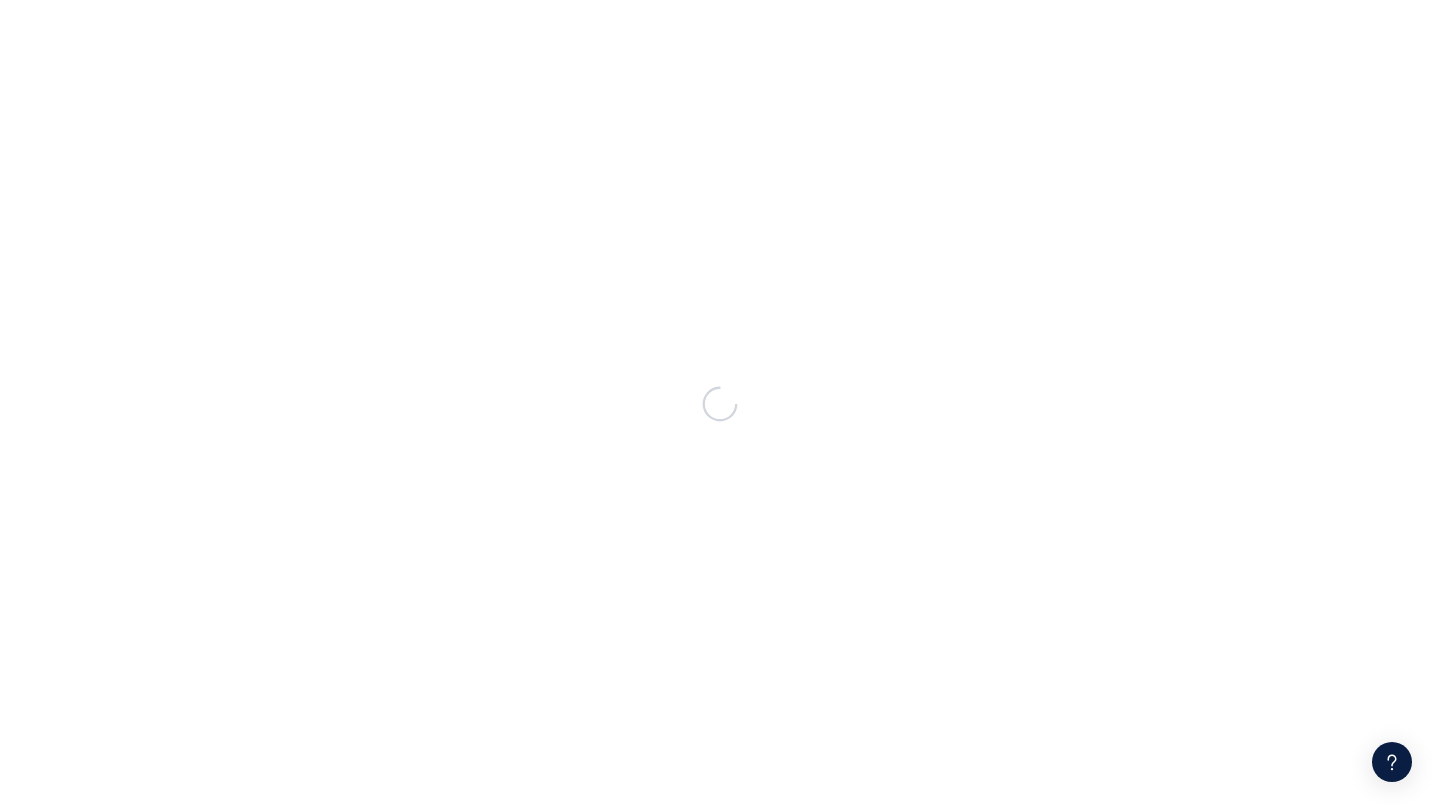 scroll, scrollTop: 0, scrollLeft: 0, axis: both 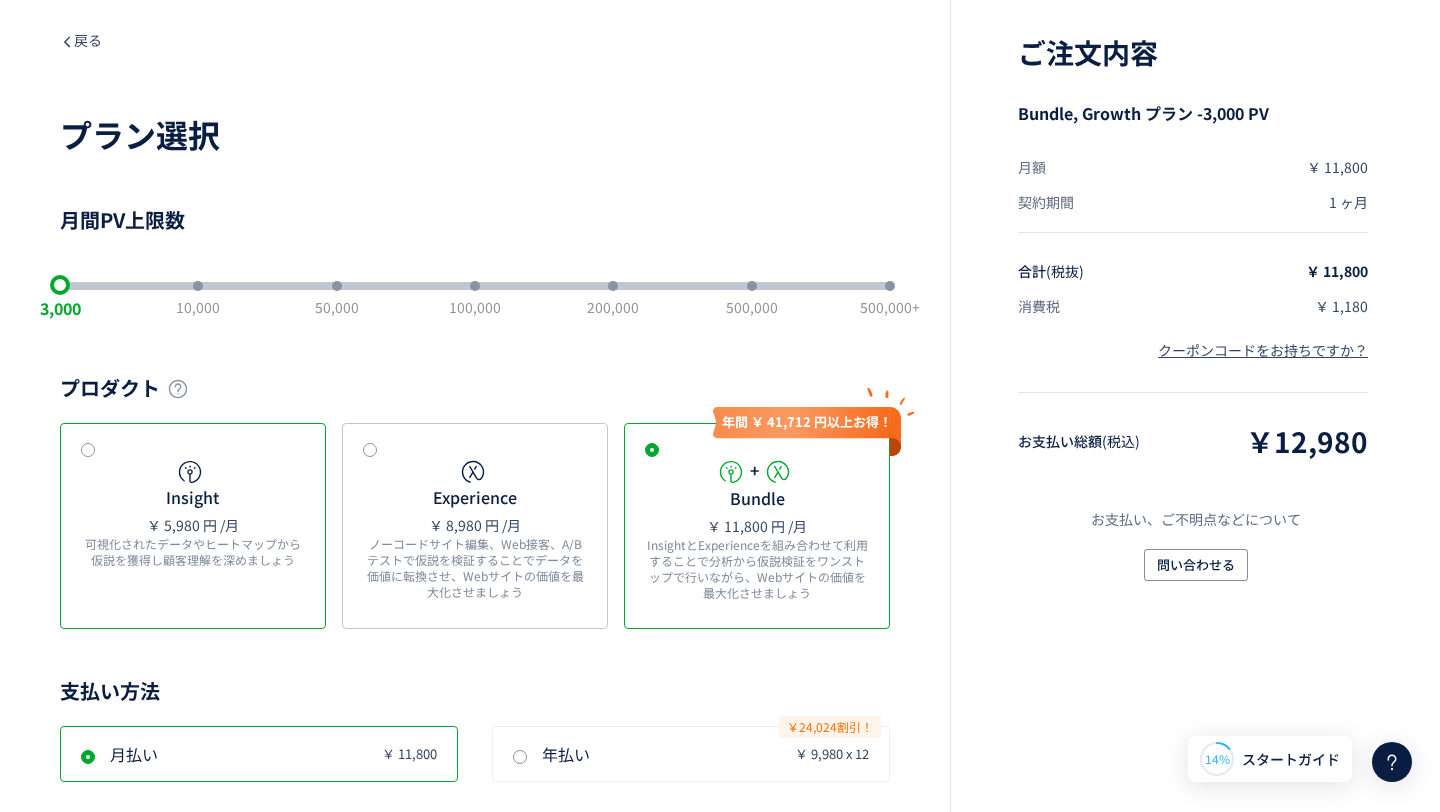 click at bounding box center [88, 450] 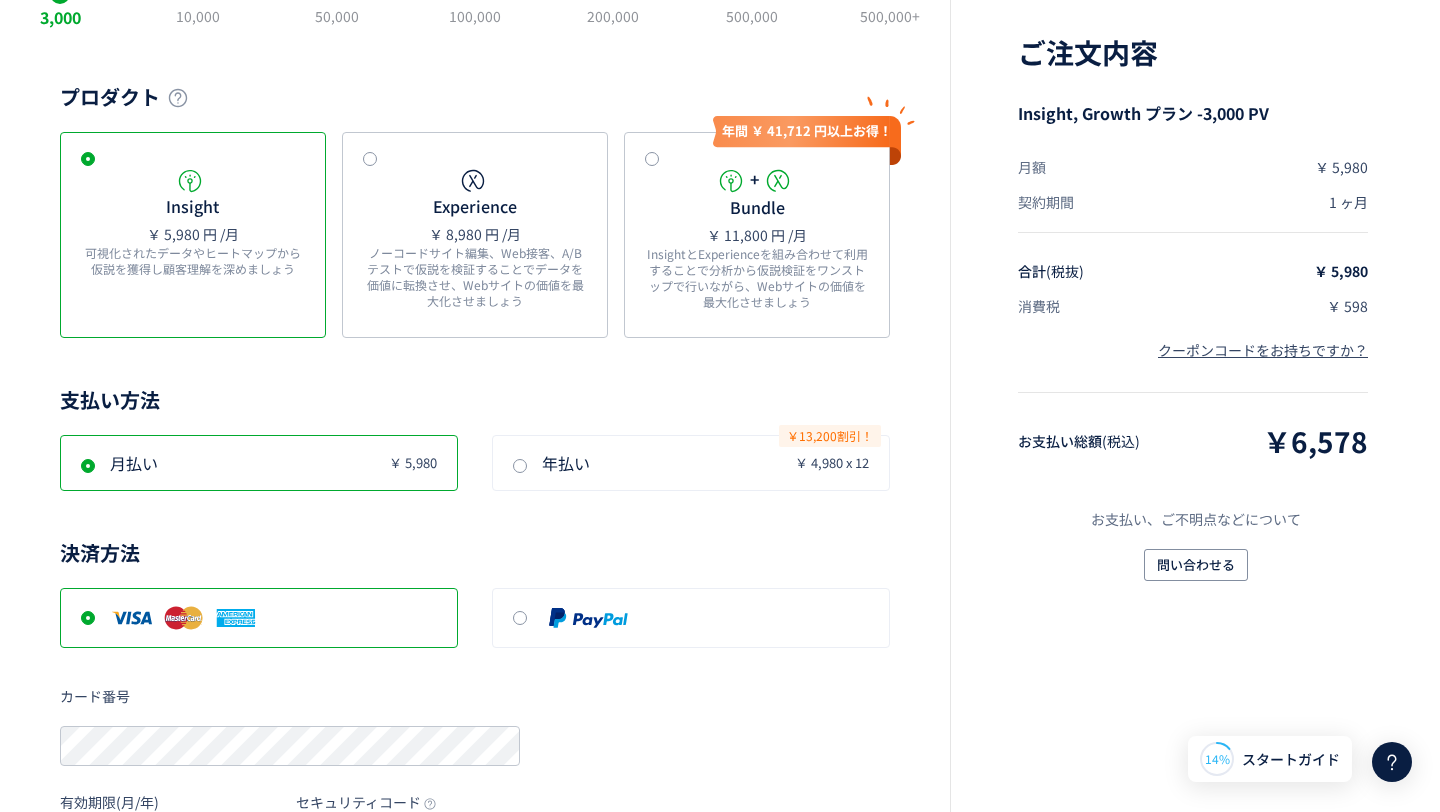 scroll, scrollTop: 306, scrollLeft: 0, axis: vertical 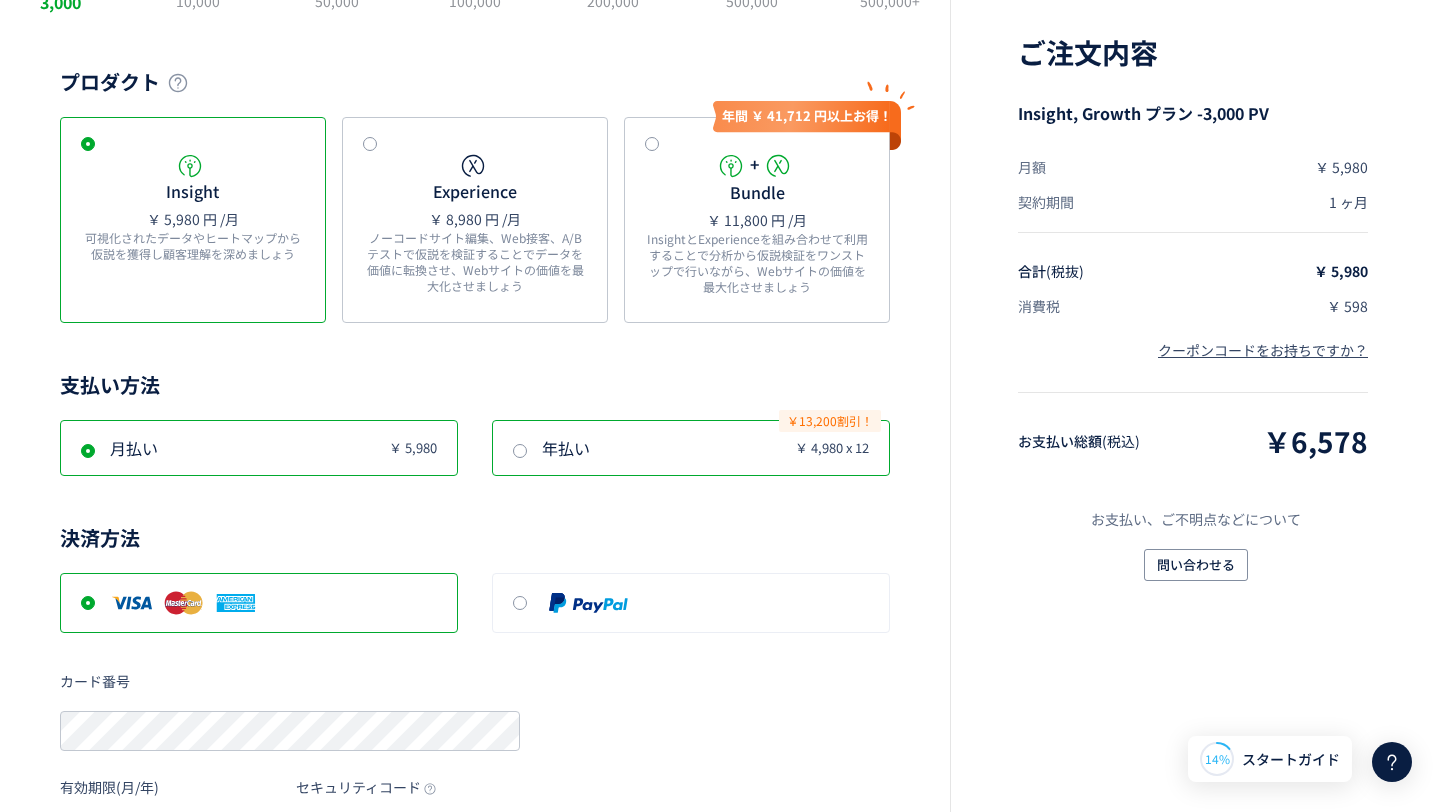 click on "年払い ￥ 4,980 x 12  ￥13,200割引！" at bounding box center (558, 448) 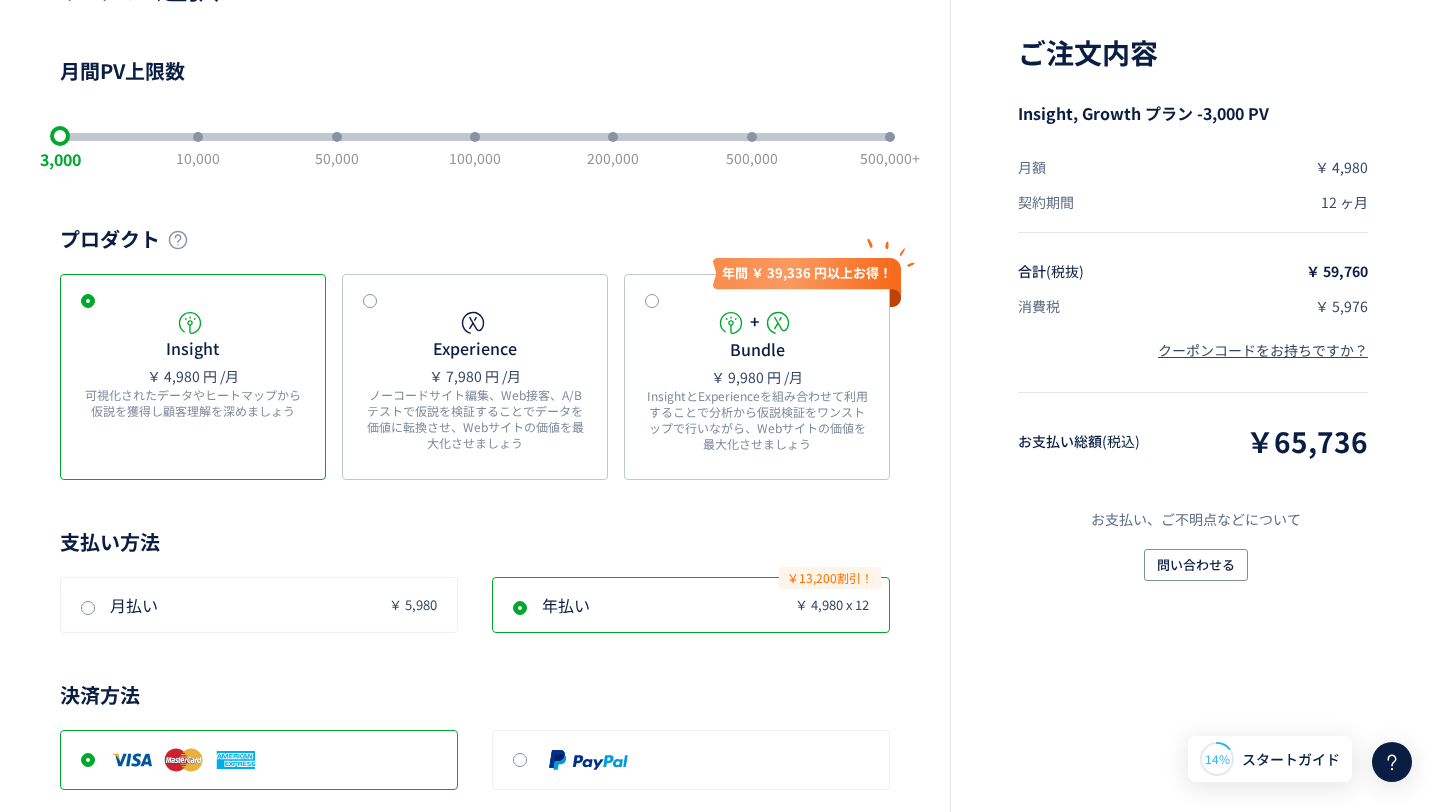 scroll, scrollTop: 0, scrollLeft: 0, axis: both 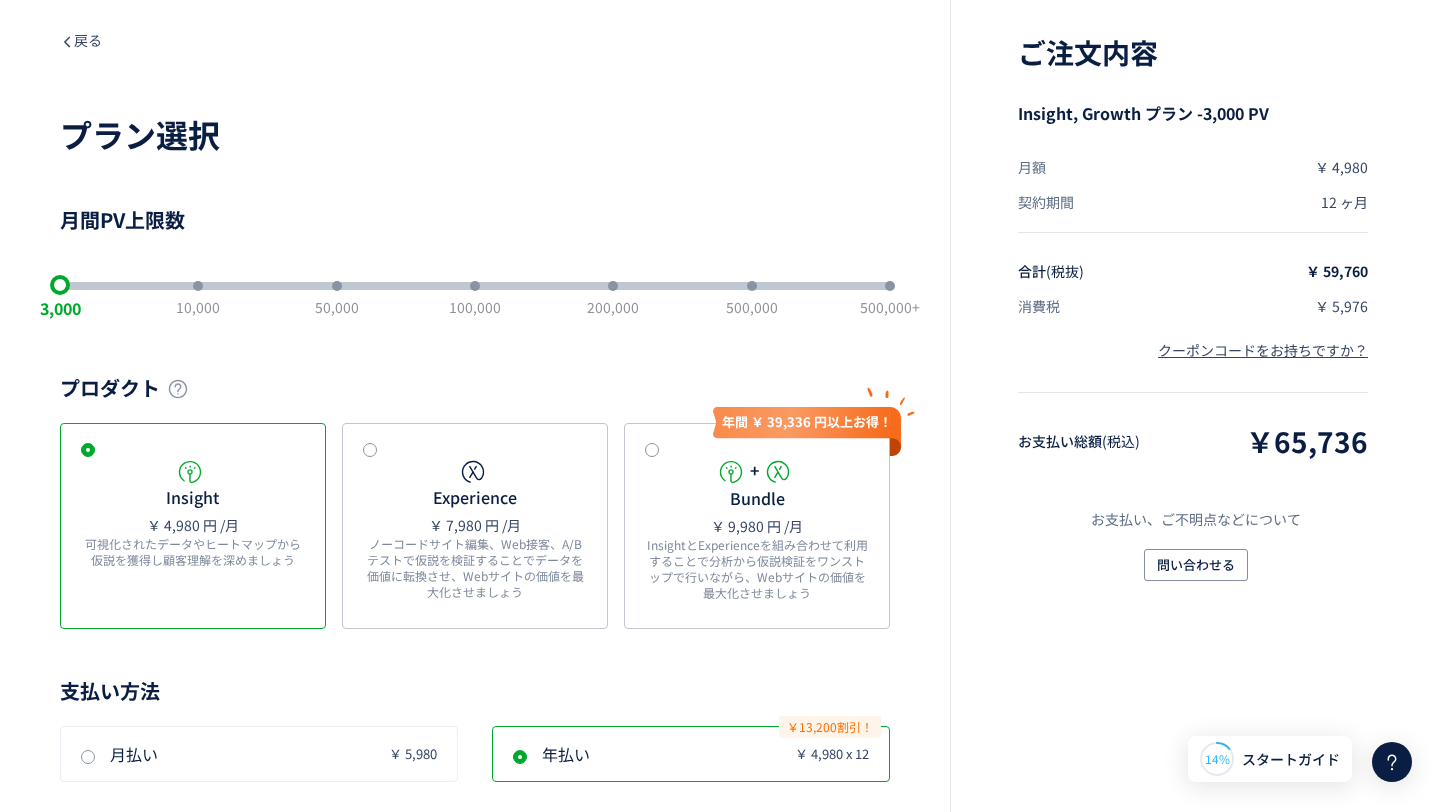 click on "戻る" at bounding box center [475, 40] 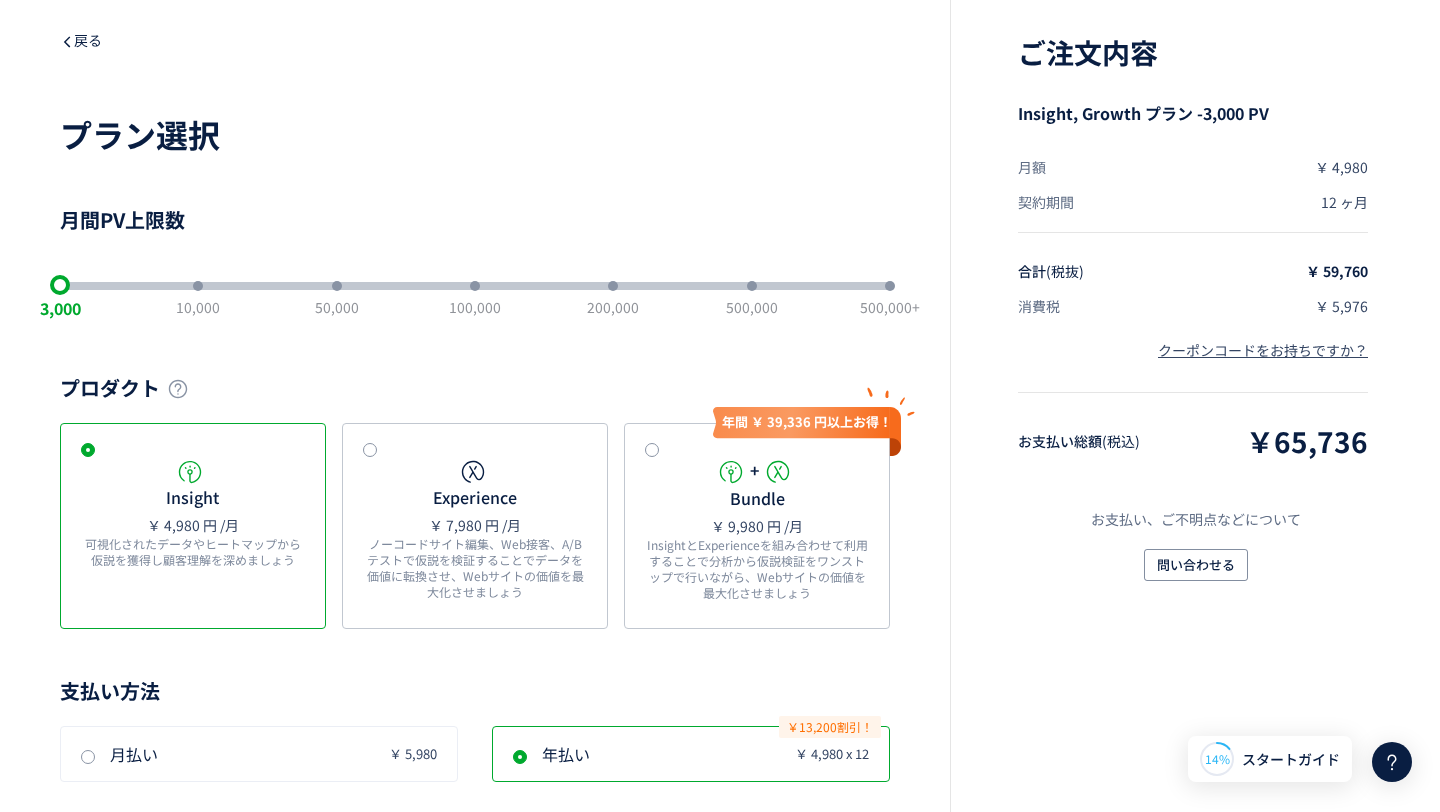 click on "戻る" at bounding box center (81, 40) 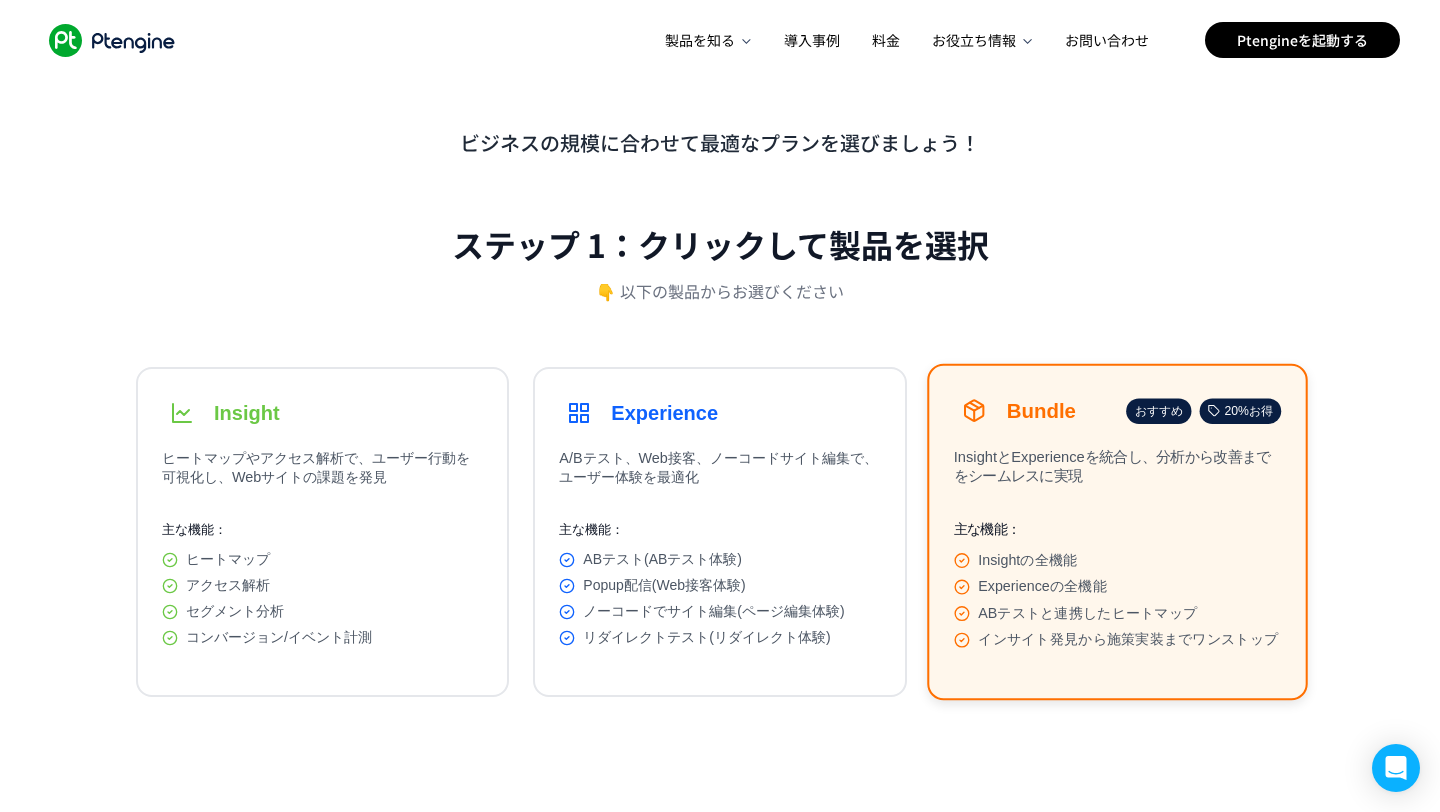scroll, scrollTop: 0, scrollLeft: 0, axis: both 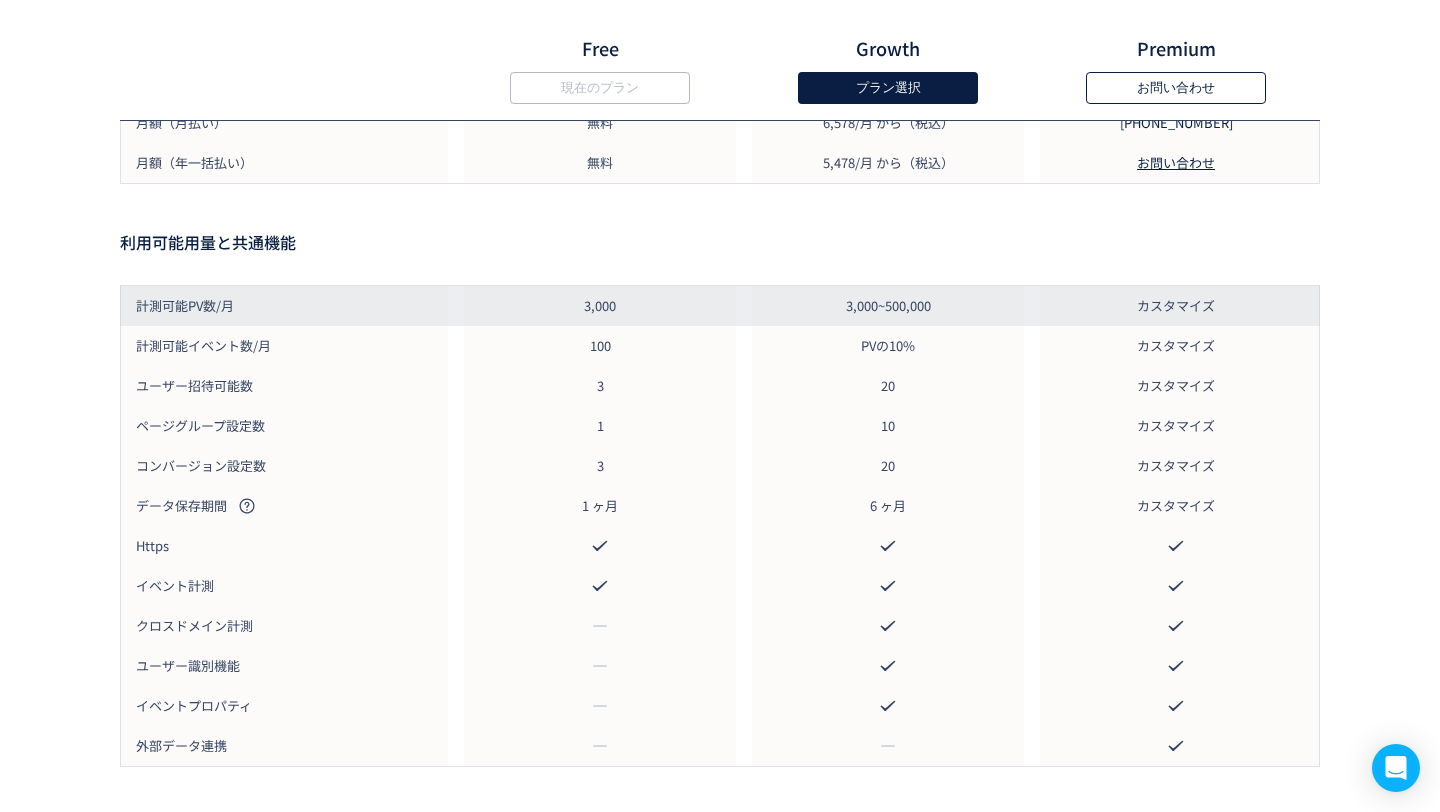 click on "計測可能PV数/月" at bounding box center [288, 306] 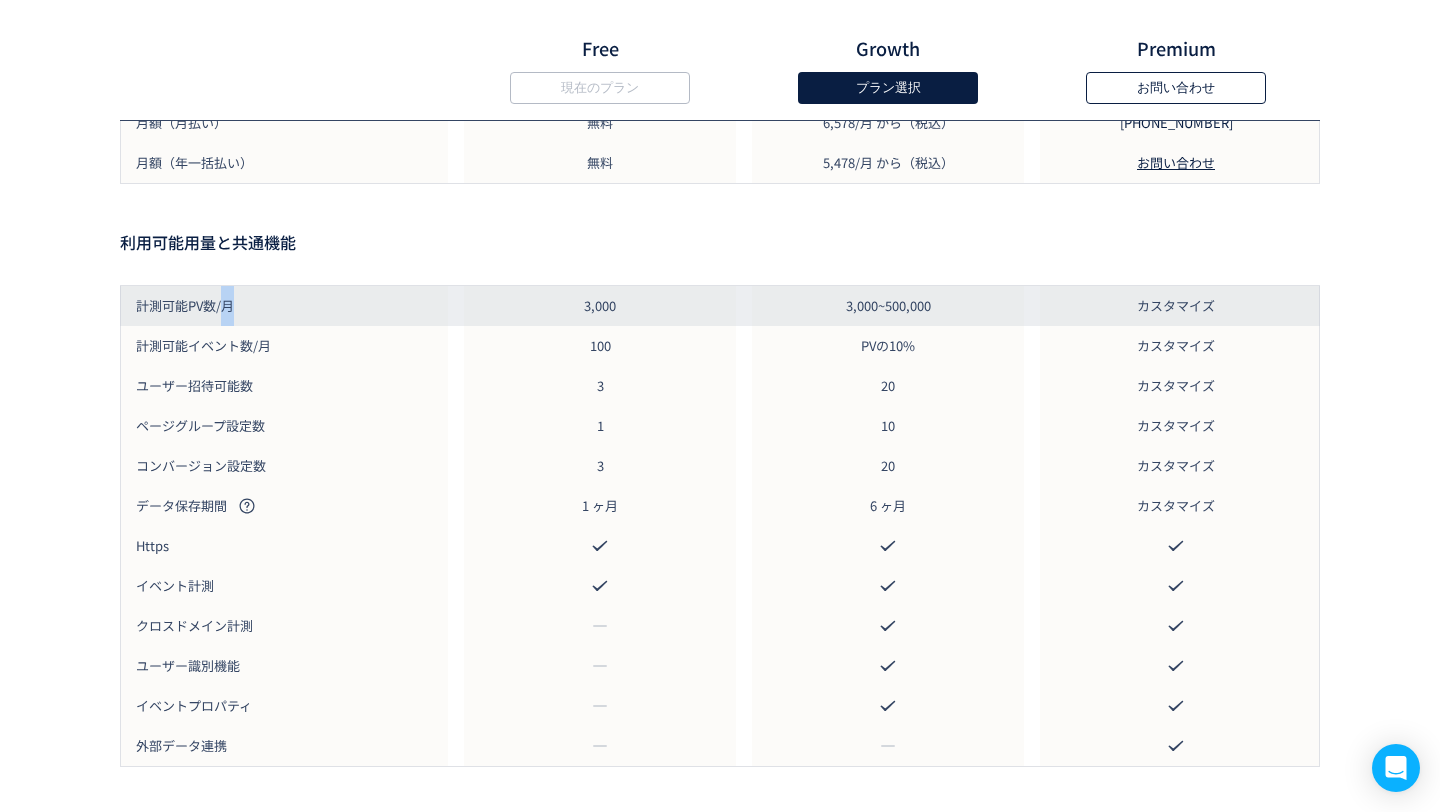 click on "計測可能PV数/月" at bounding box center (288, 306) 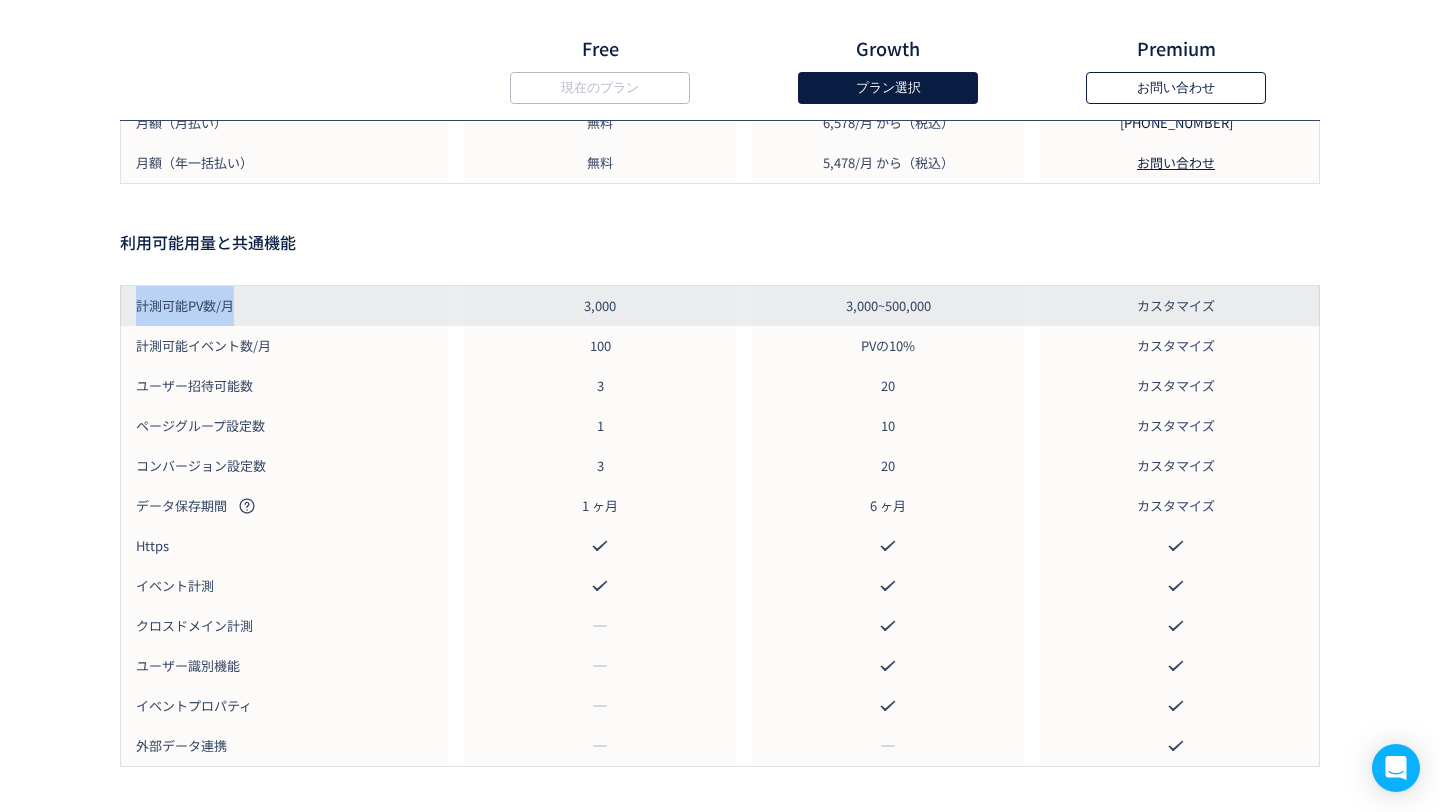 copy on "計測可能PV数/月" 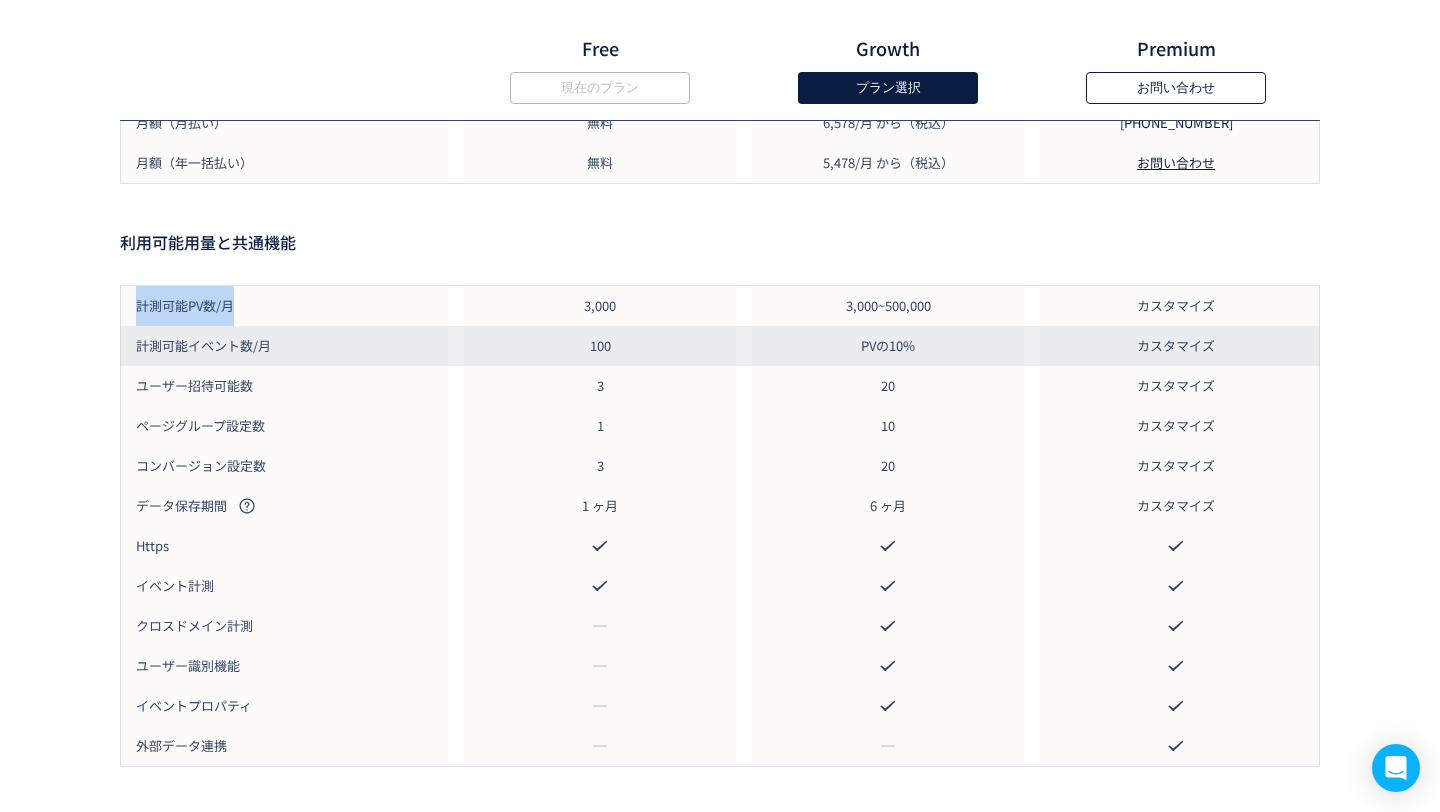 click on "計測可能イベント数/月" at bounding box center (288, 346) 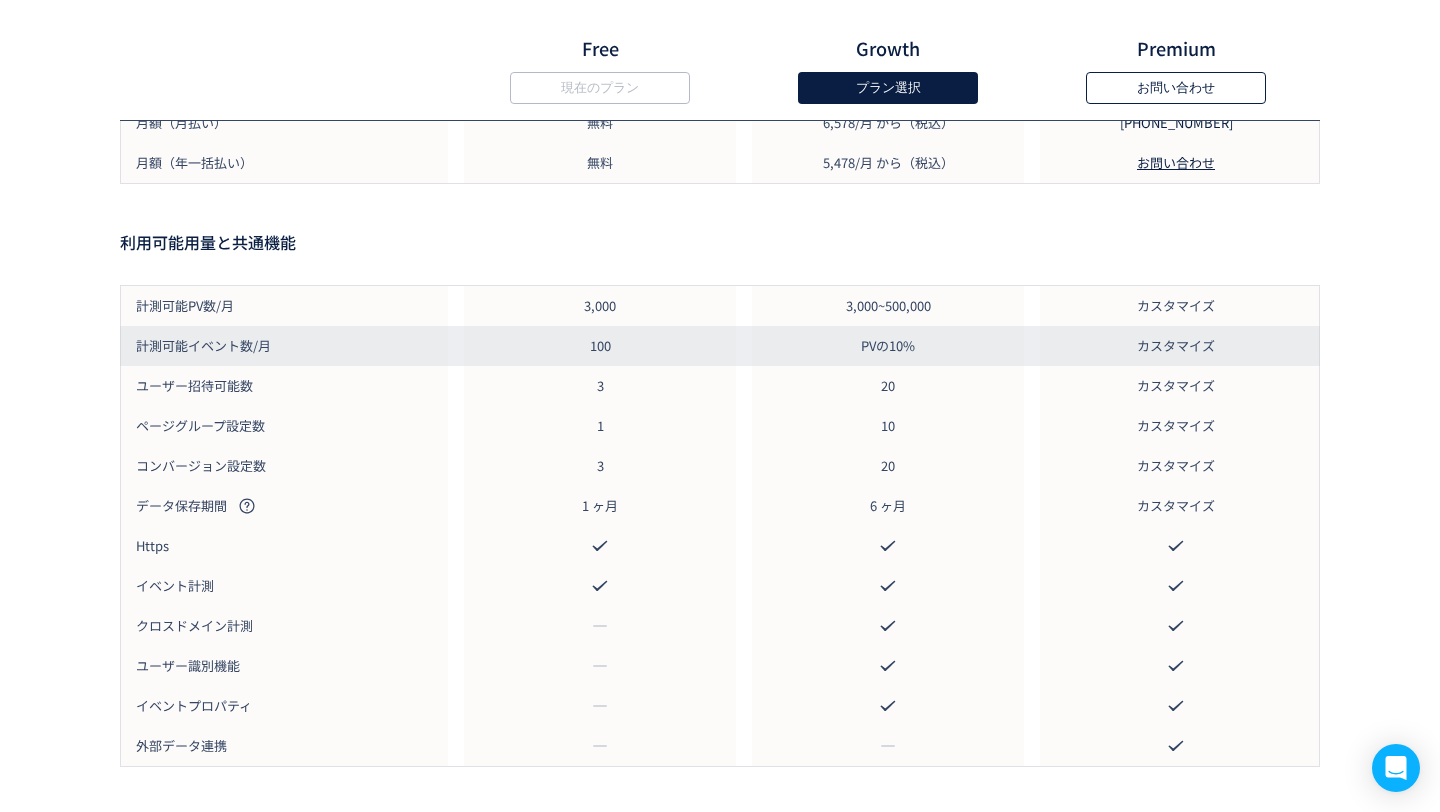 click on "計測可能イベント数/月" at bounding box center (288, 346) 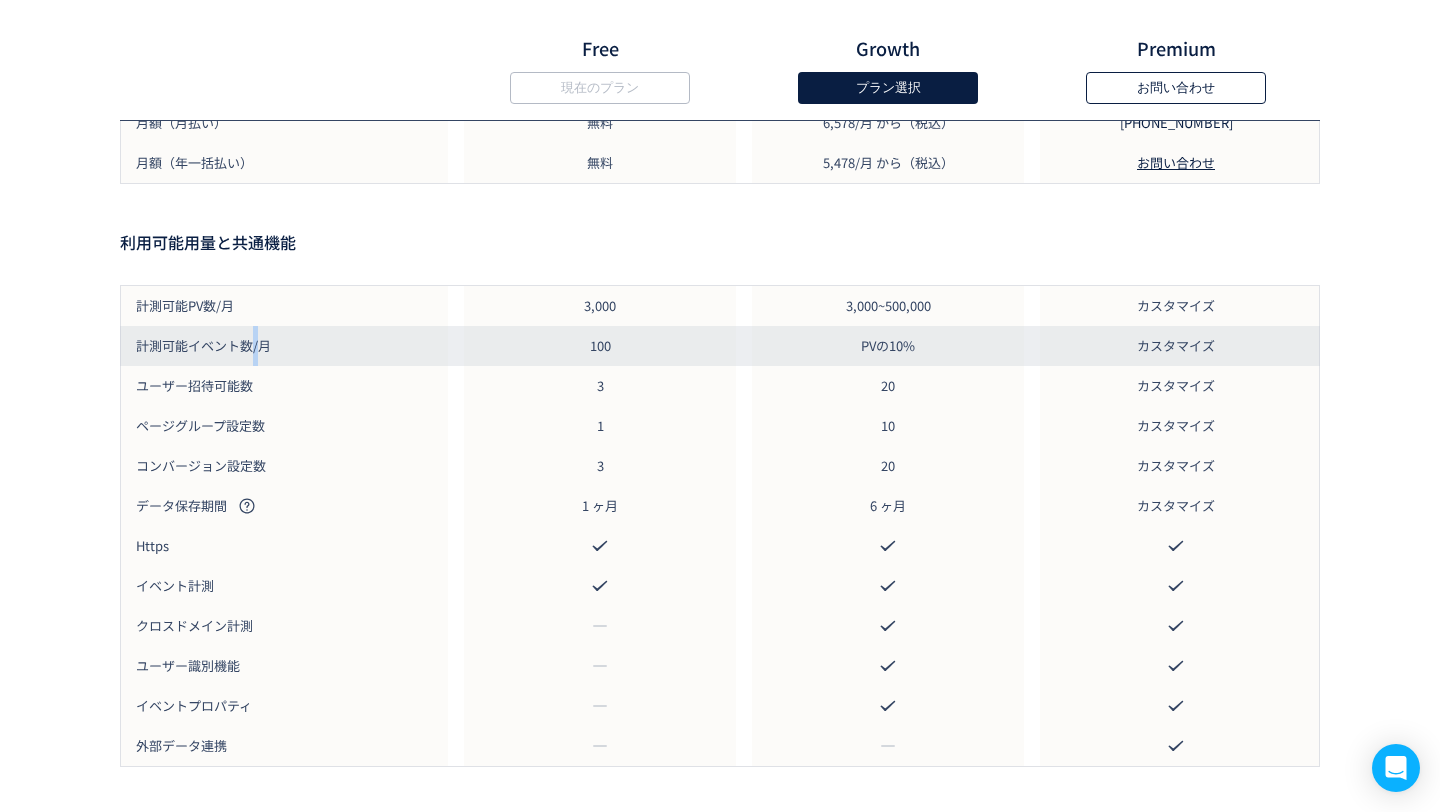 click on "計測可能イベント数/月" at bounding box center [288, 346] 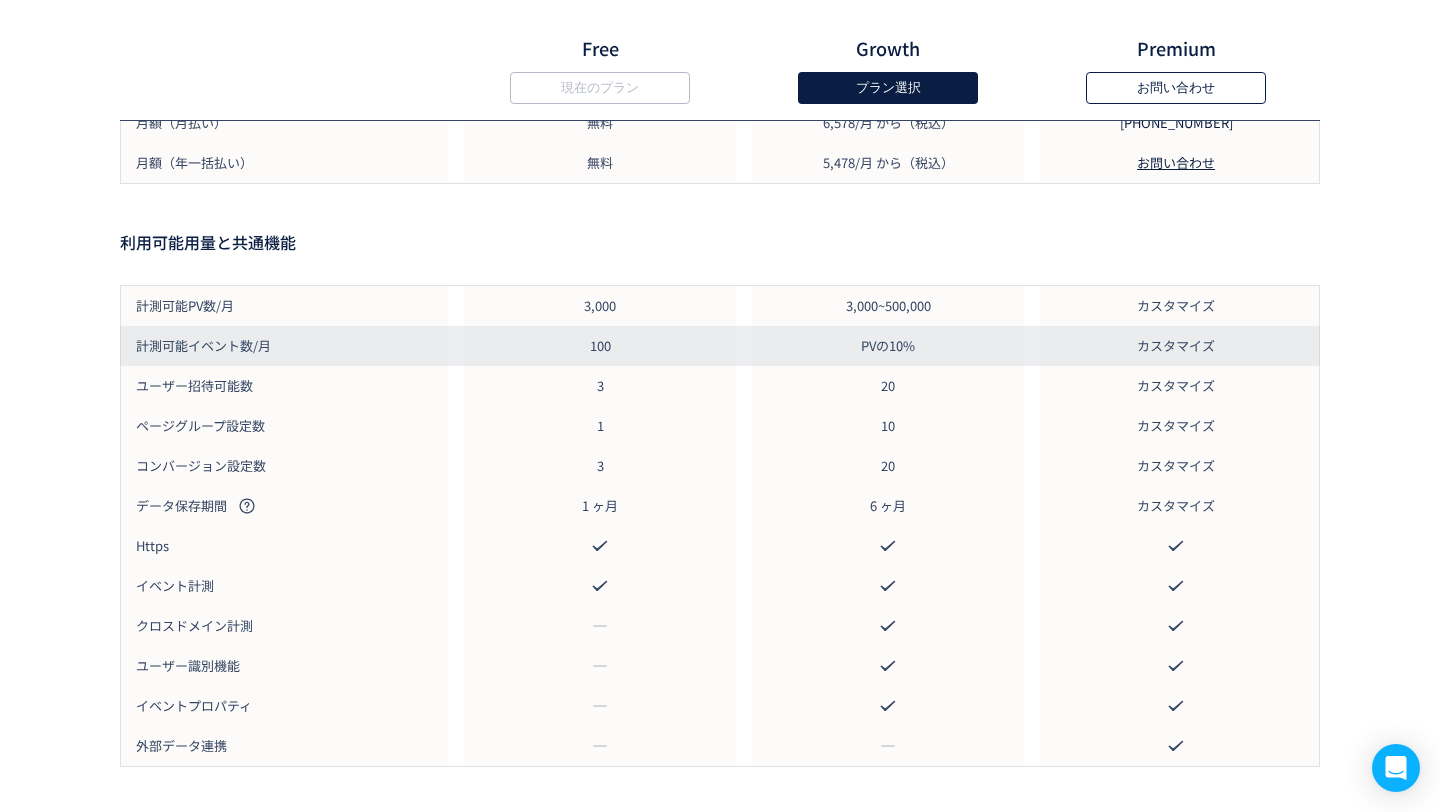 click on "計測可能イベント数/月" at bounding box center (288, 346) 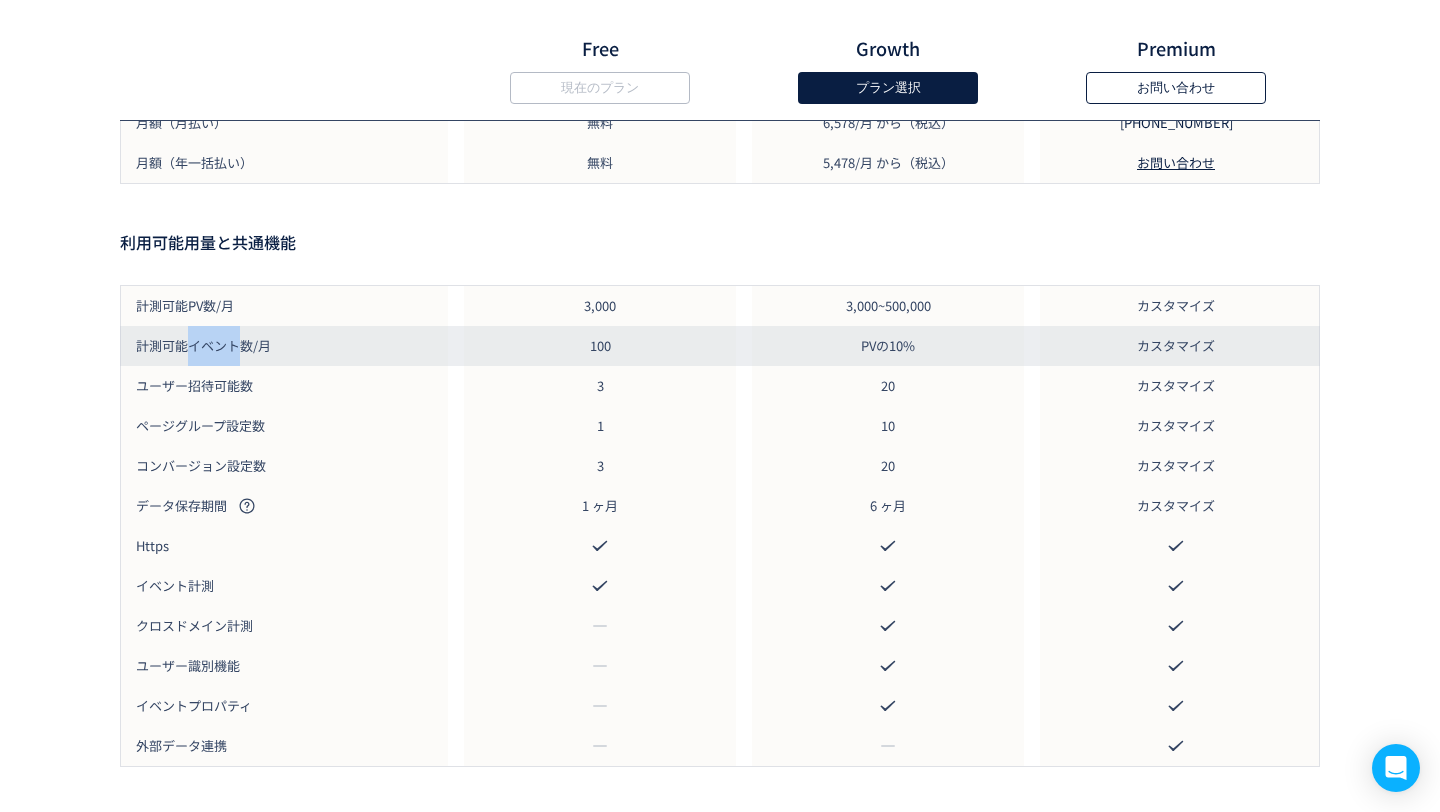 click on "計測可能イベント数/月" at bounding box center [288, 346] 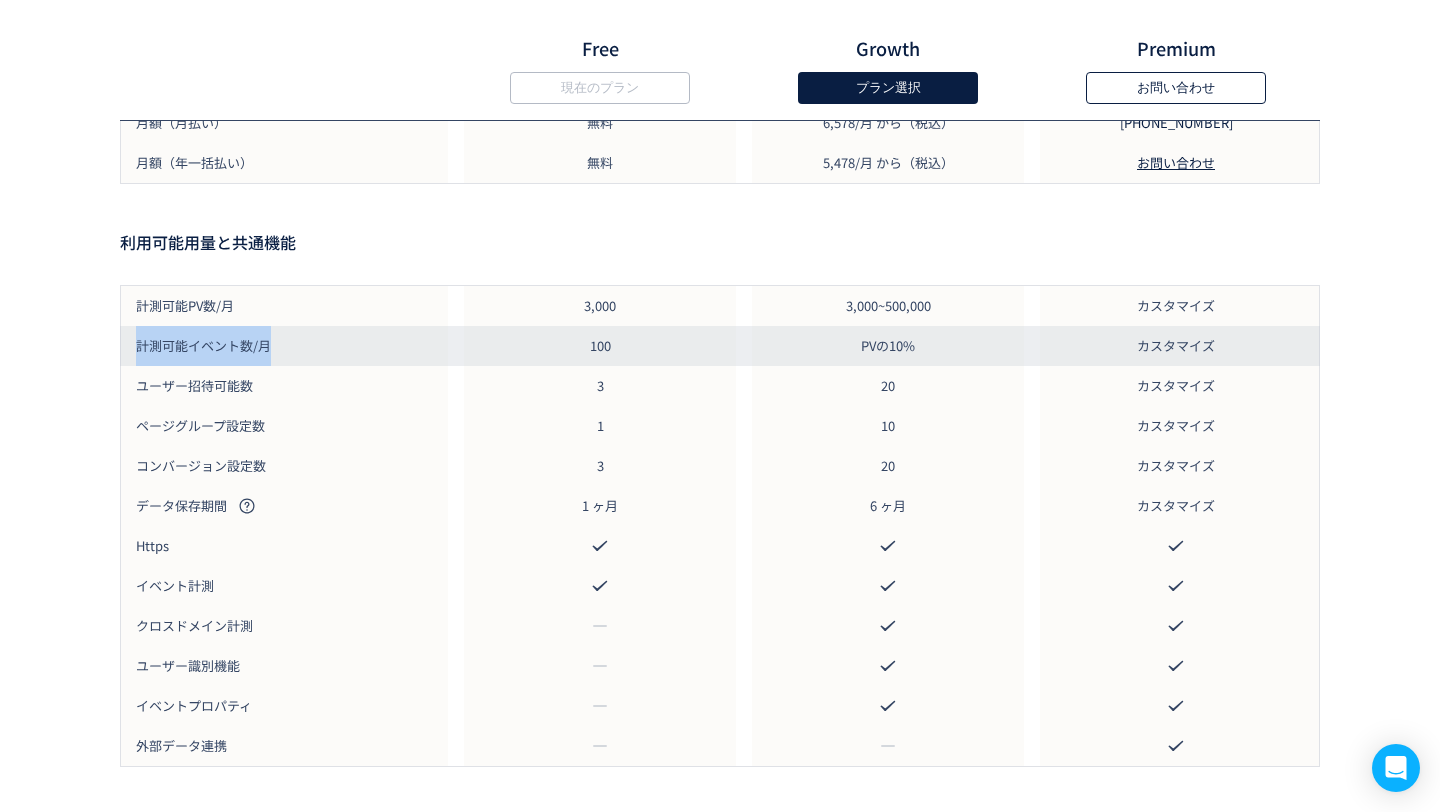 copy on "計測可能イベント数/月" 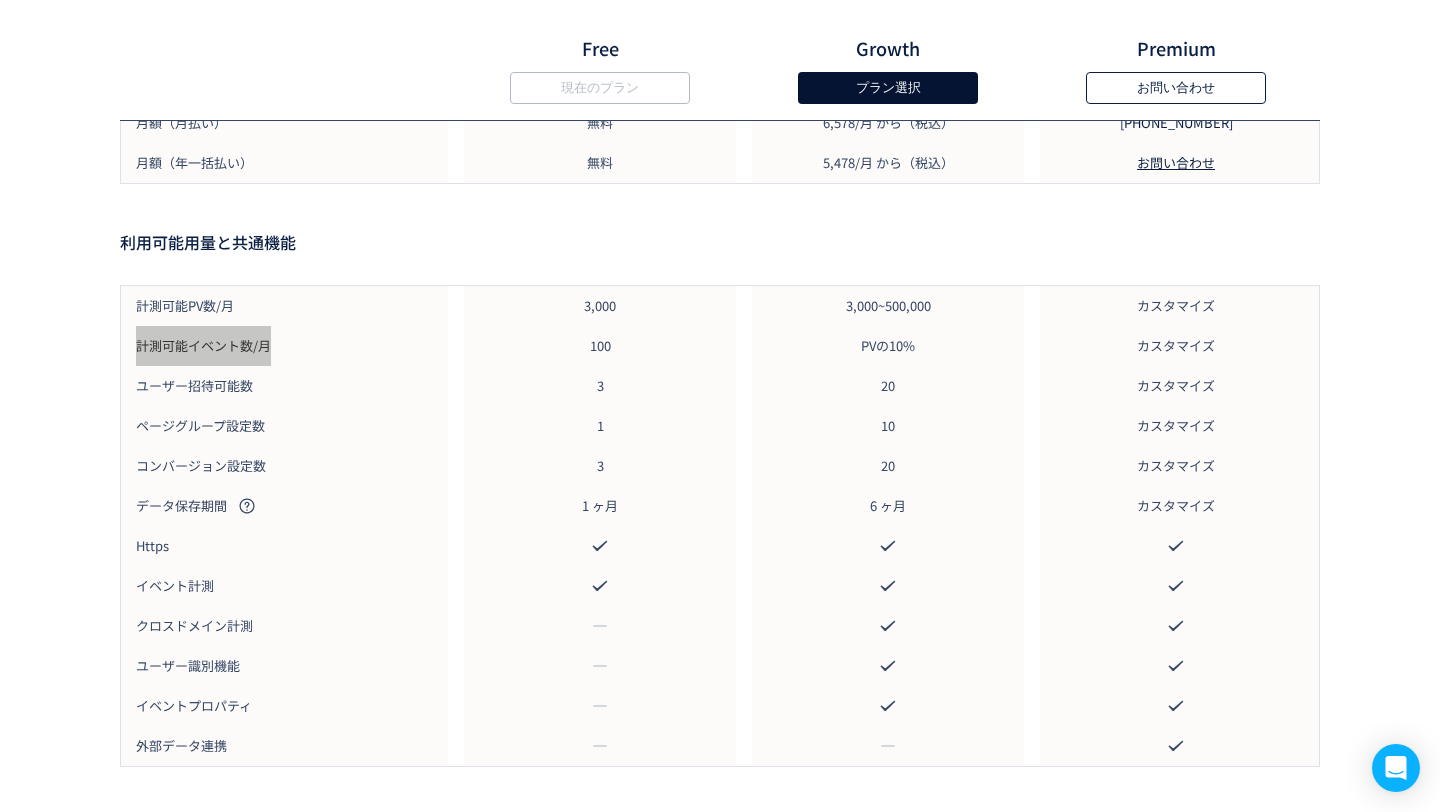 click on "プラン選択" at bounding box center (888, 88) 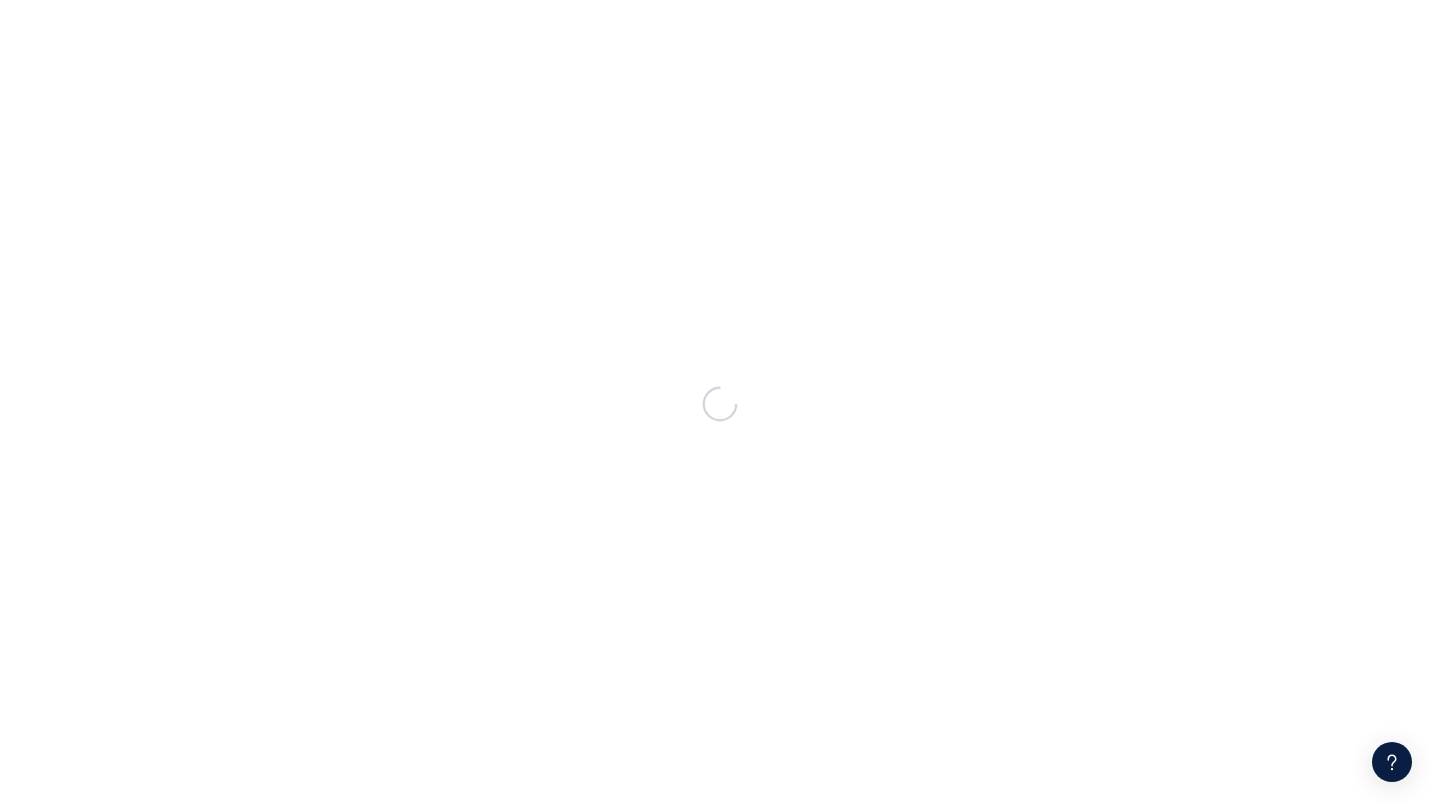 scroll, scrollTop: 0, scrollLeft: 0, axis: both 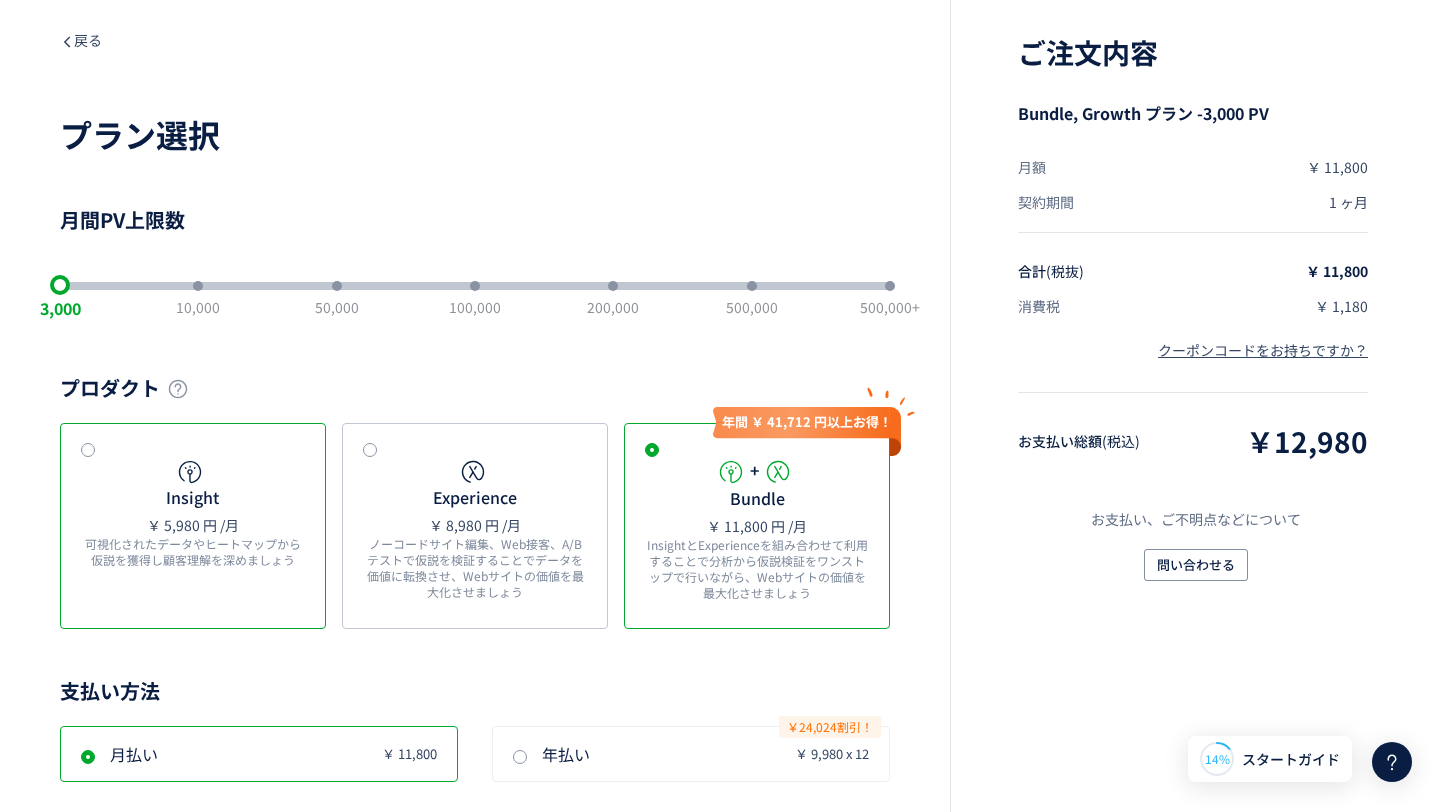 click on "Insight" at bounding box center [192, 497] 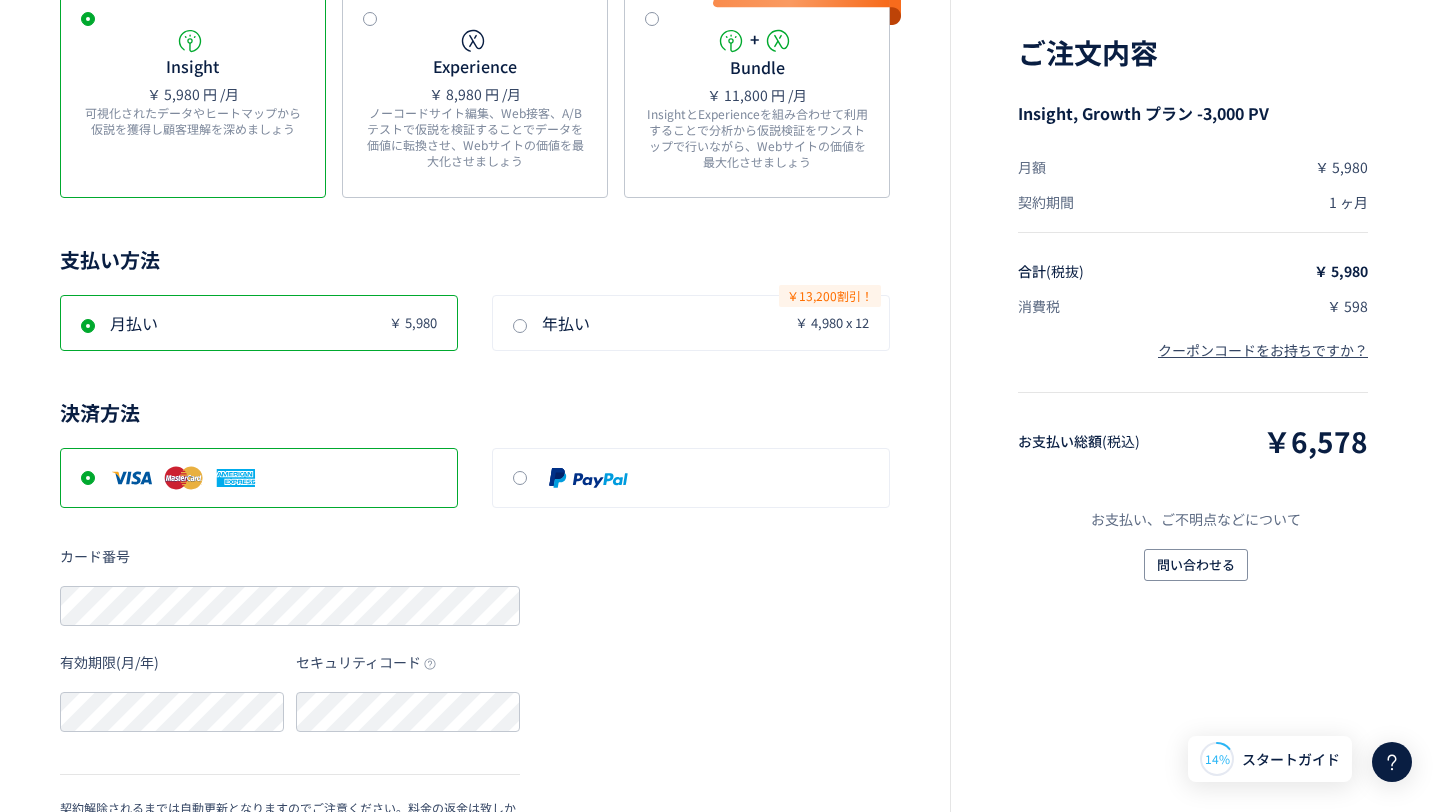 scroll, scrollTop: 0, scrollLeft: 0, axis: both 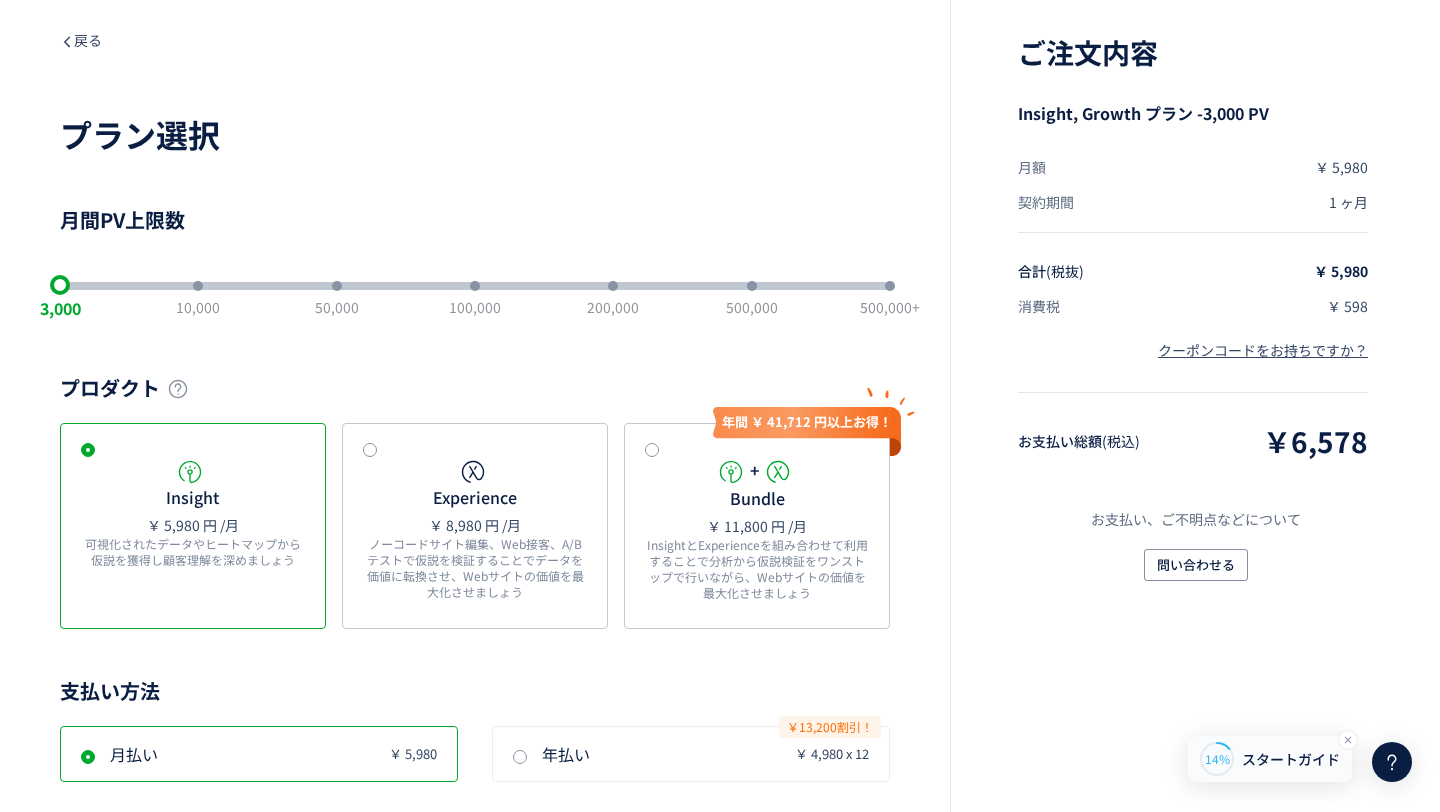 click on "14%  スタートガイド" at bounding box center (1270, 759) 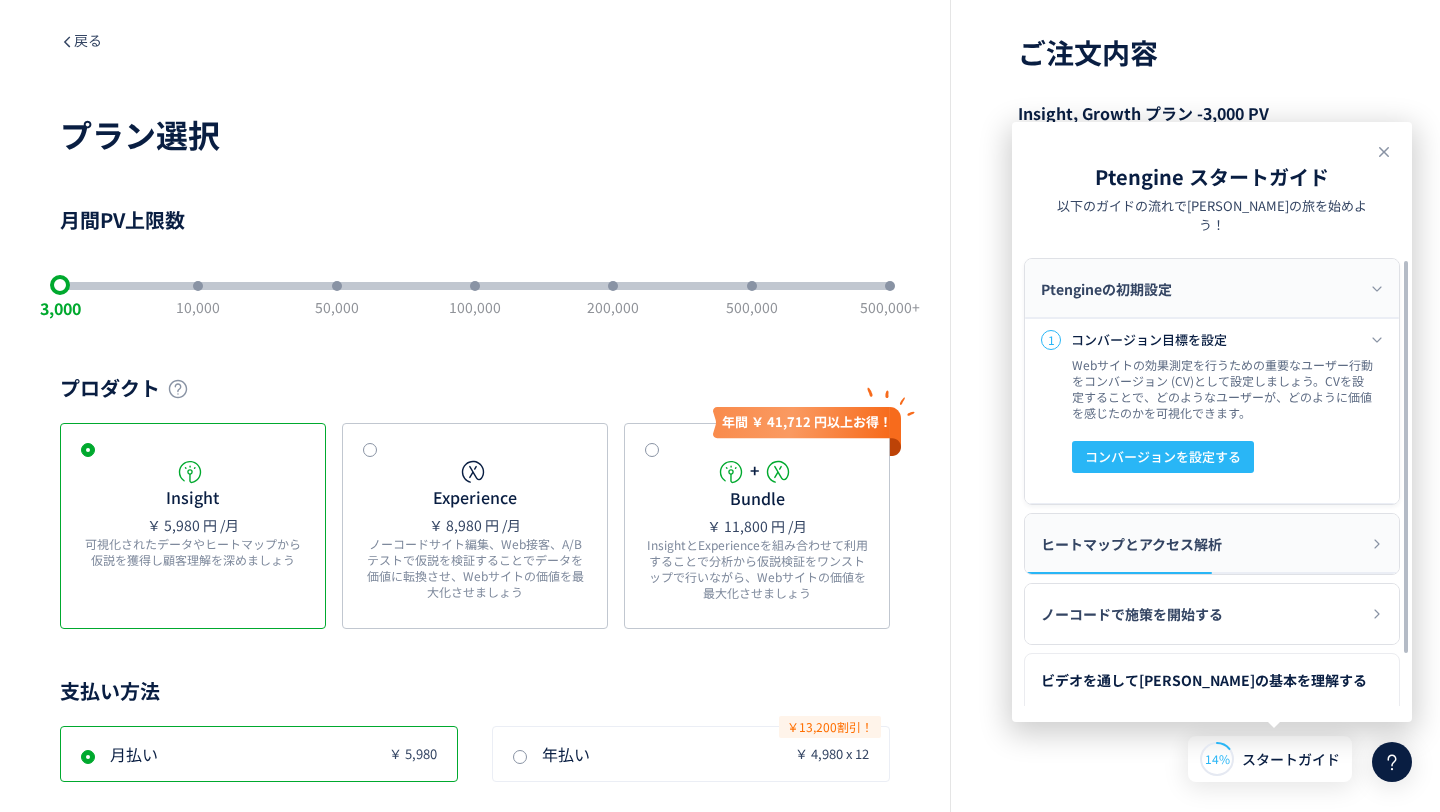 scroll, scrollTop: 90, scrollLeft: 0, axis: vertical 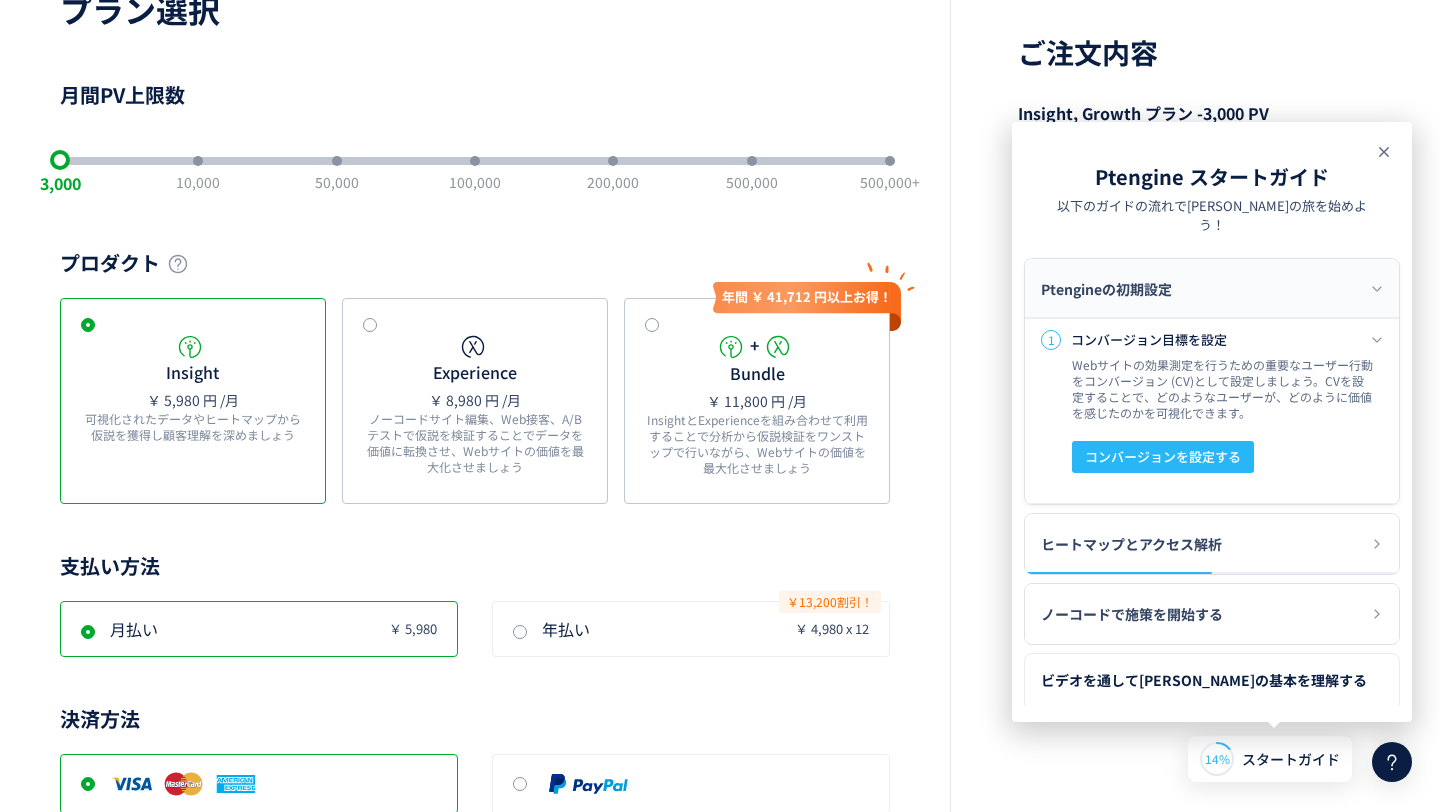 click 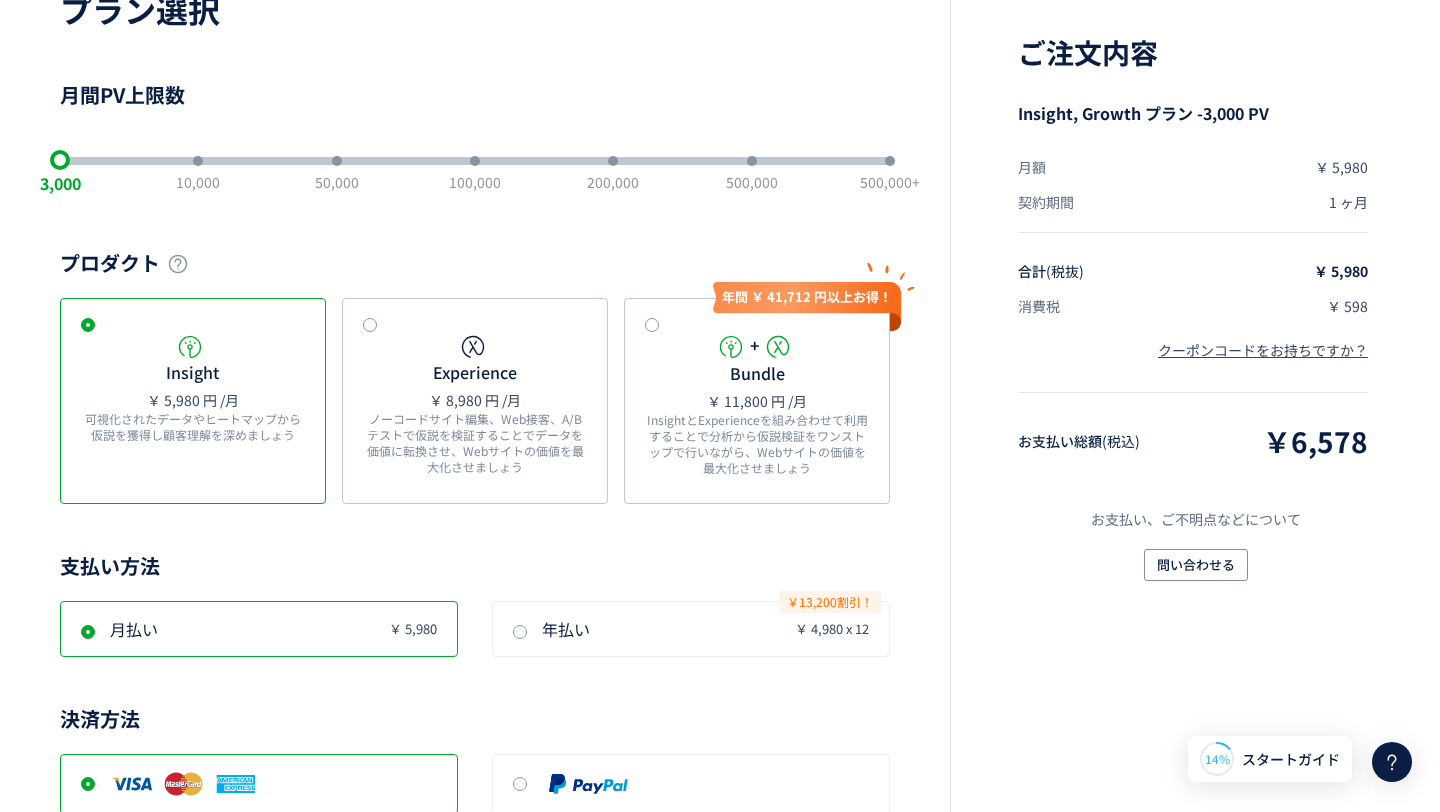 scroll, scrollTop: 0, scrollLeft: 0, axis: both 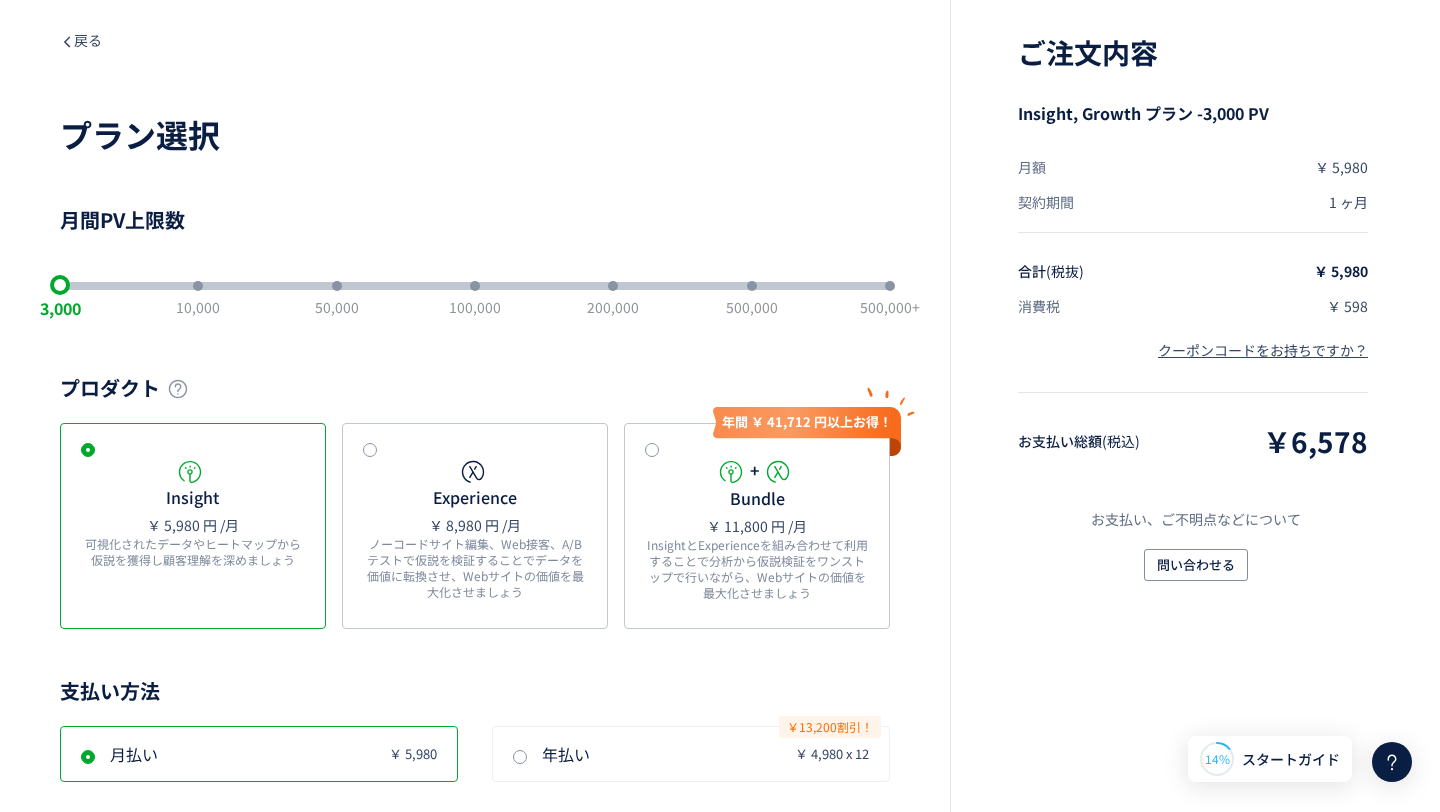click 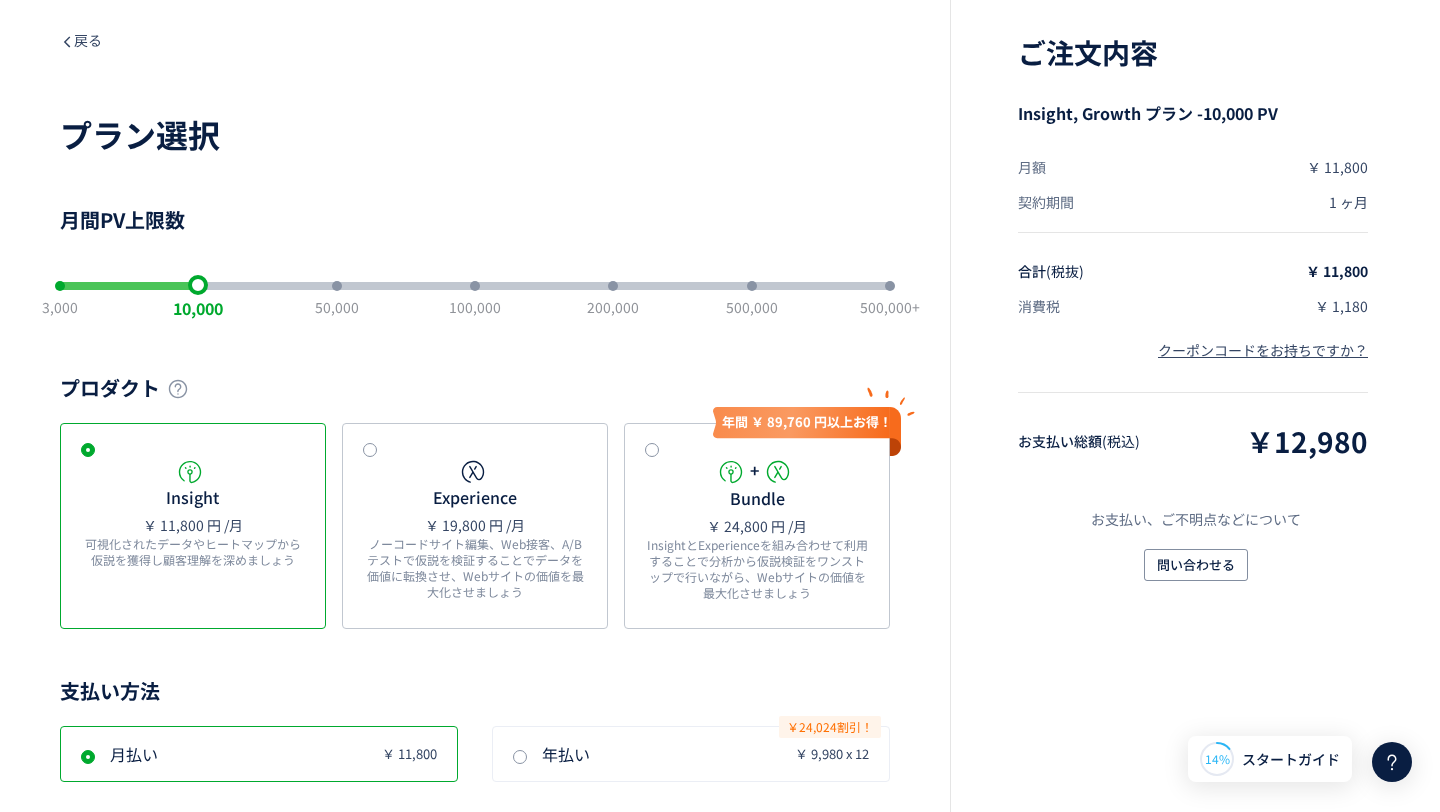 click 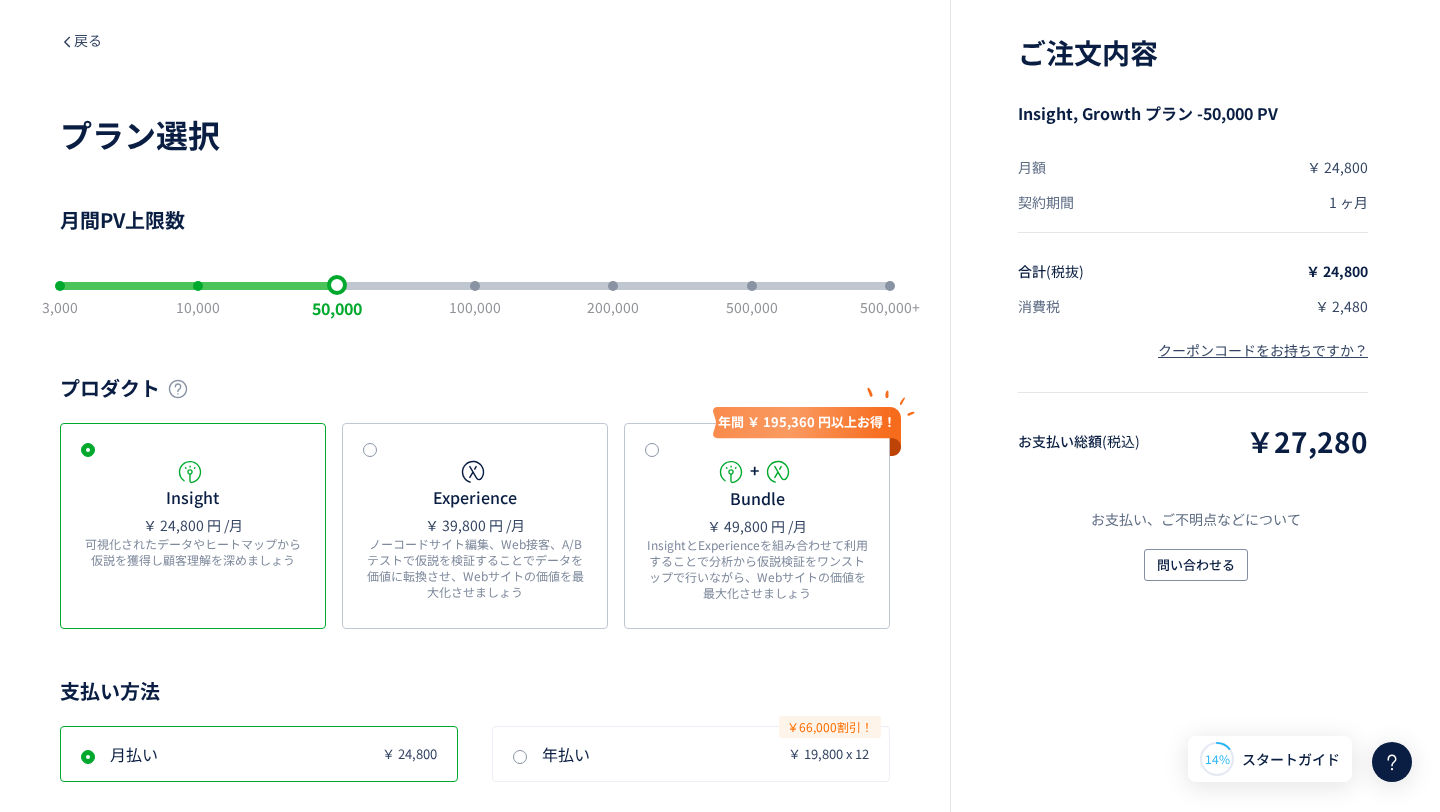click 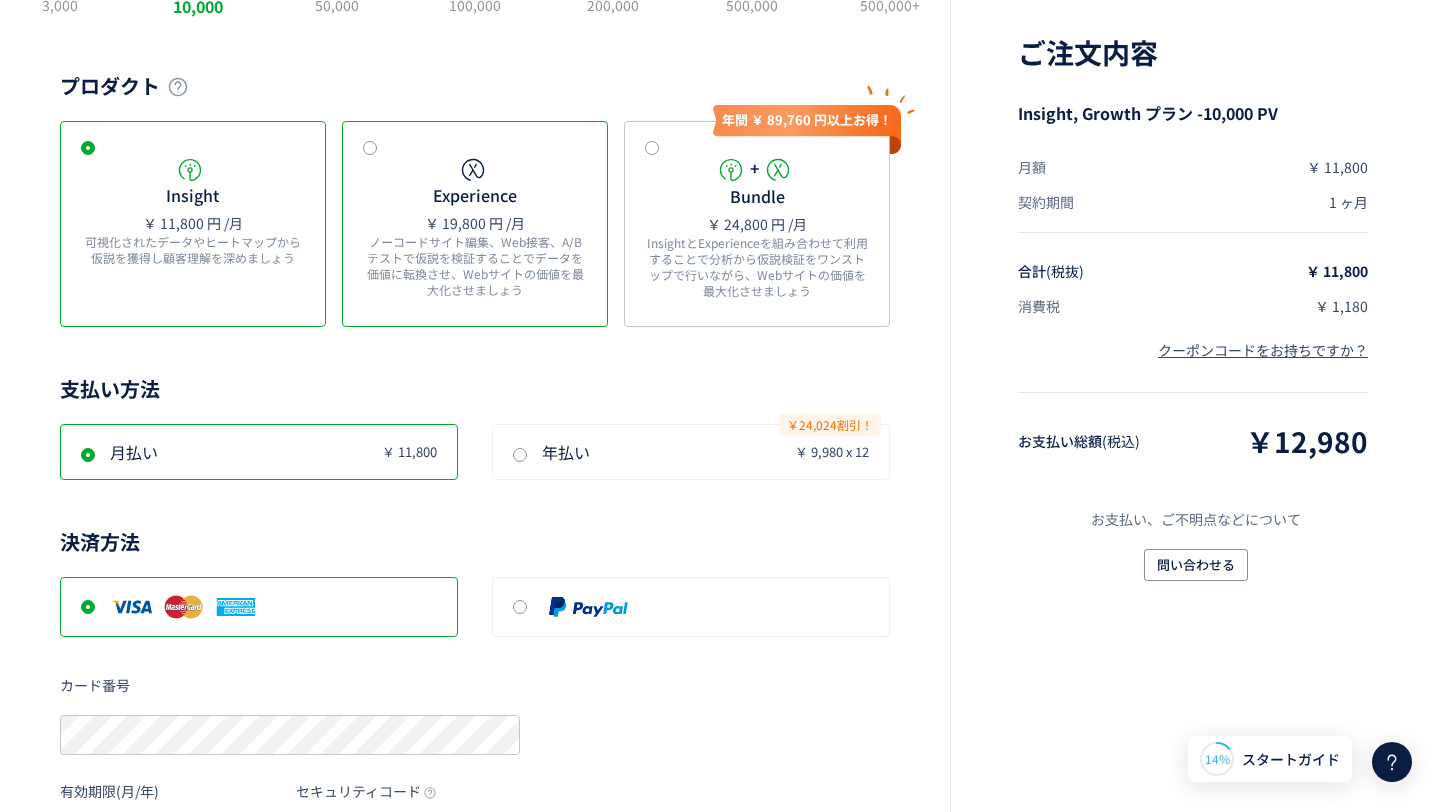 scroll, scrollTop: 0, scrollLeft: 0, axis: both 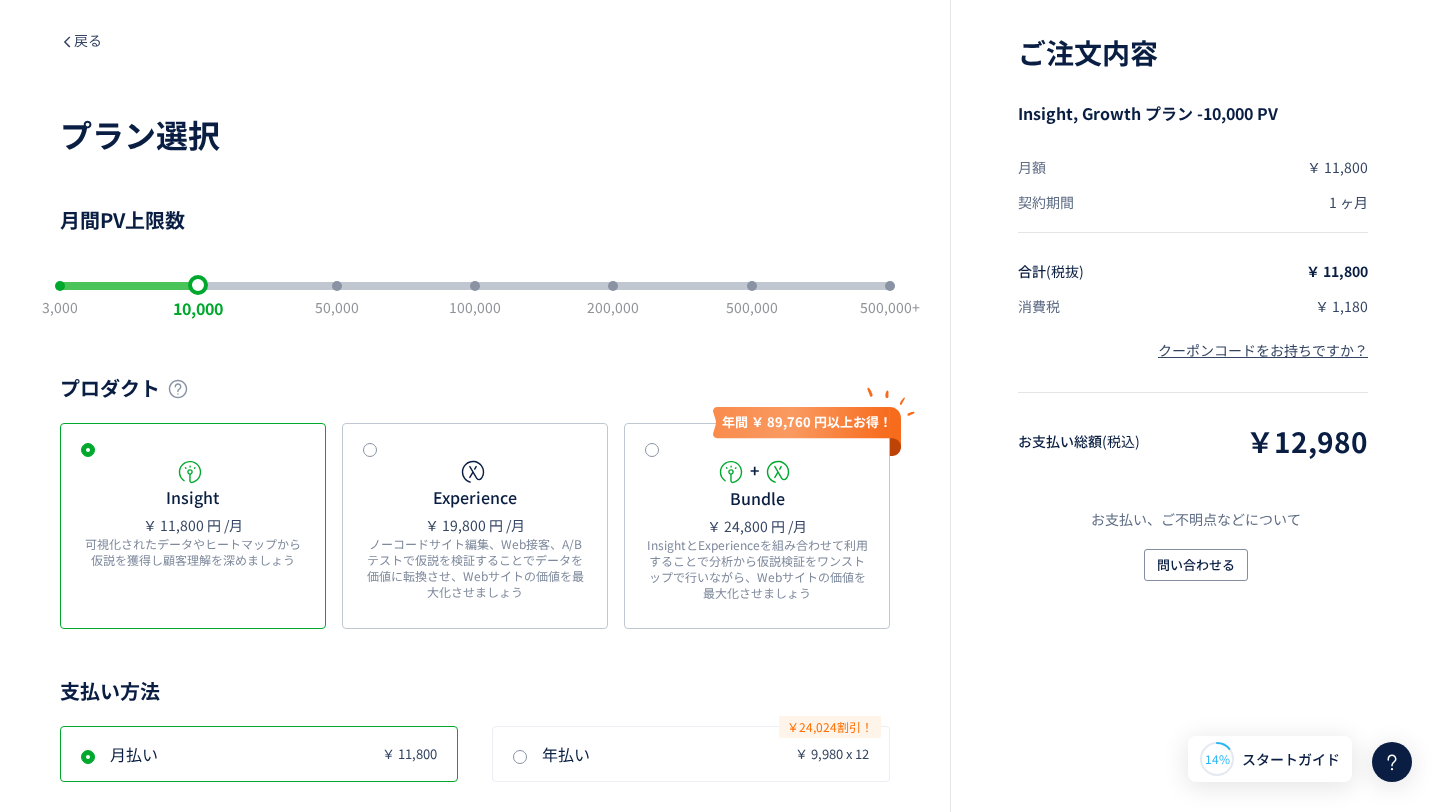 click on "月間PV上限数" at bounding box center [475, 220] 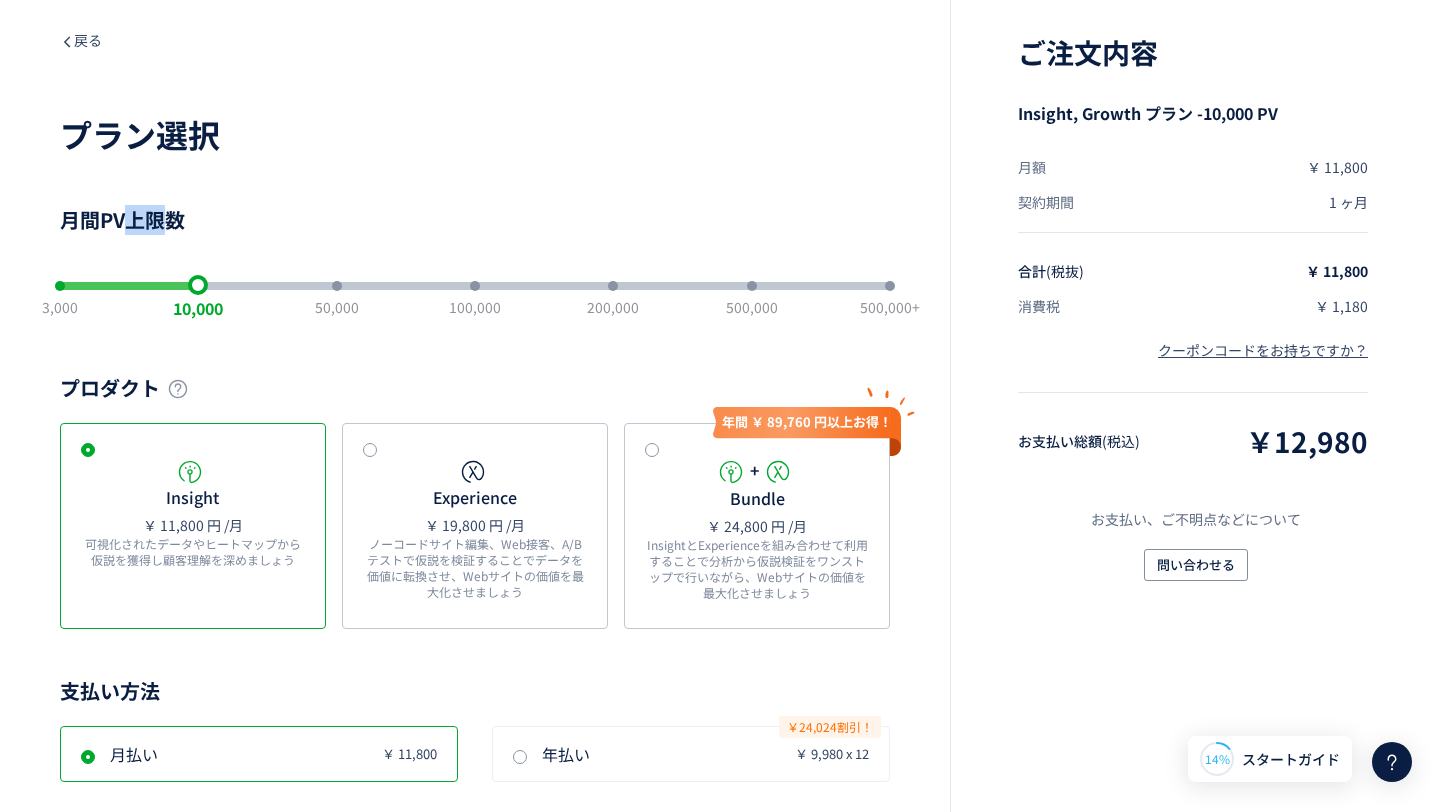 click on "月間PV上限数" at bounding box center [475, 220] 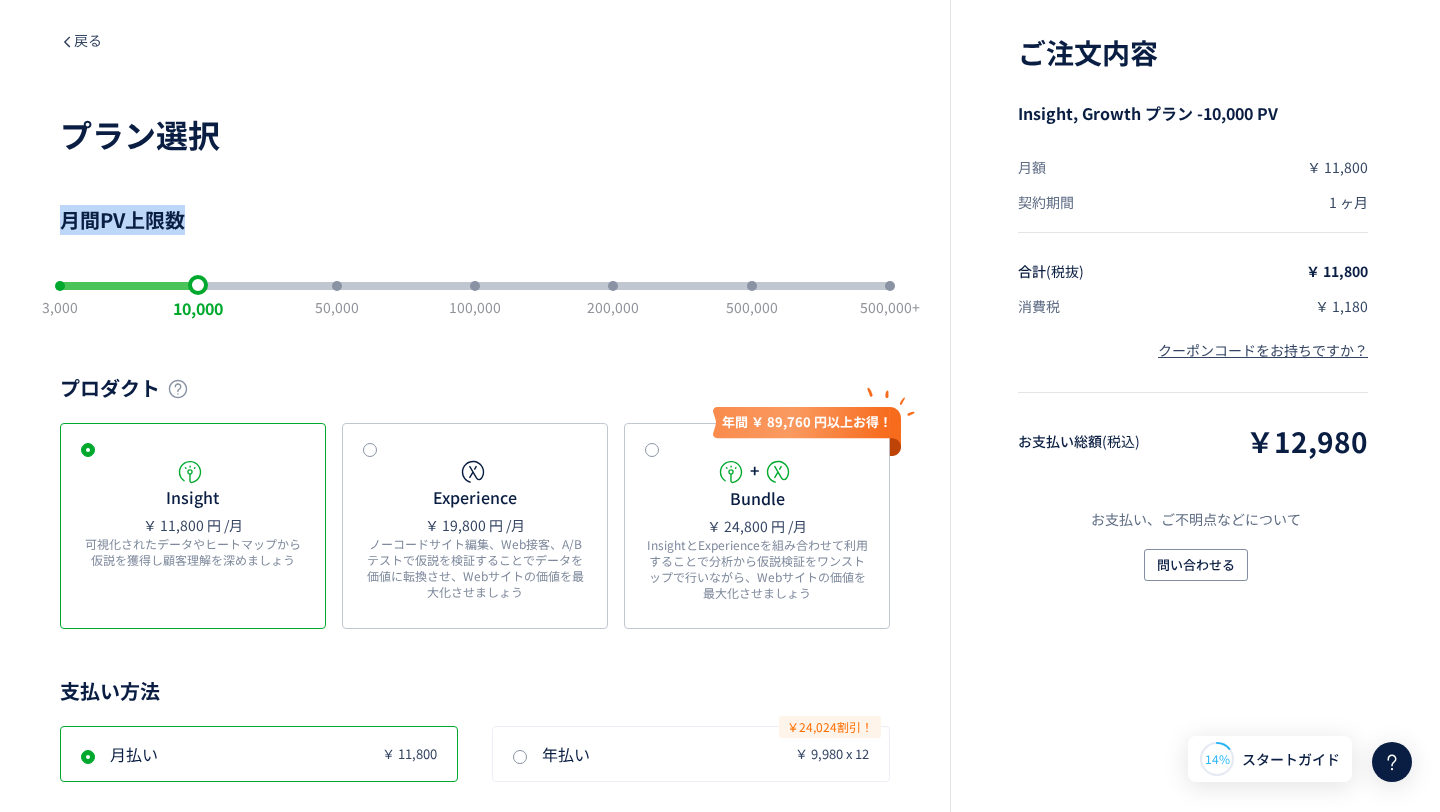 copy on "月間PV上限数" 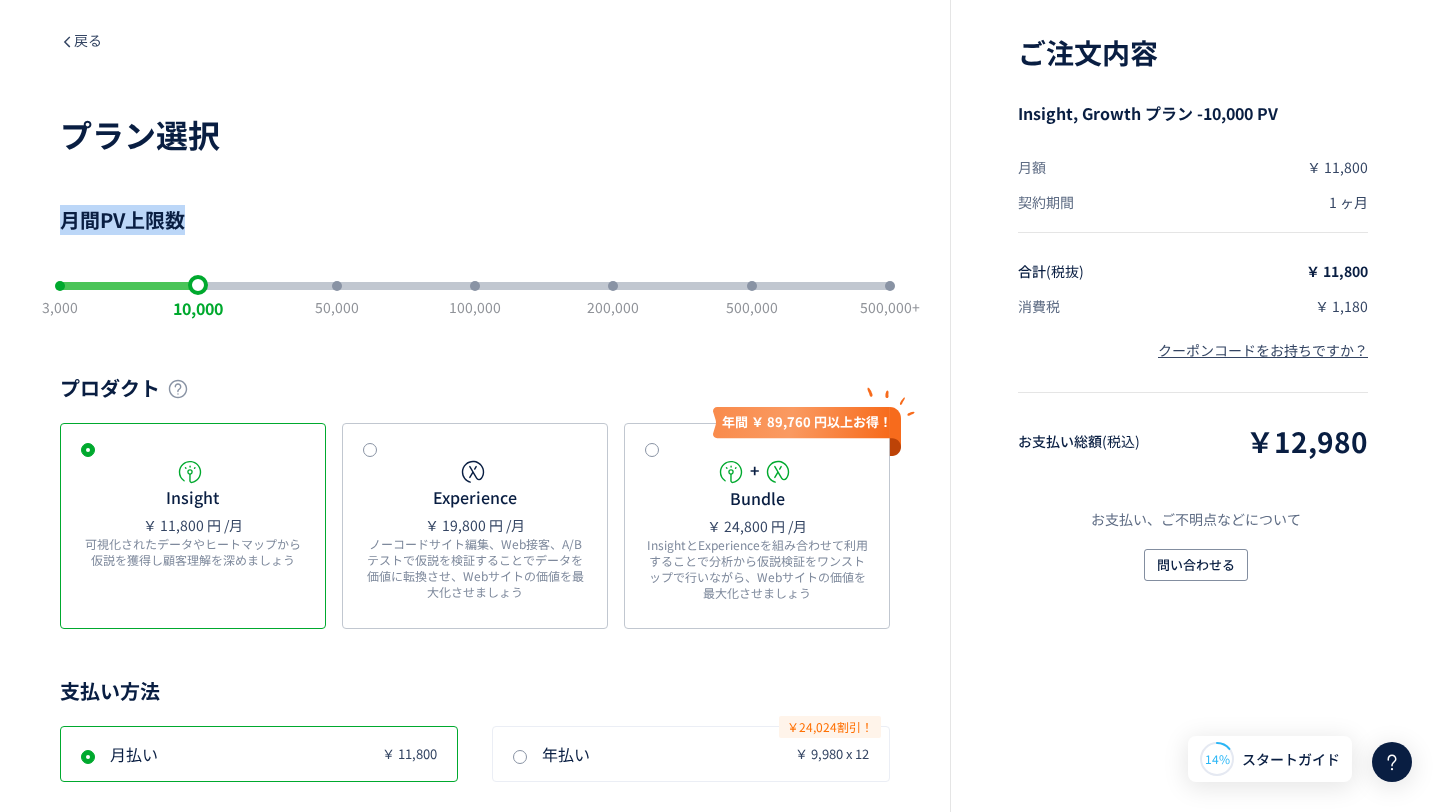 click on "￥12,980" at bounding box center (1307, 441) 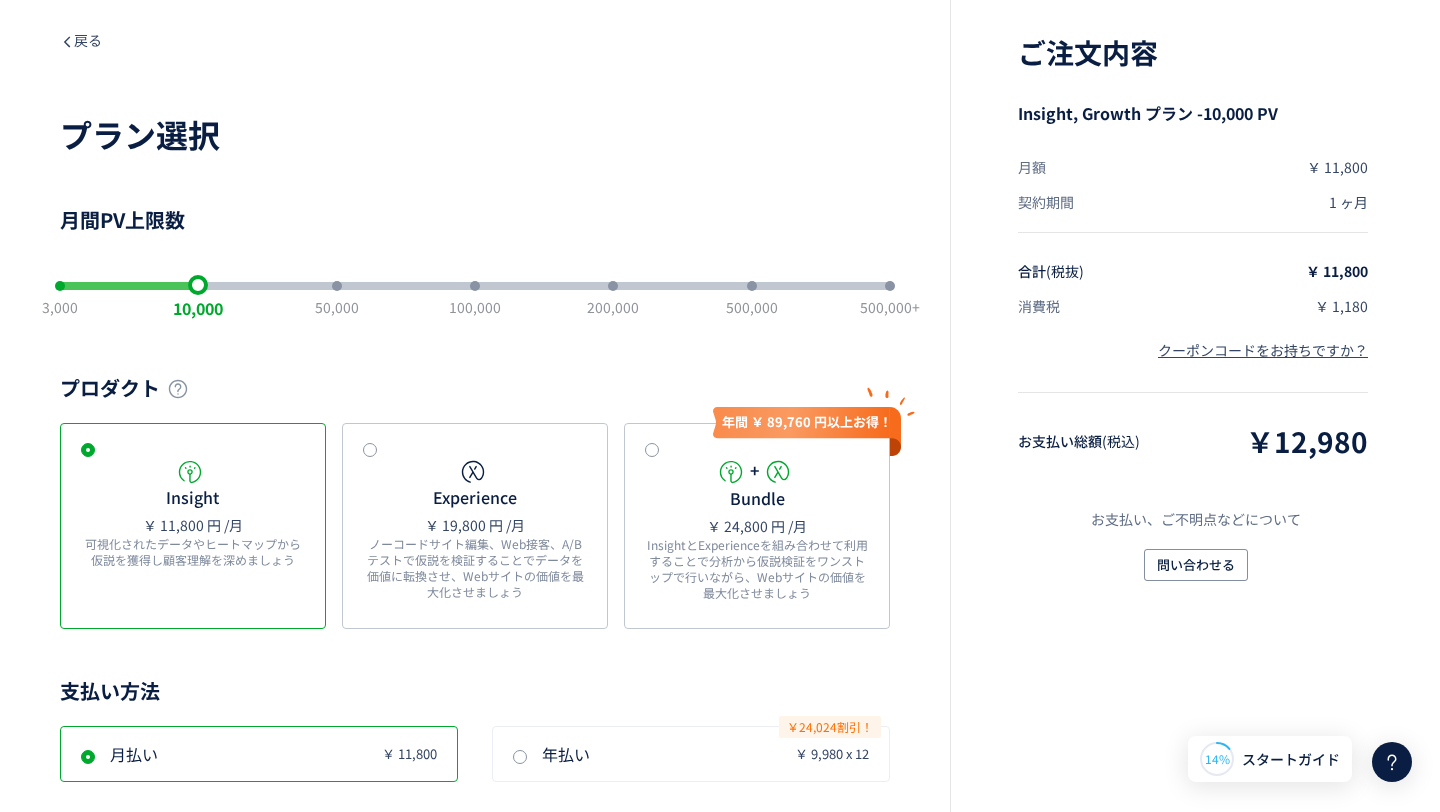 click on "￥12,980" at bounding box center (1307, 441) 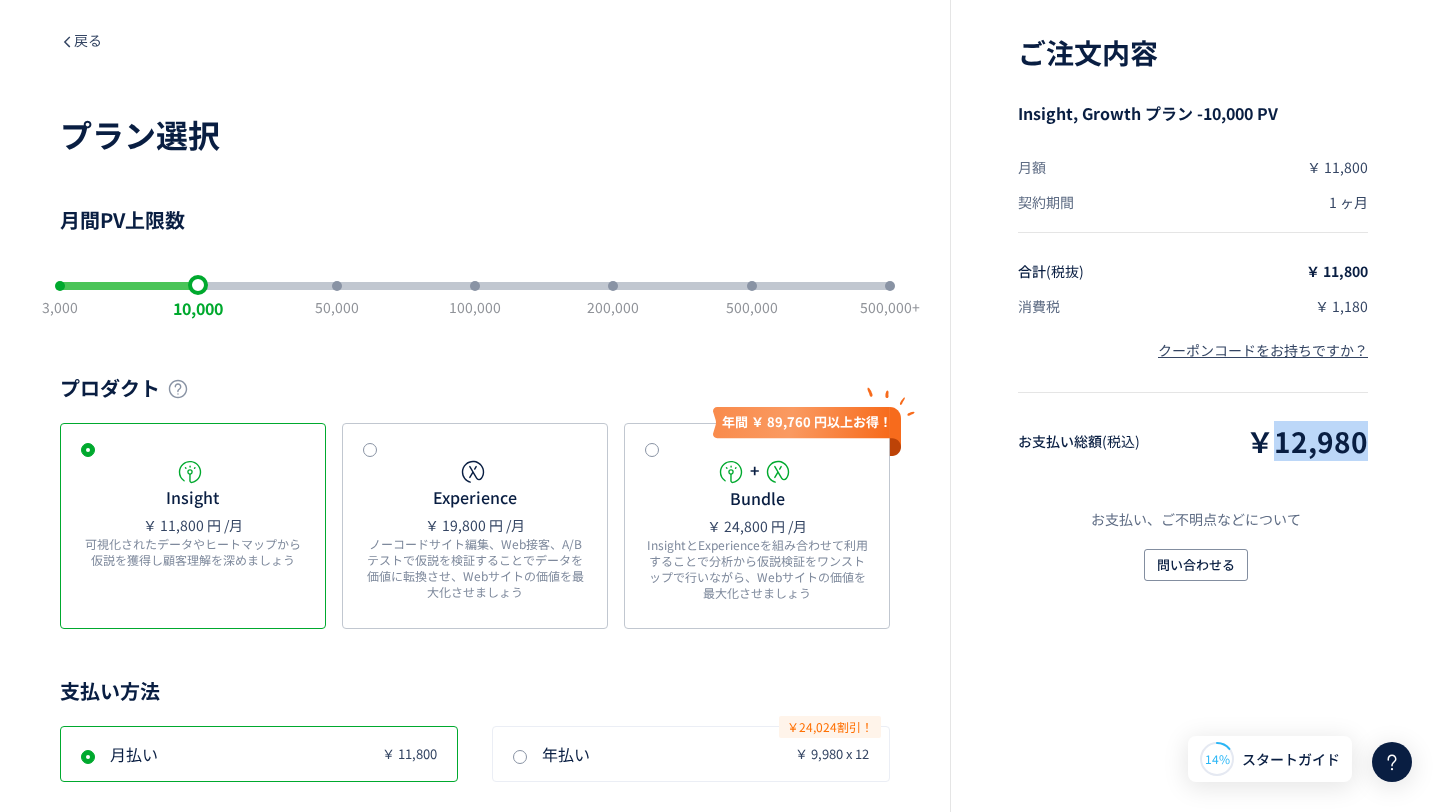 click on "￥12,980" at bounding box center [1307, 441] 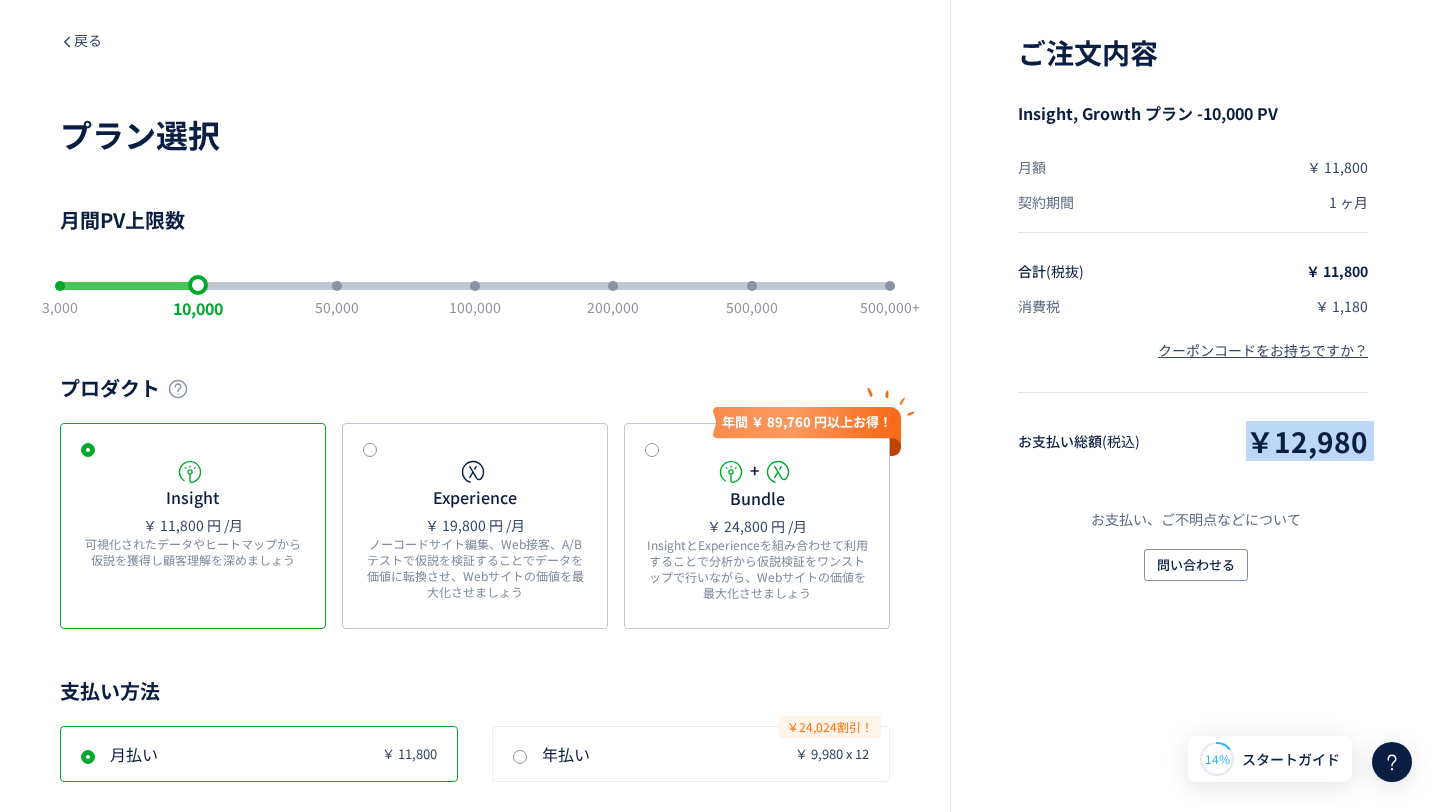copy on "￥12,980" 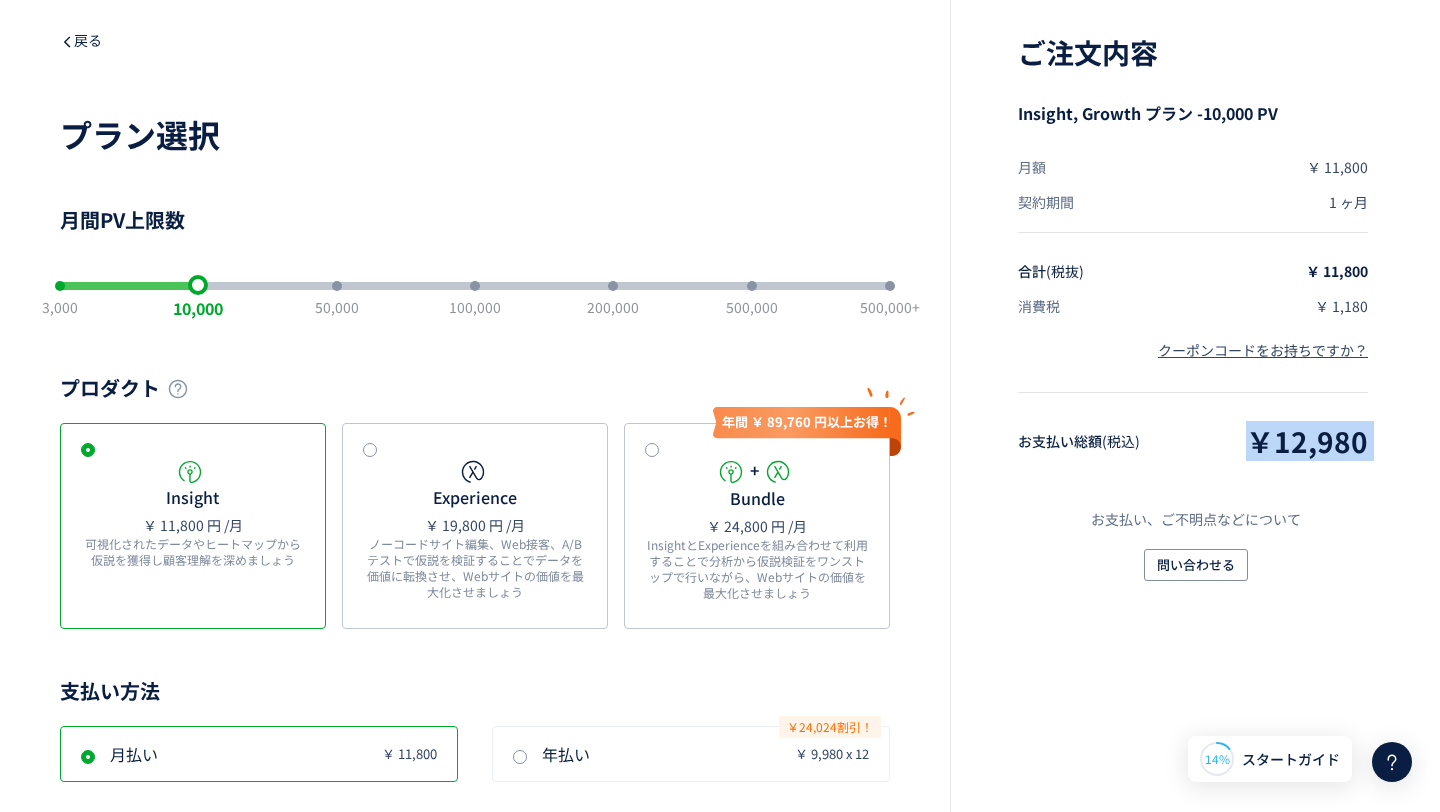 click 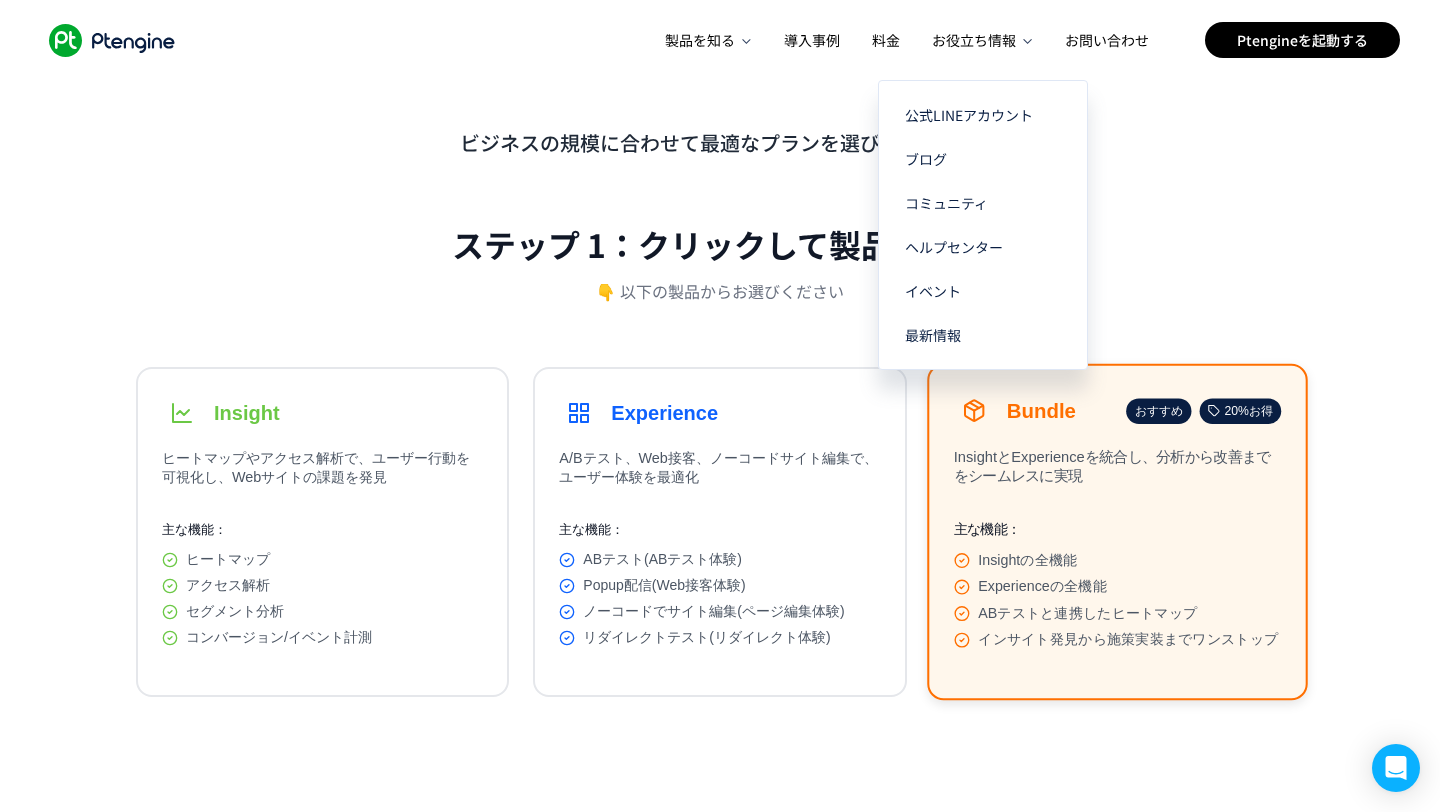 scroll, scrollTop: 0, scrollLeft: 0, axis: both 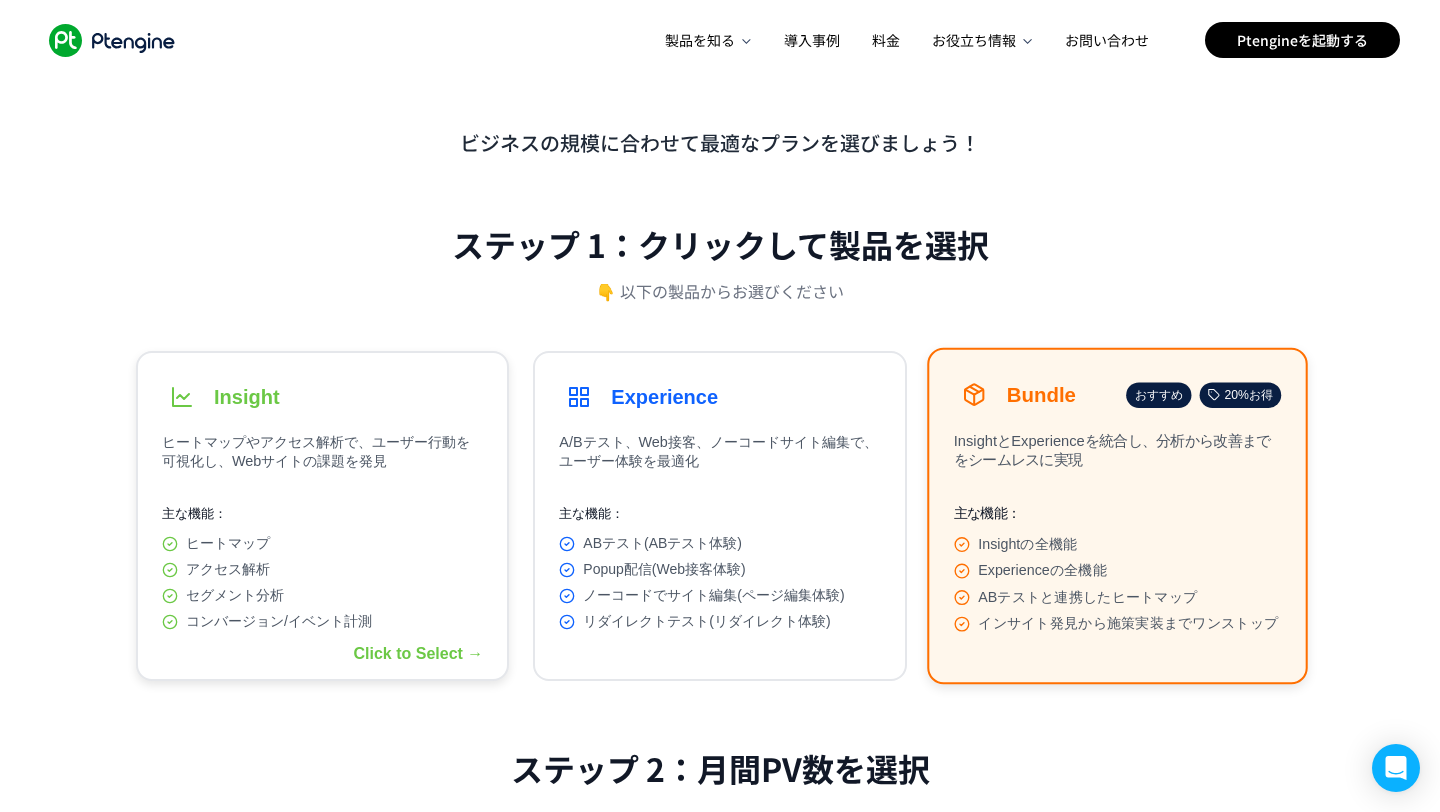 click on "Insight ヒートマップやアクセス解析で、ユーザー行動を可視化し、Webサイトの課題を発見 主な機能： ヒートマップ アクセス解析 セグメント分析 コンバージョン/イベント計測 Click to Select →" at bounding box center (322, 516) 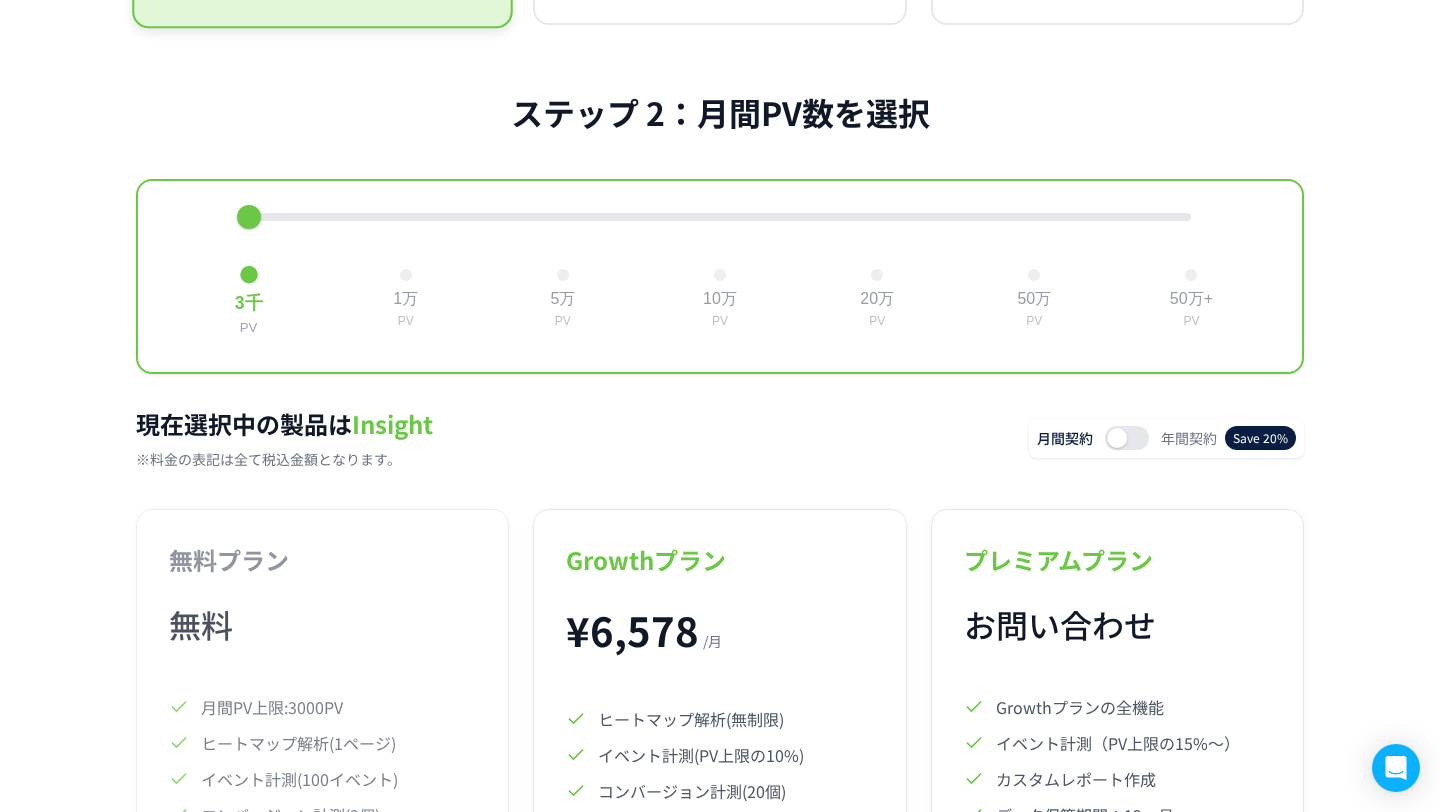 scroll, scrollTop: 658, scrollLeft: 0, axis: vertical 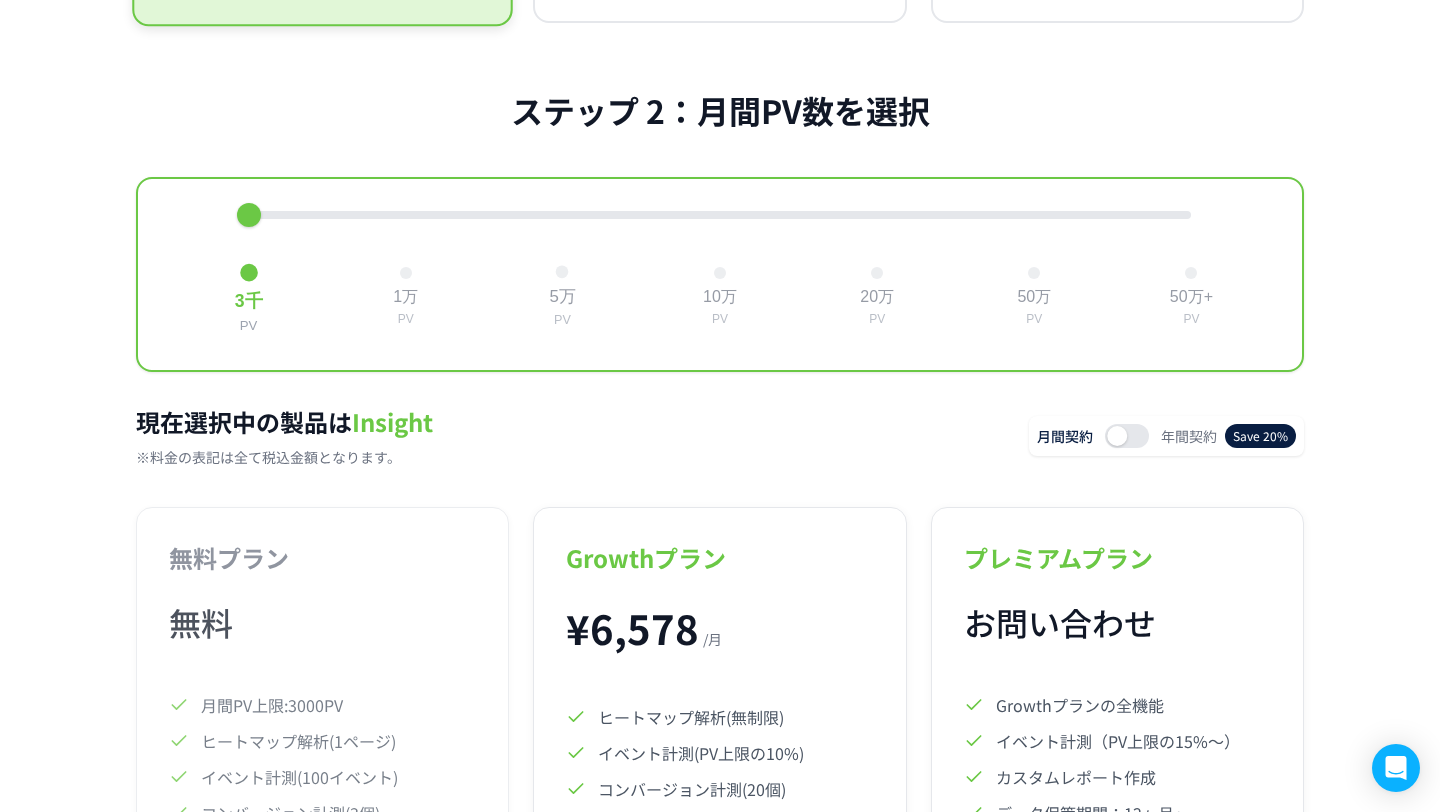 click on "5万 PV" at bounding box center (562, 296) 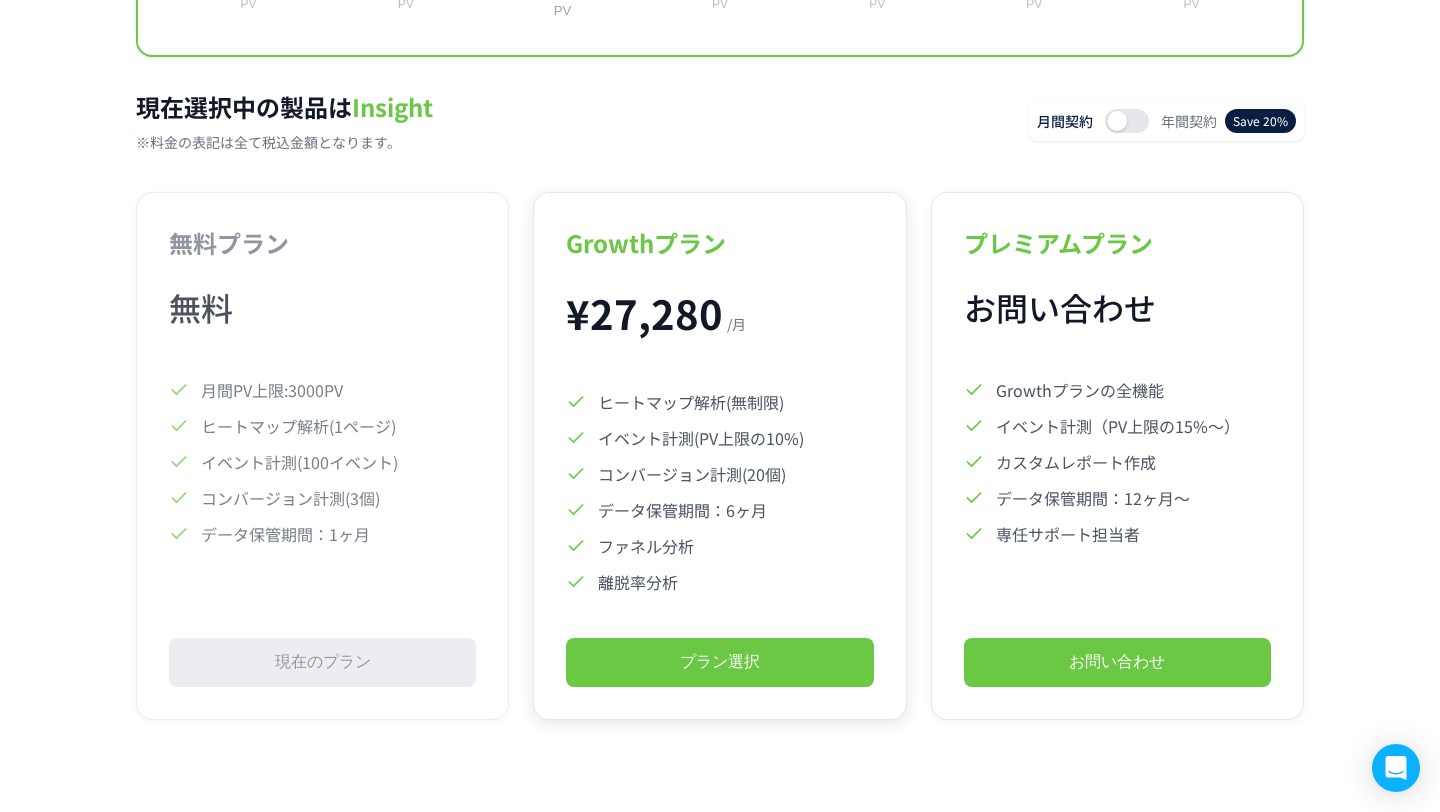 scroll, scrollTop: 985, scrollLeft: 0, axis: vertical 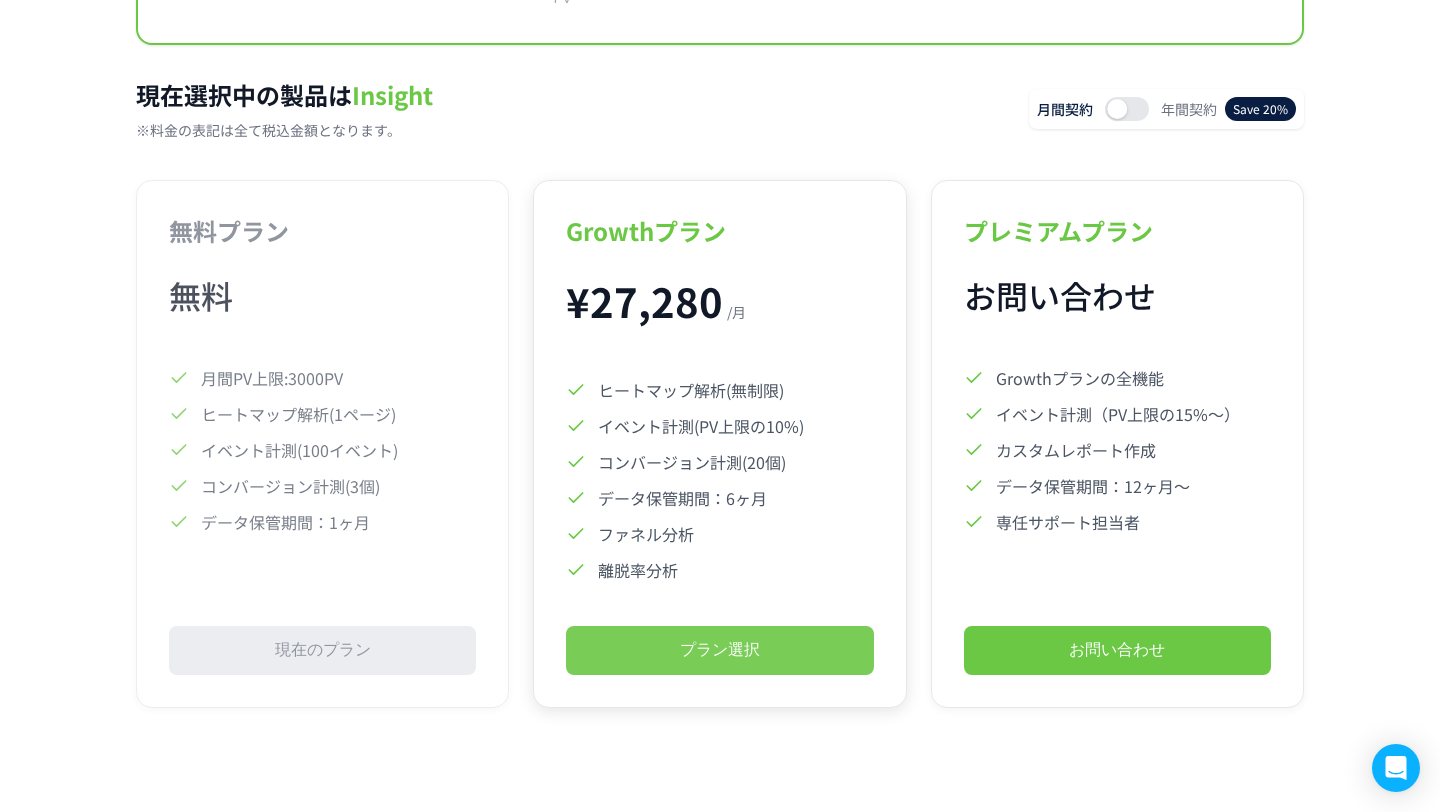 click on "プラン選択" at bounding box center (719, 650) 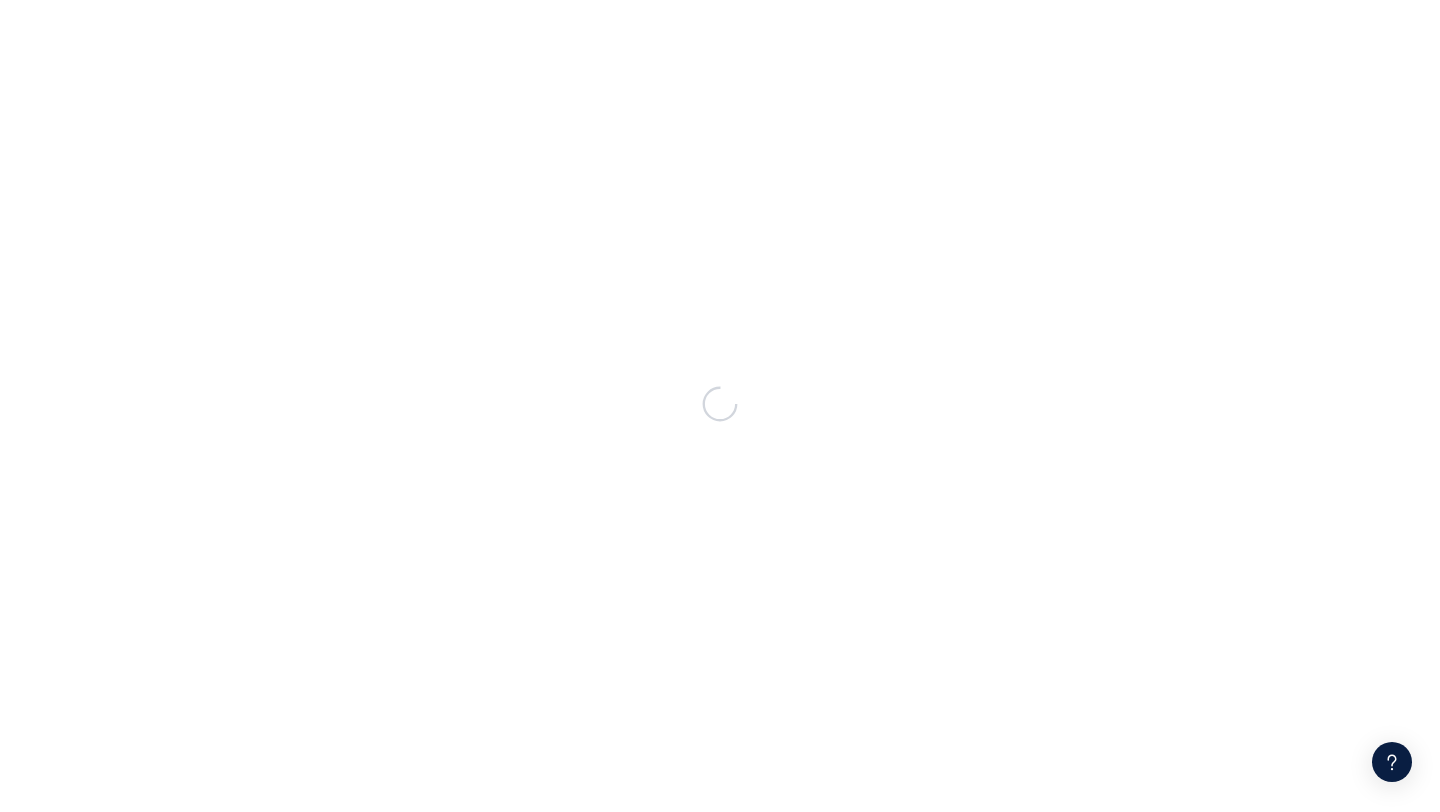 scroll, scrollTop: 0, scrollLeft: 0, axis: both 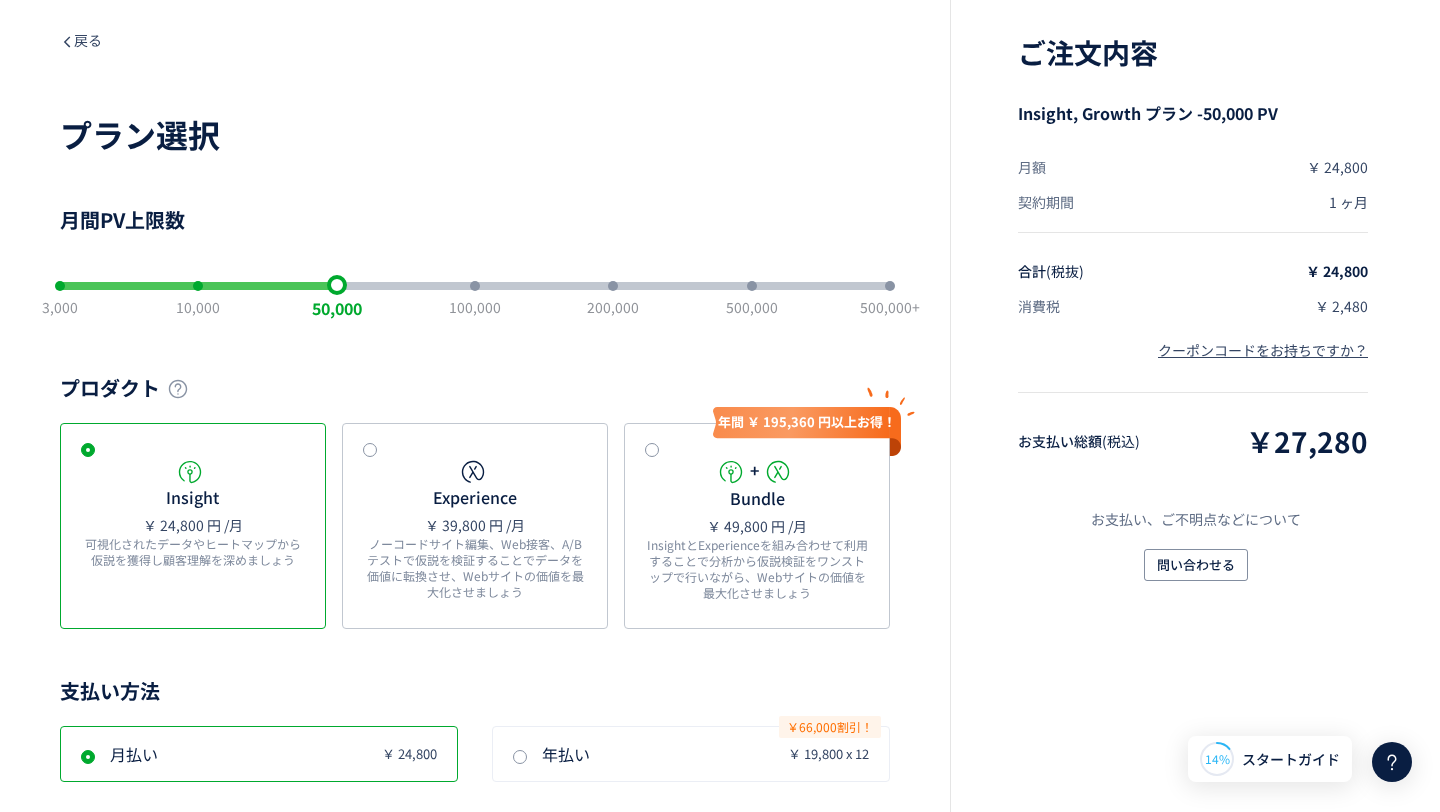 click on "￥27,280" at bounding box center (1307, 441) 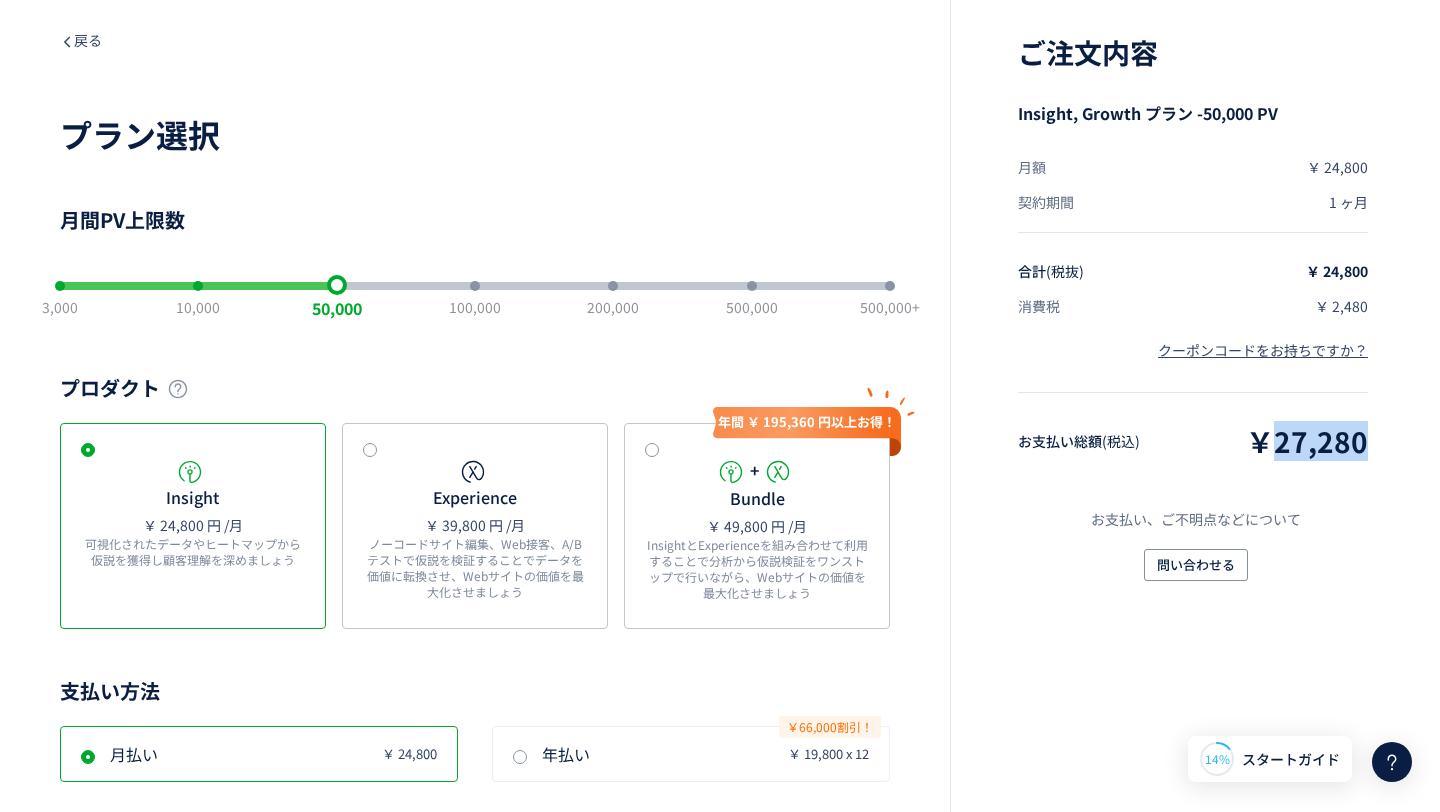 click on "￥27,280" at bounding box center [1307, 441] 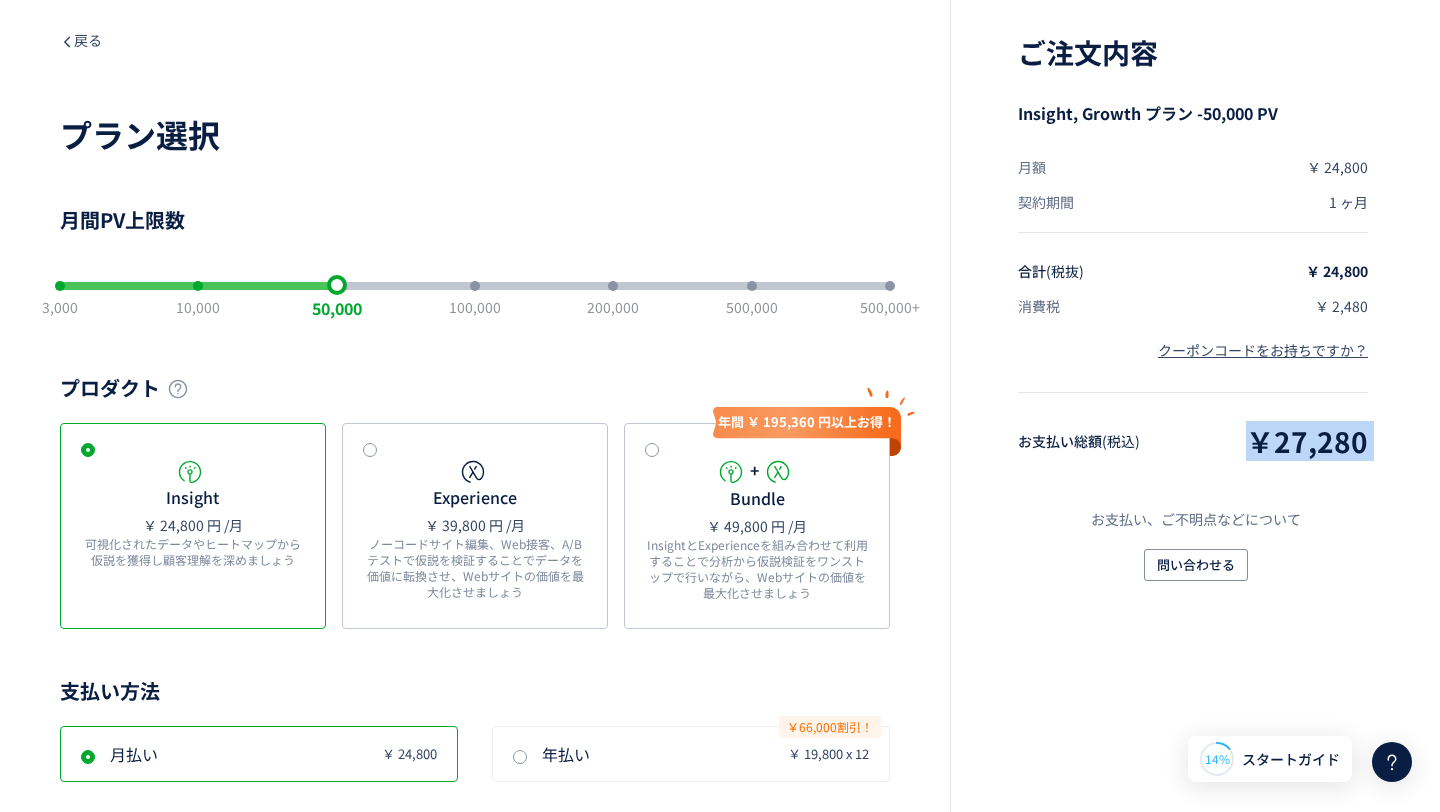 click on "￥27,280" at bounding box center [1307, 441] 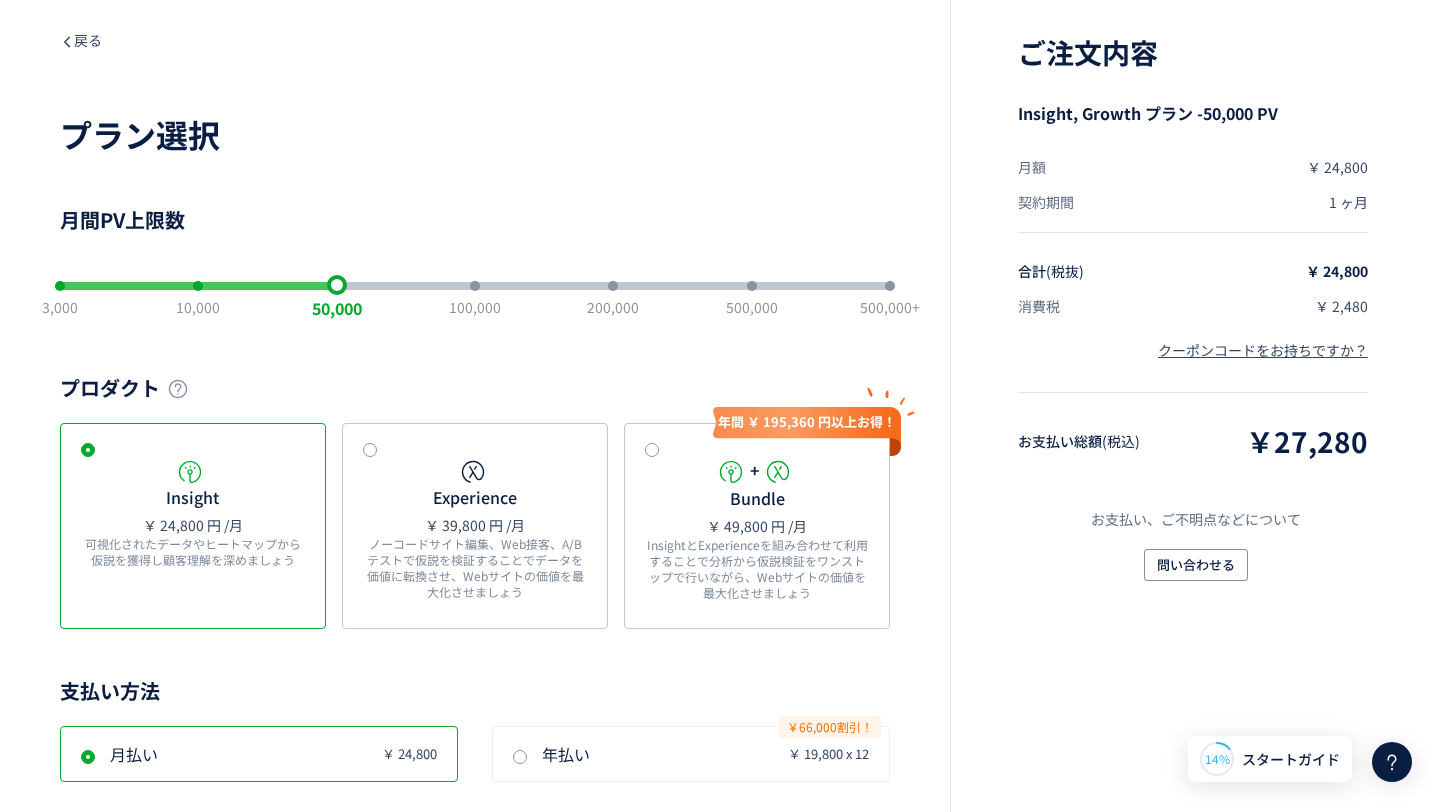 click on "￥27,280" at bounding box center [1307, 441] 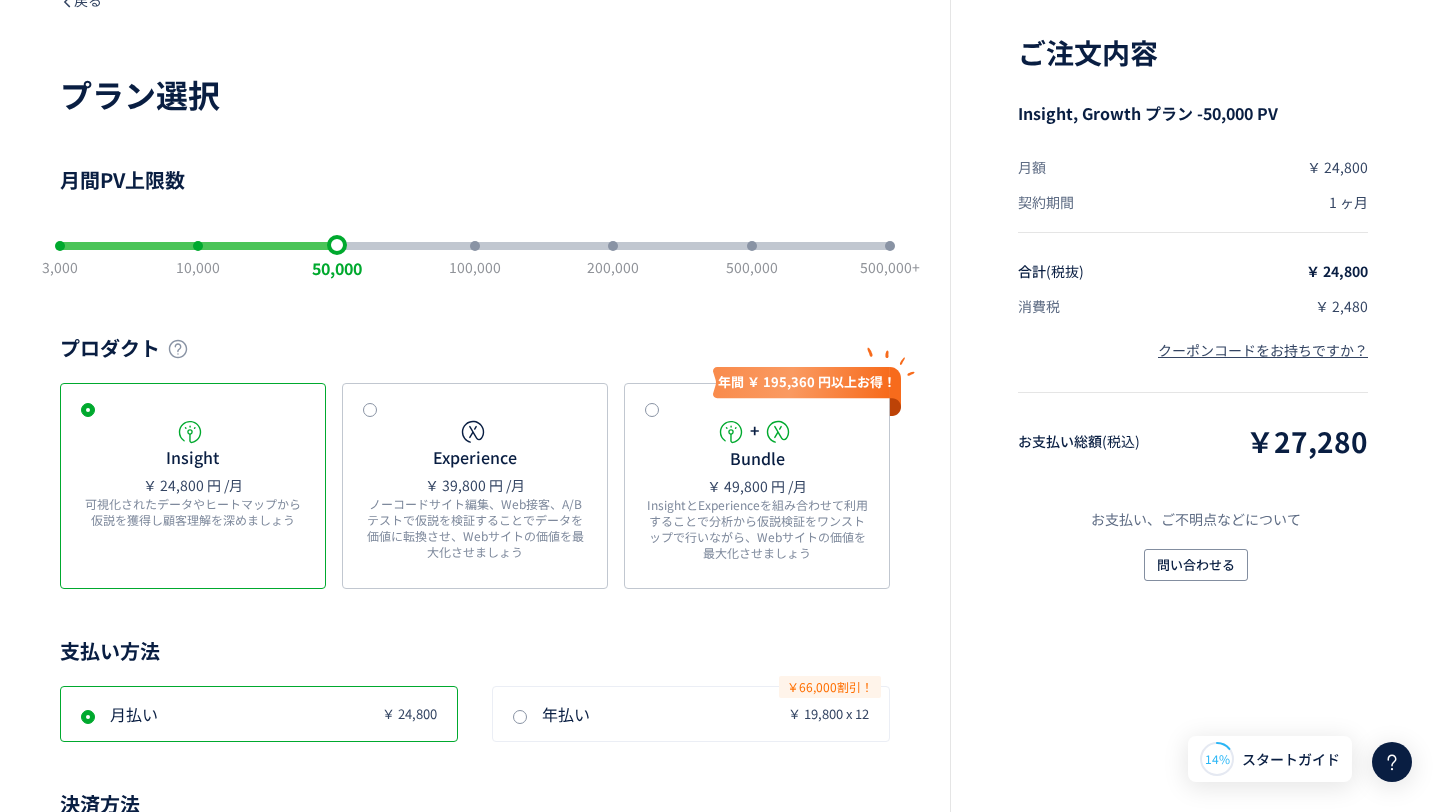 scroll, scrollTop: 0, scrollLeft: 0, axis: both 